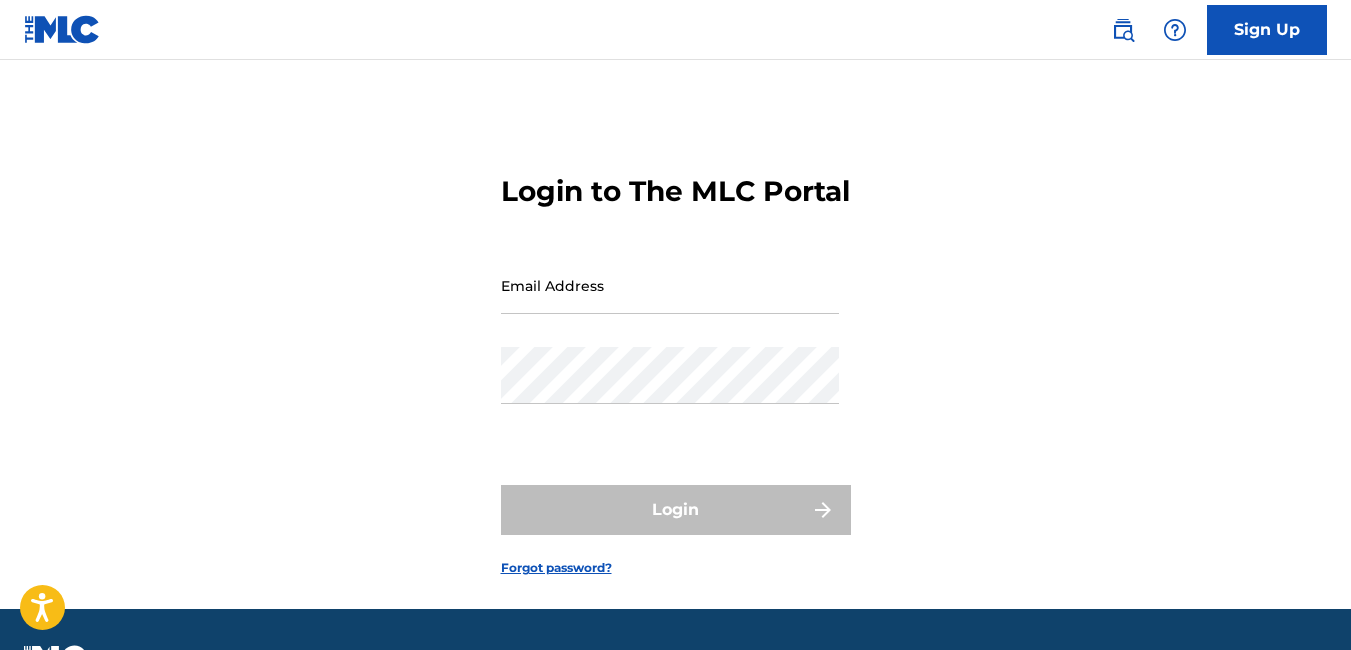 scroll, scrollTop: 0, scrollLeft: 0, axis: both 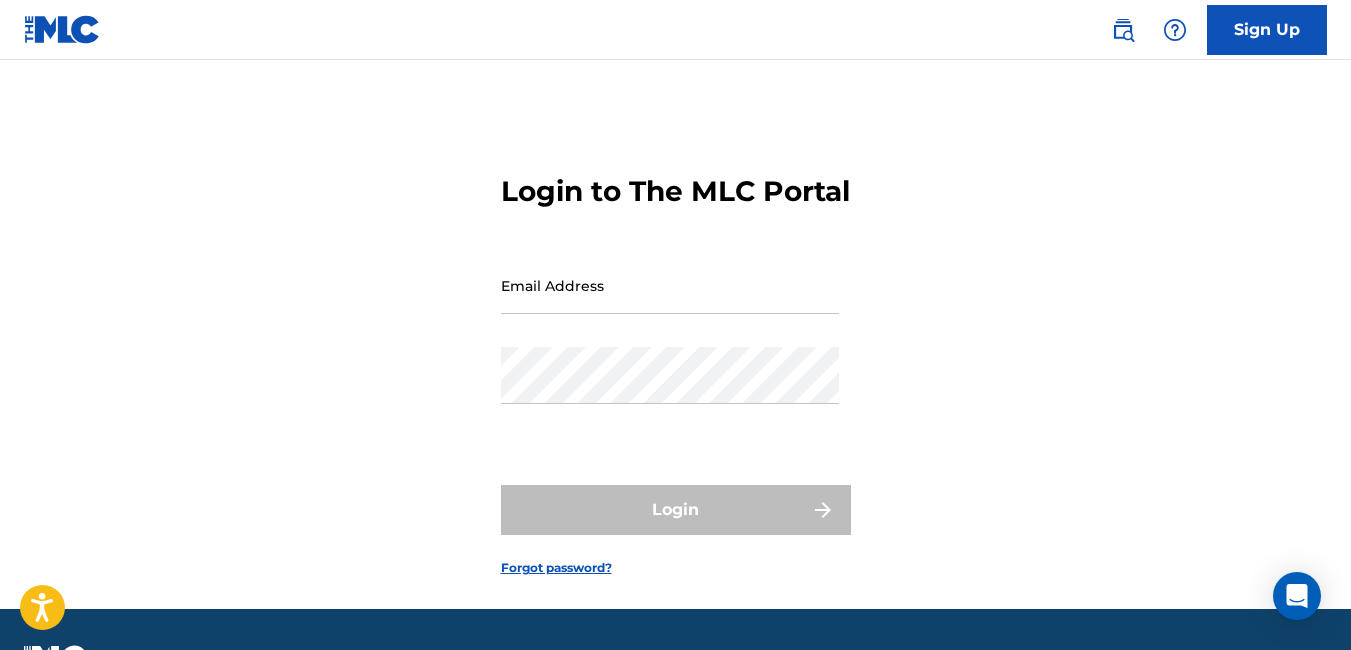 click on "Sign Up" at bounding box center [1267, 30] 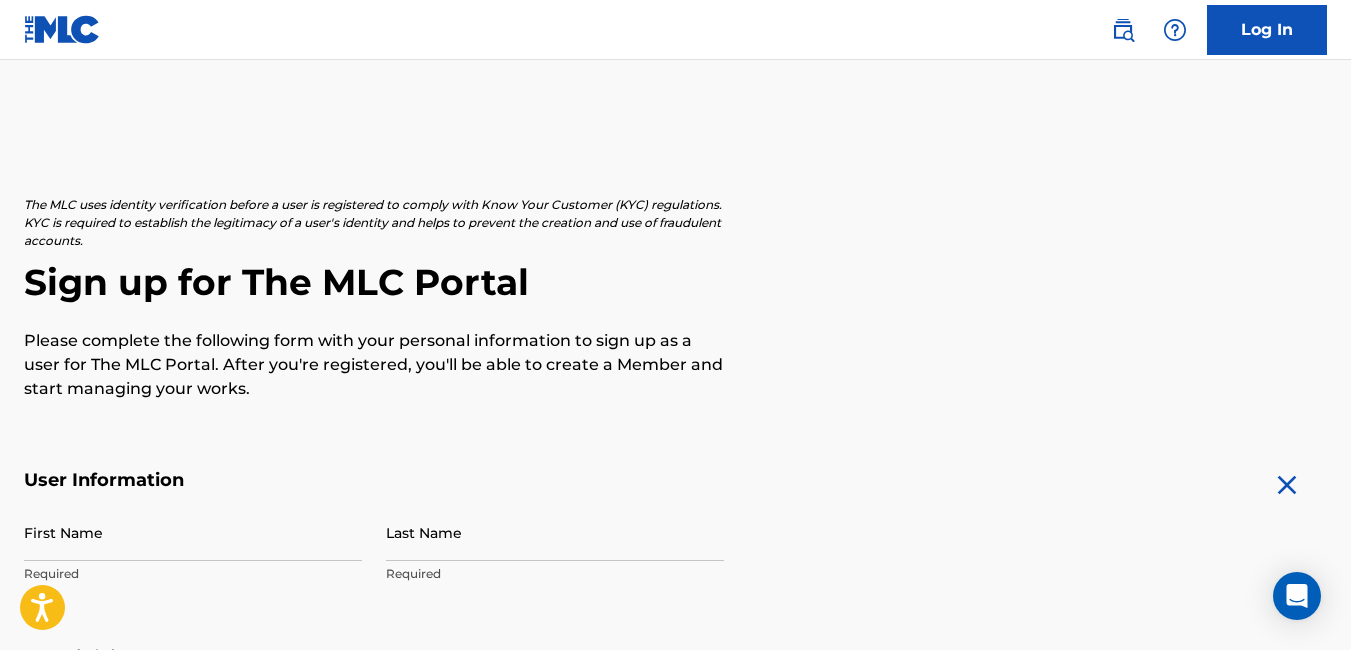 scroll, scrollTop: 569, scrollLeft: 0, axis: vertical 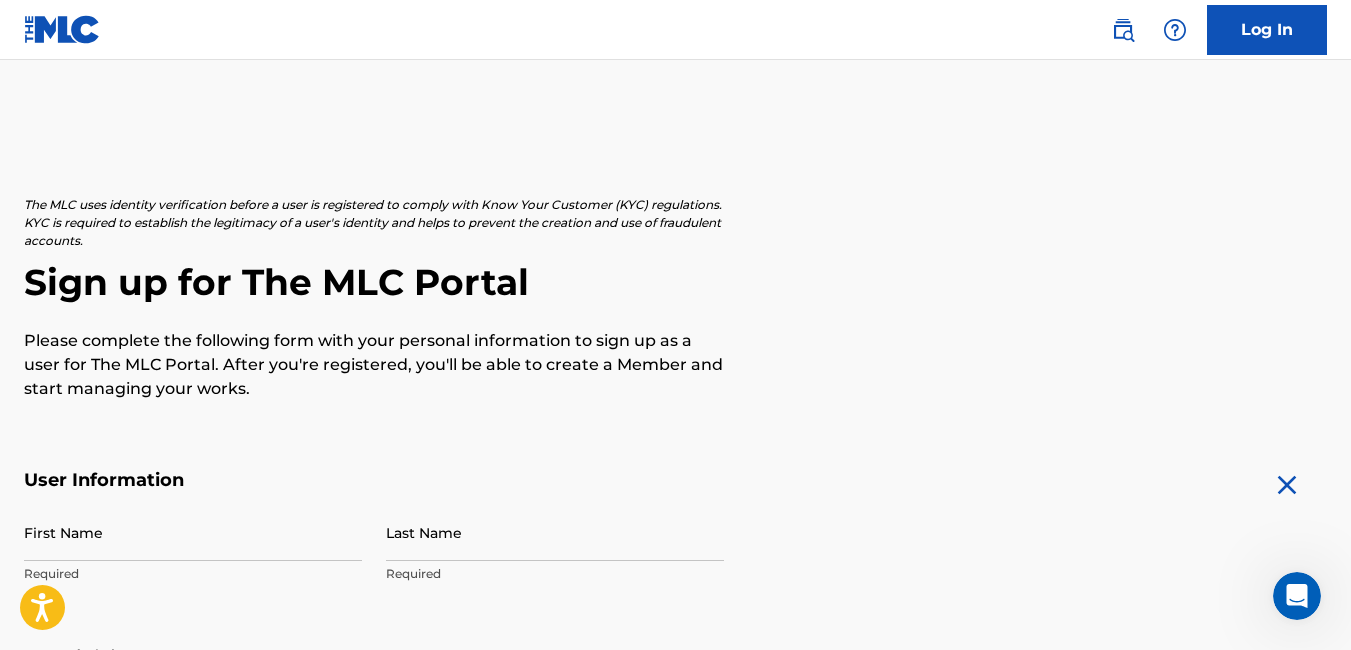 click on "The MLC uses identity verification before a user is registered to comply with Know Your Customer (KYC) regulations. KYC is required to establish the legitimacy of a user's identity and helps to prevent the creation and use of fraudulent accounts. Sign up for The MLC Portal Please complete the following form with your personal information to sign up as a user for The MLC Portal. After you're registered, you'll be able to create a Member and start managing your works. User Information First Name Required Last Name Required Date Of Birth Required Personal Address i Street Address Required Unit Number Optional City / Town Required Country Required State / Province Optional ZIP / Postal Code Optional Contact Information Phone Number Country Country Required Area Number Required Email Address Required Accept Terms of Use Accept Privacy Policy Enroll in marketing communications Sign up" at bounding box center (675, 776) 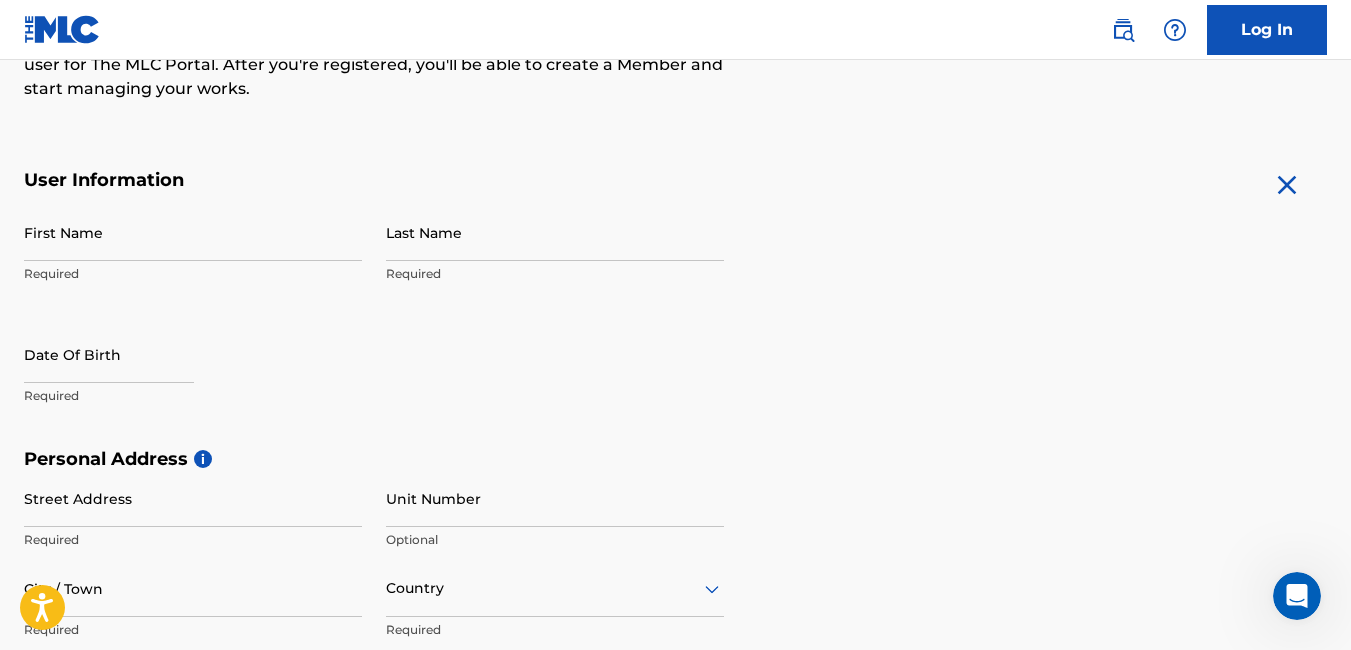 scroll, scrollTop: 296, scrollLeft: 0, axis: vertical 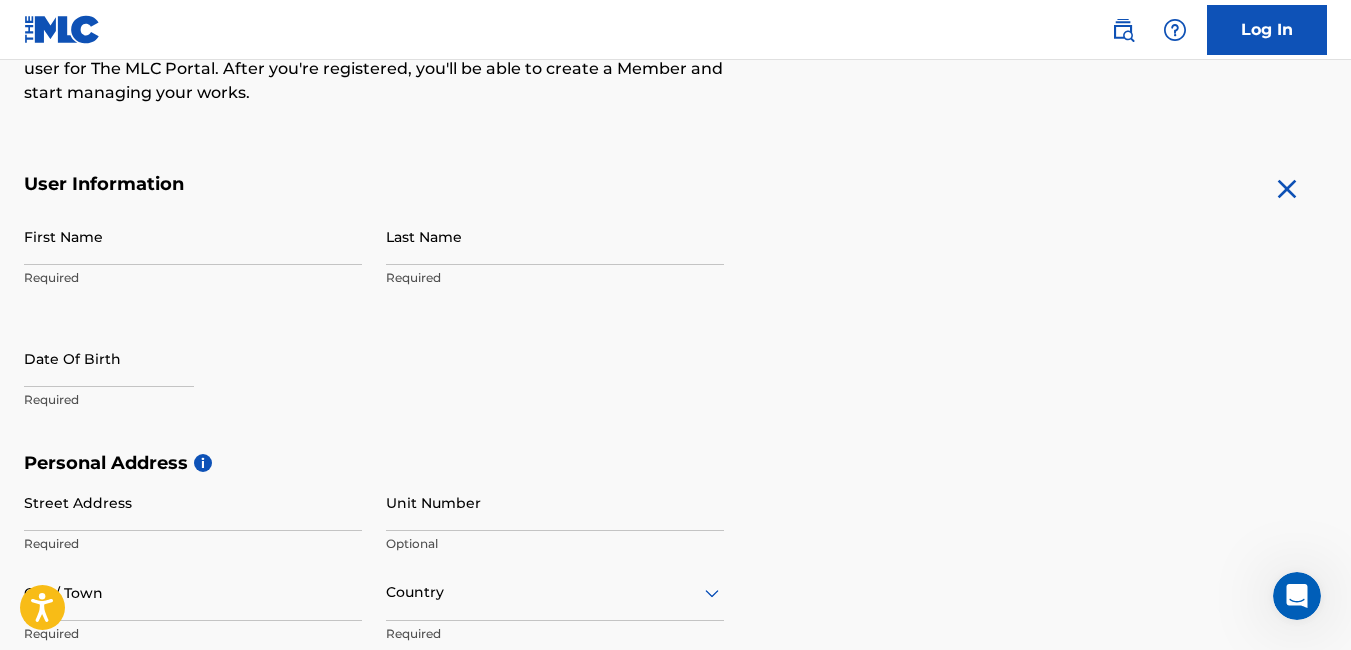 click on "First Name" at bounding box center (193, 236) 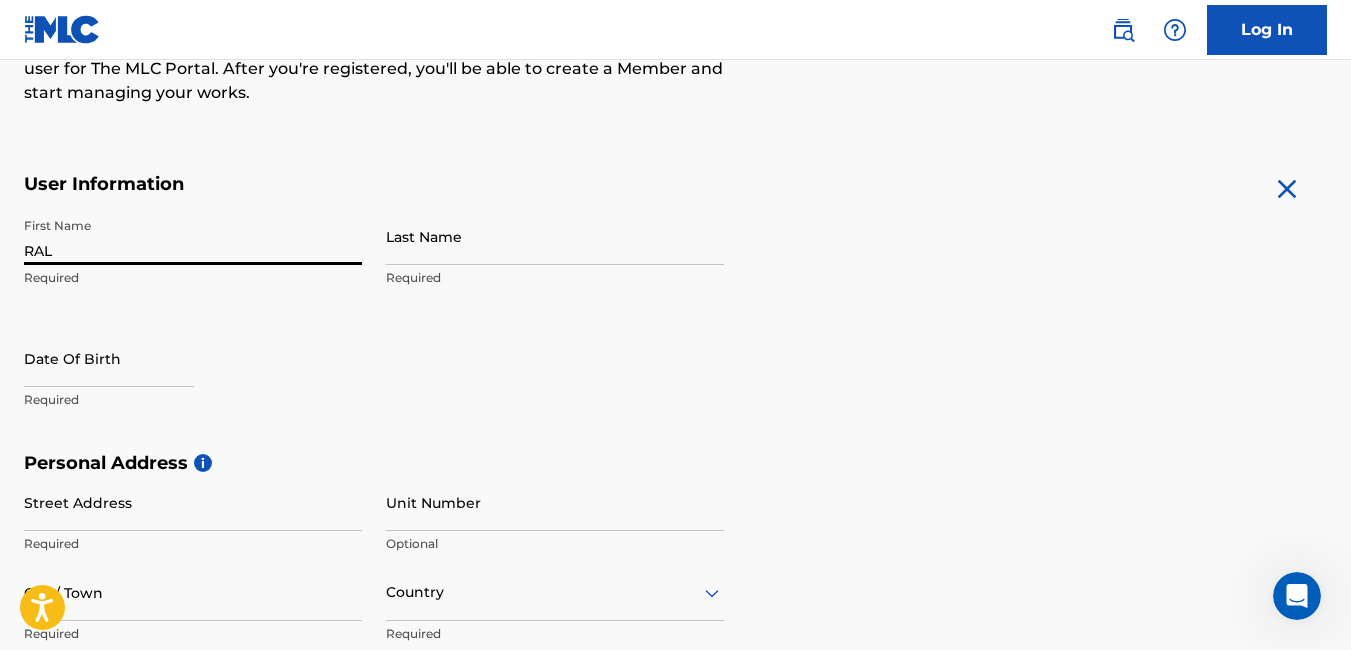 type on "RAL" 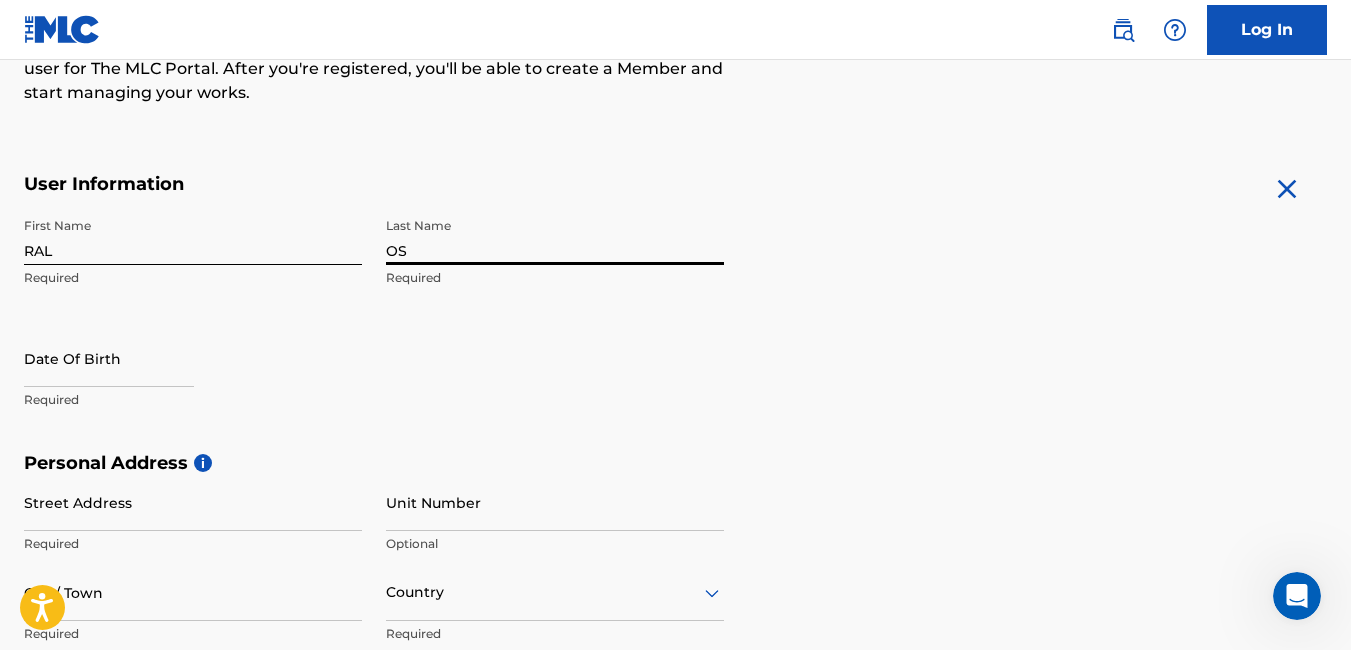 type on "OSBORNE" 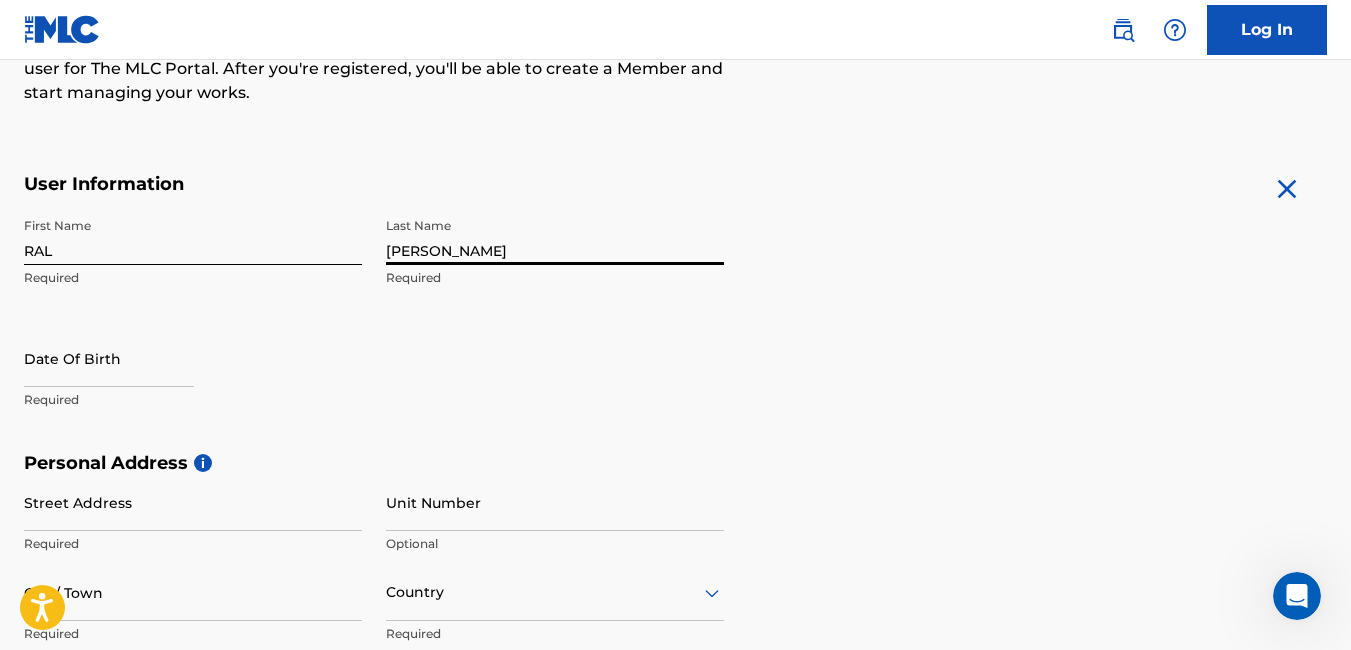 type on "[STREET_ADDRESS]" 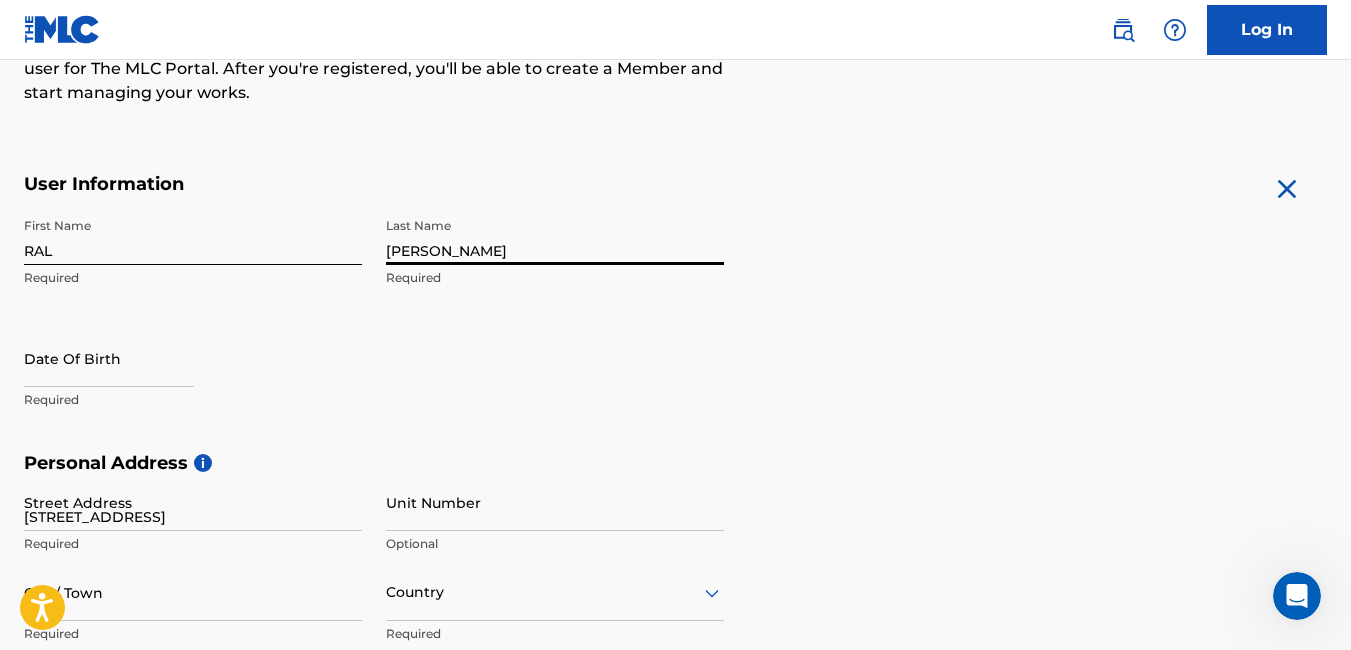 type on "[PERSON_NAME]" 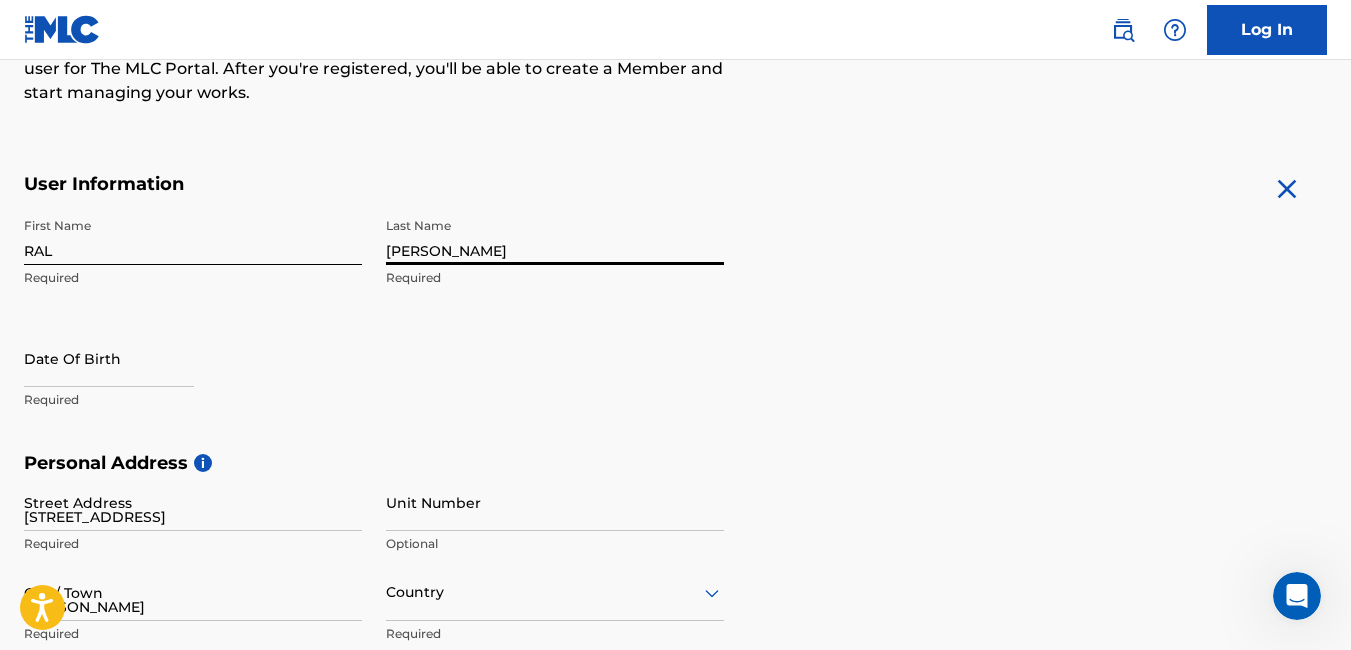 type on "[GEOGRAPHIC_DATA]" 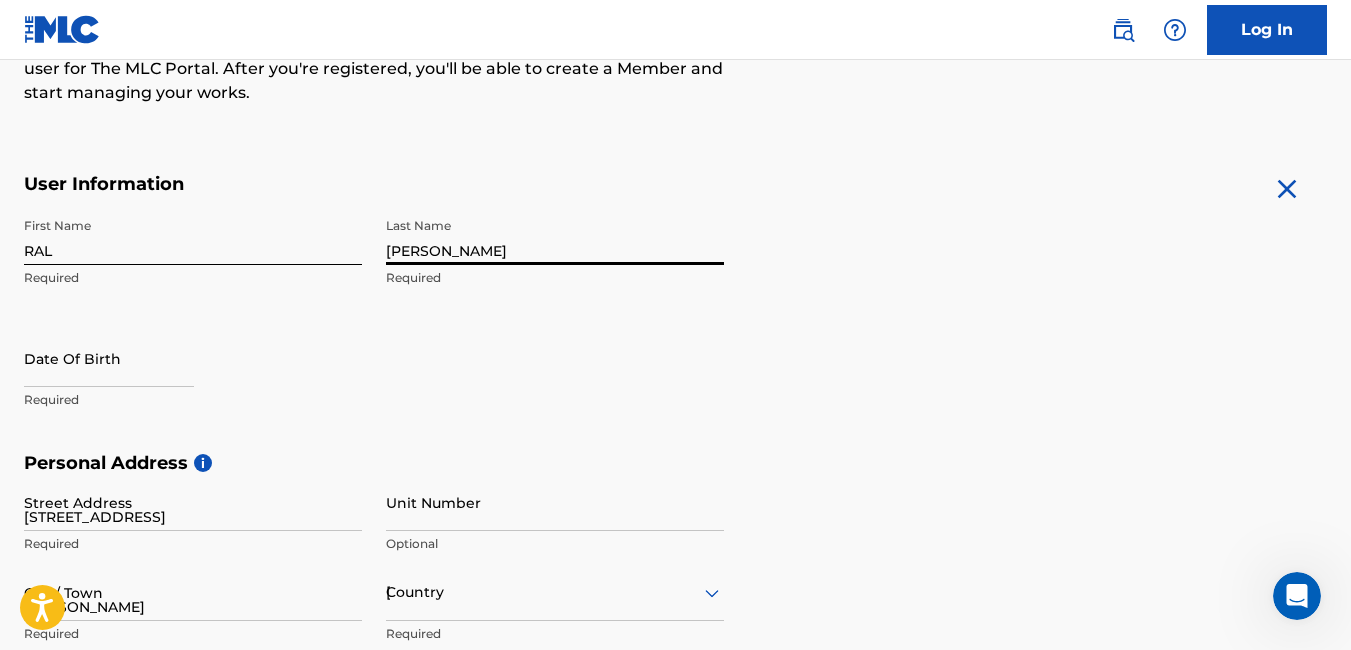 type on "82801" 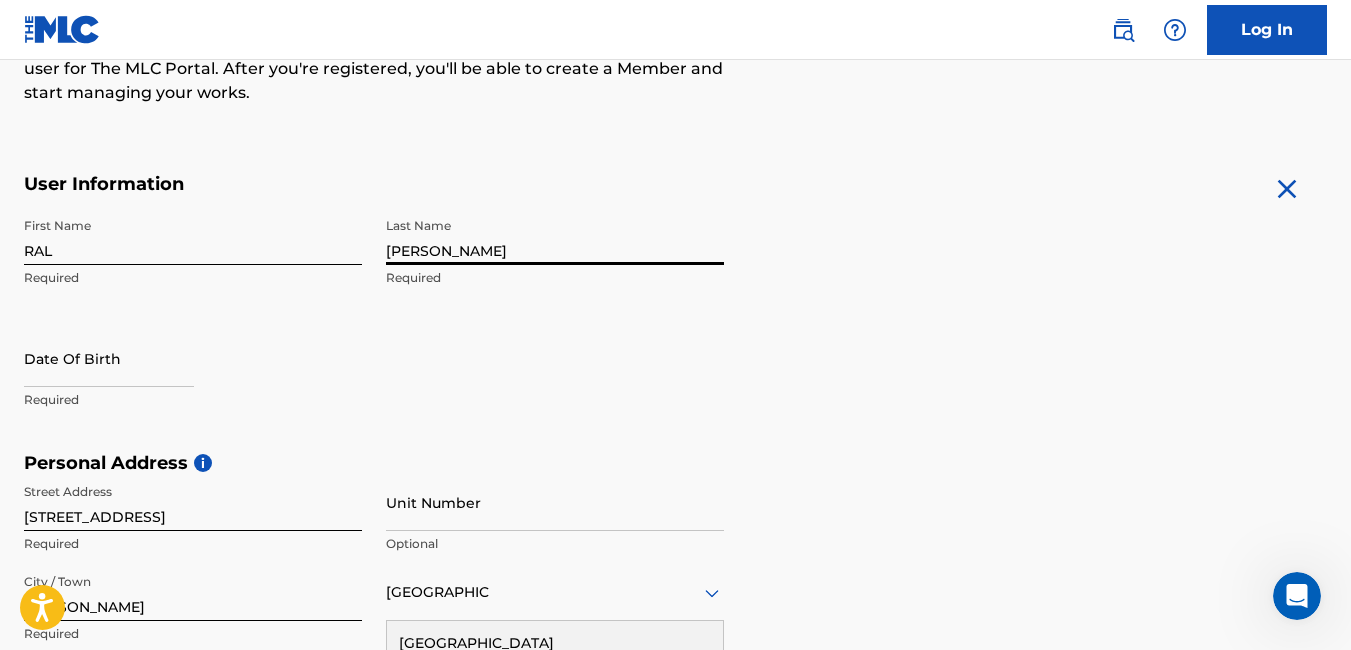 scroll, scrollTop: 786, scrollLeft: 0, axis: vertical 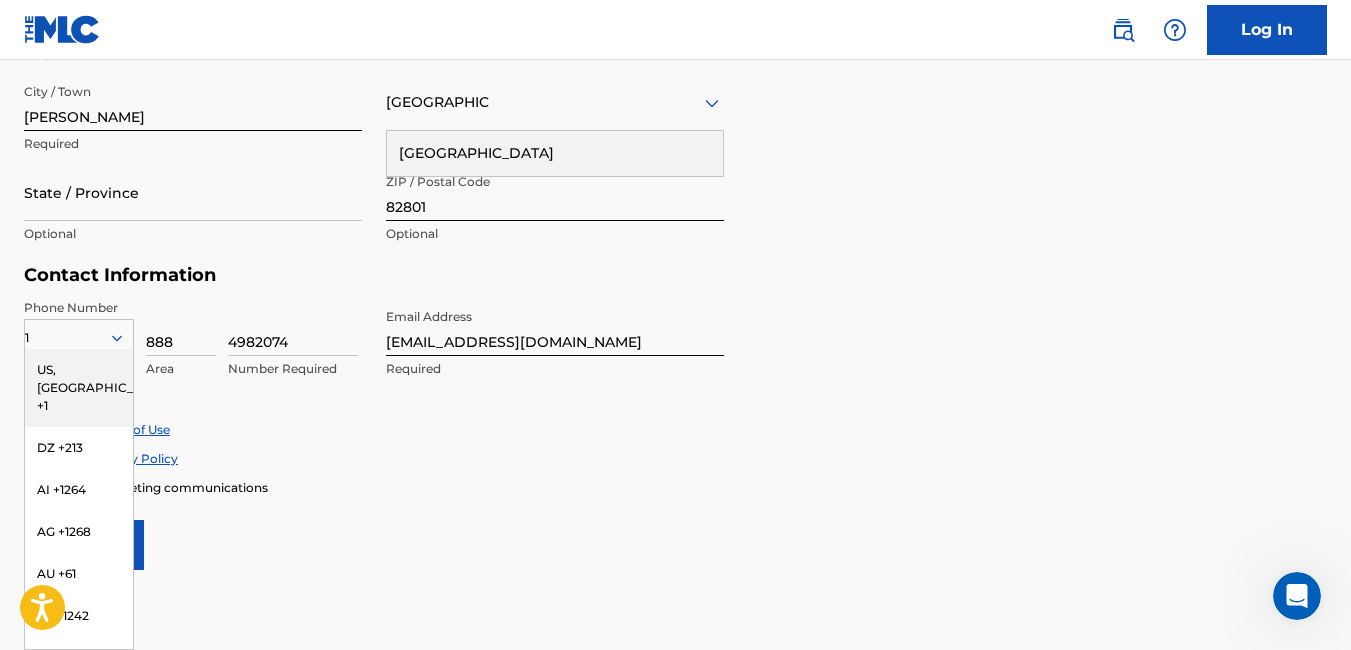 type on "[PERSON_NAME]" 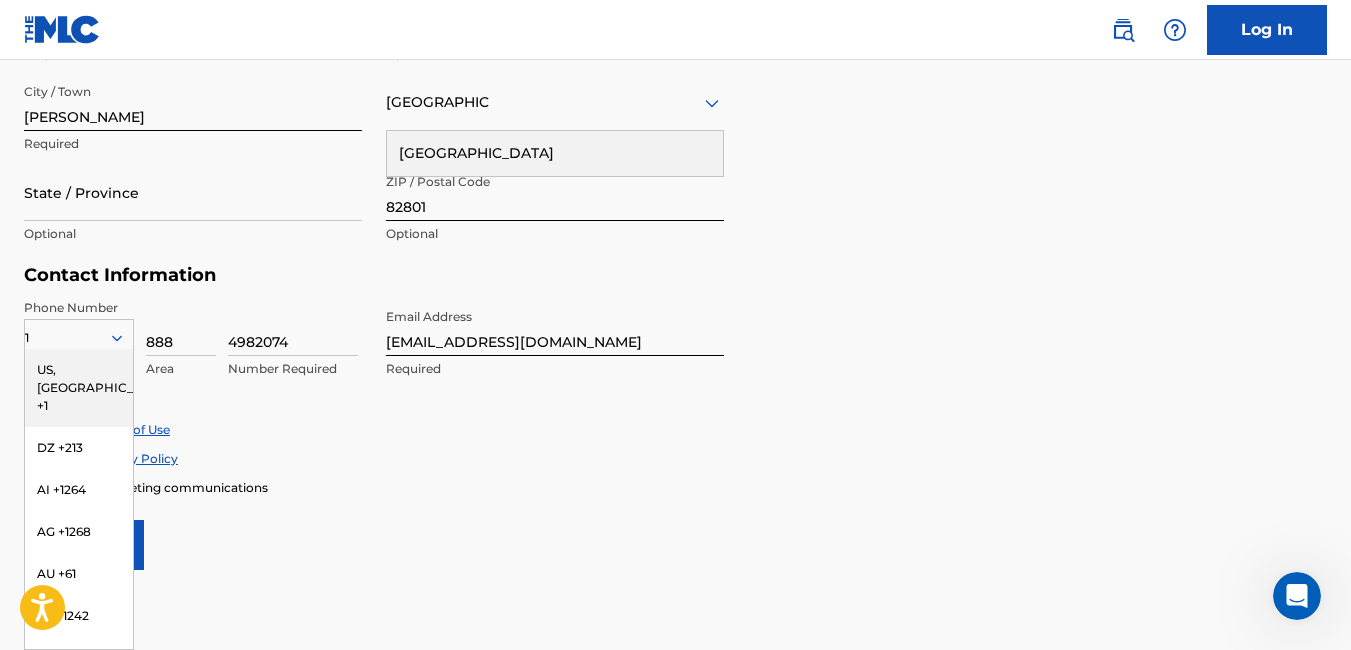 click on "Personal Address i Street Address 13307 Coffeen Avenue STE 1200 Required Unit Number Optional City / Town Sheridan Required United States United States Required State / Province Optional ZIP / Postal Code 82801 Optional" at bounding box center [675, 113] 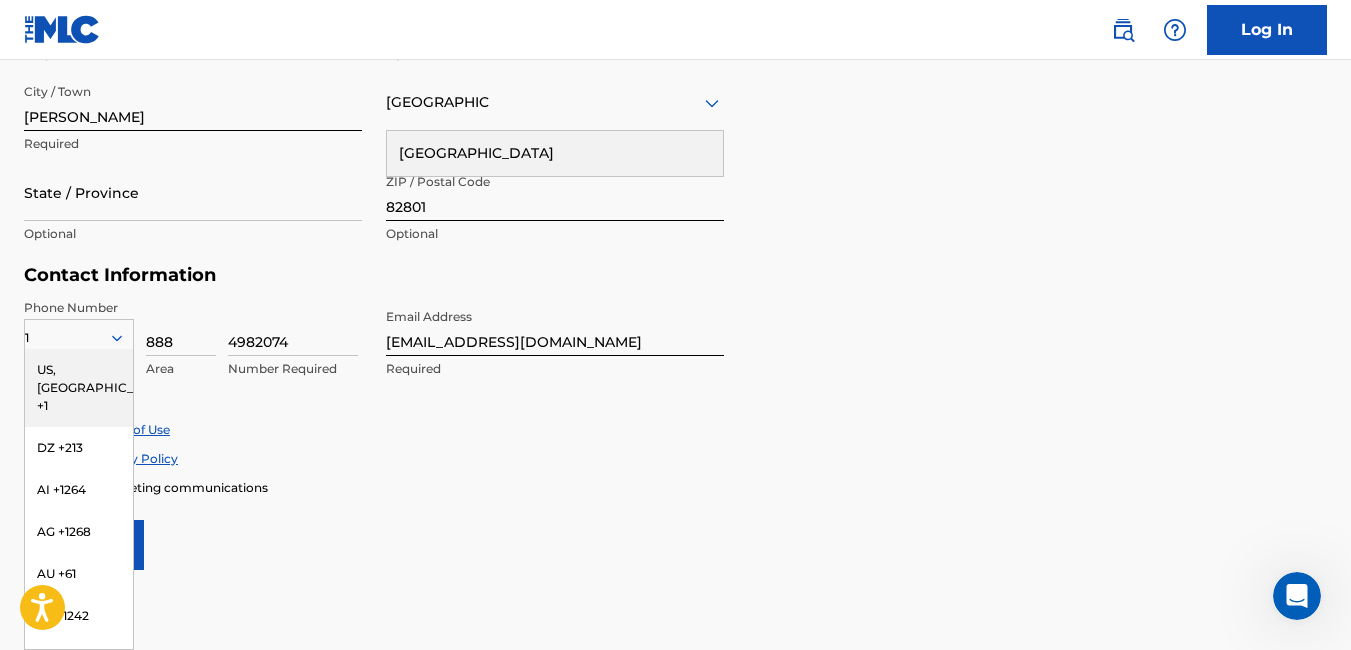 click on "User Information First Name RAL Required Last Name Ralph Required Date Of Birth Required Personal Address i Street Address 13307 Coffeen Avenue STE 1200 Required Unit Number Optional City / Town Sheridan Required United States United States Required State / Province Optional ZIP / Postal Code 82801 Optional Contact Information Phone Number 1 US, CA +1 DZ +213 AI +1264 AG +1268 AU +61 BS +1242 BB +1246 BZ +501 BM +1441 BO +591 KY +1345 DM +1767 DO +1809 ER +291 ET +251 GA +241 GD +1473 IN +91 JM +1876 JP +81 LV +371 LB +961 LR +231 LY +218 MG +261 FM +691 ME, RS +381 MS +1664 MA, EH +212 NL +31 PE +51 PT +351 KN +1869 LC +1758 VC +1784 SN +221 SK +421 CH +41 TT +1868 TN +216 TC +1649 AE +971 VG +1284 WF +681 Country Required 888 Area 4982074 Number Required Email Address unbreakablerecordllc@gmail.com Required Accept Terms of Use Accept Privacy Policy Enroll in marketing communications Sign up" at bounding box center [675, 126] 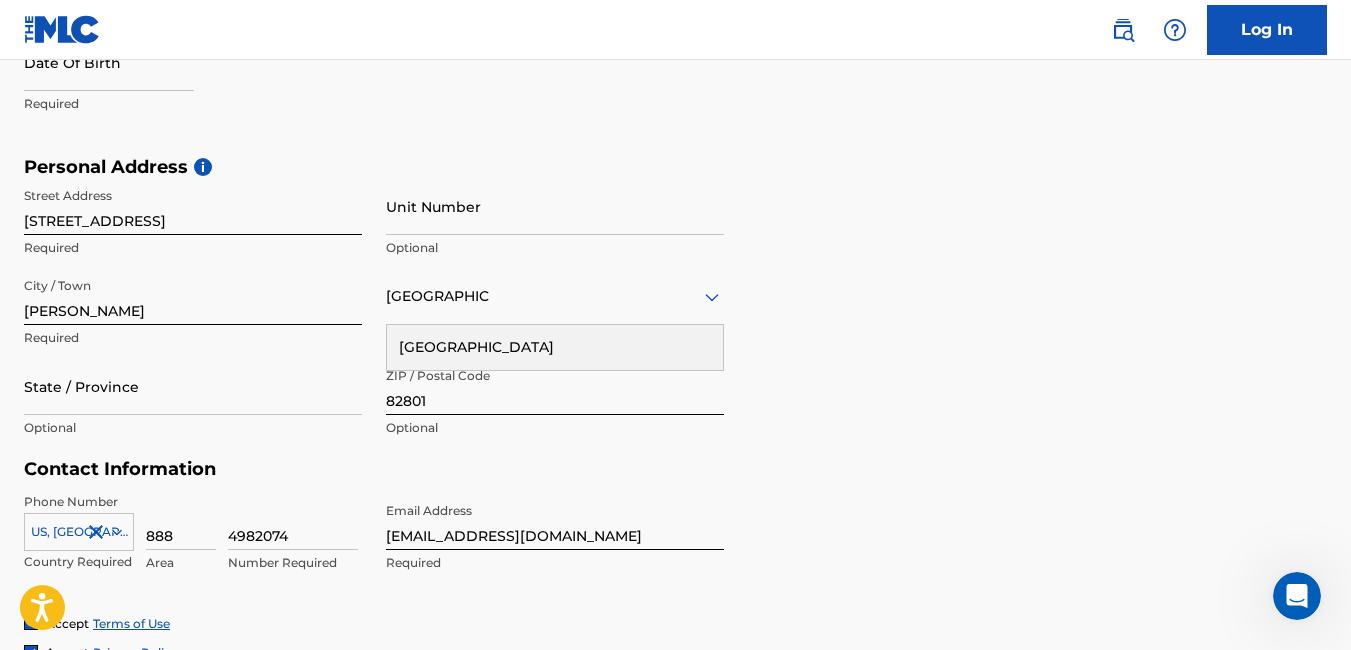 scroll, scrollTop: 582, scrollLeft: 0, axis: vertical 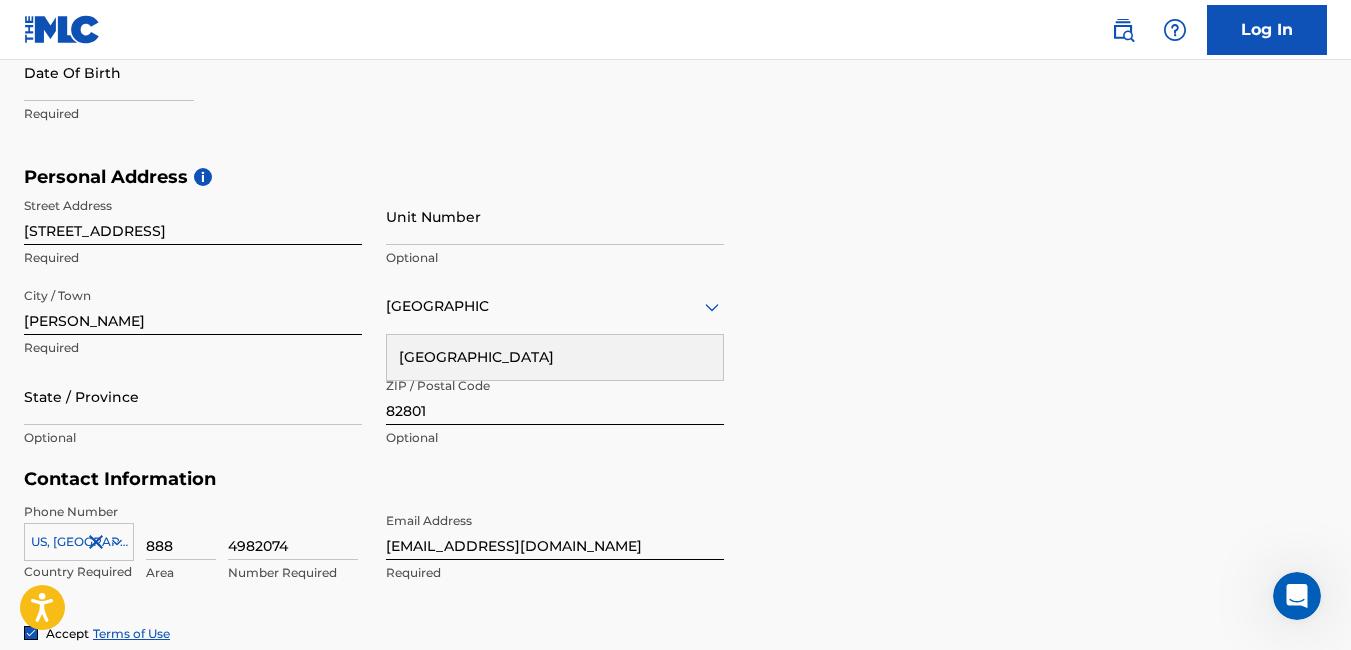 click on "[GEOGRAPHIC_DATA]" at bounding box center (555, 357) 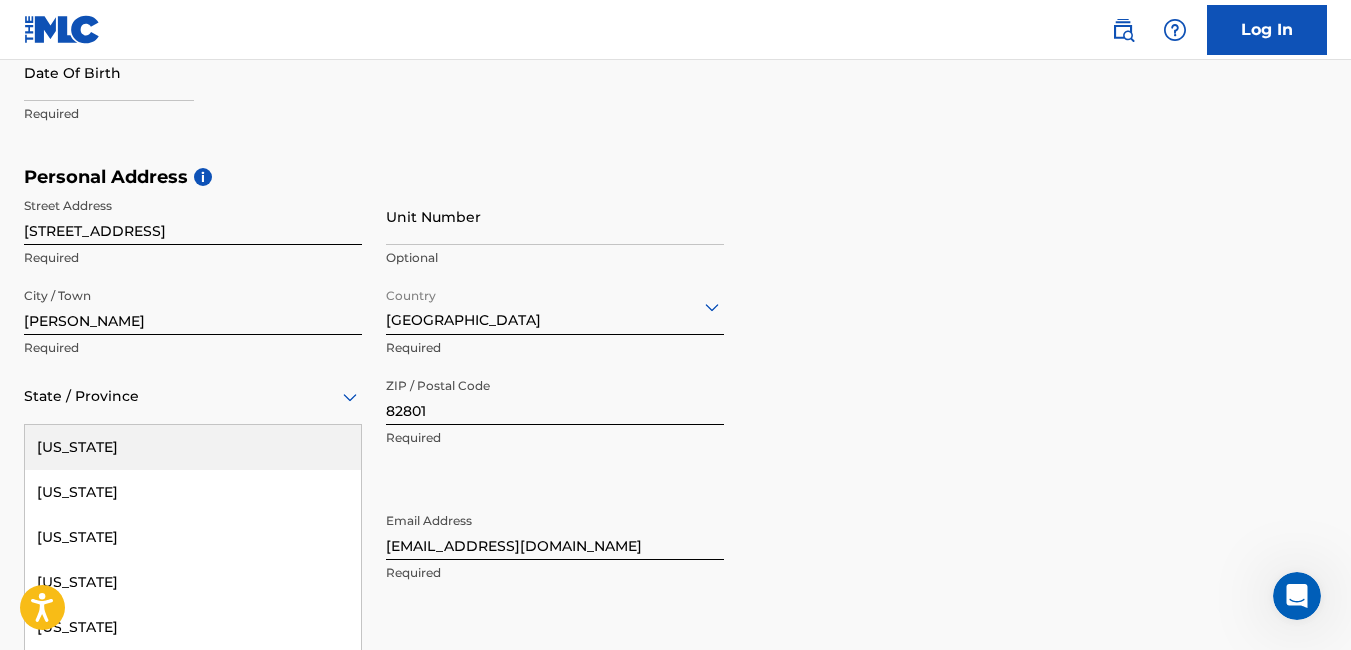 click on "57 results available. Use Up and Down to choose options, press Enter to select the currently focused option, press Escape to exit the menu, press Tab to select the option and exit the menu. State / Province Alabama Alaska American Samoa Arizona Arkansas California Colorado Connecticut Delaware District of Columbia Florida Georgia Guam Hawaii Idaho Illinois Indiana Iowa Kansas Kentucky Louisiana Maine Maryland Massachusetts Michigan Minnesota Mississippi Missouri Montana Nebraska Nevada New Hampshire New Jersey New Mexico New York North Carolina North Dakota Northern Mariana Islands Ohio Oklahoma Oregon Pennsylvania Puerto Rico Puerto Rico Rhode Island South Carolina South Dakota Tennessee Texas Utah Vermont Virgin Islands, U.S. Virginia Washington West Virginia Wisconsin Wyoming" at bounding box center [193, 396] 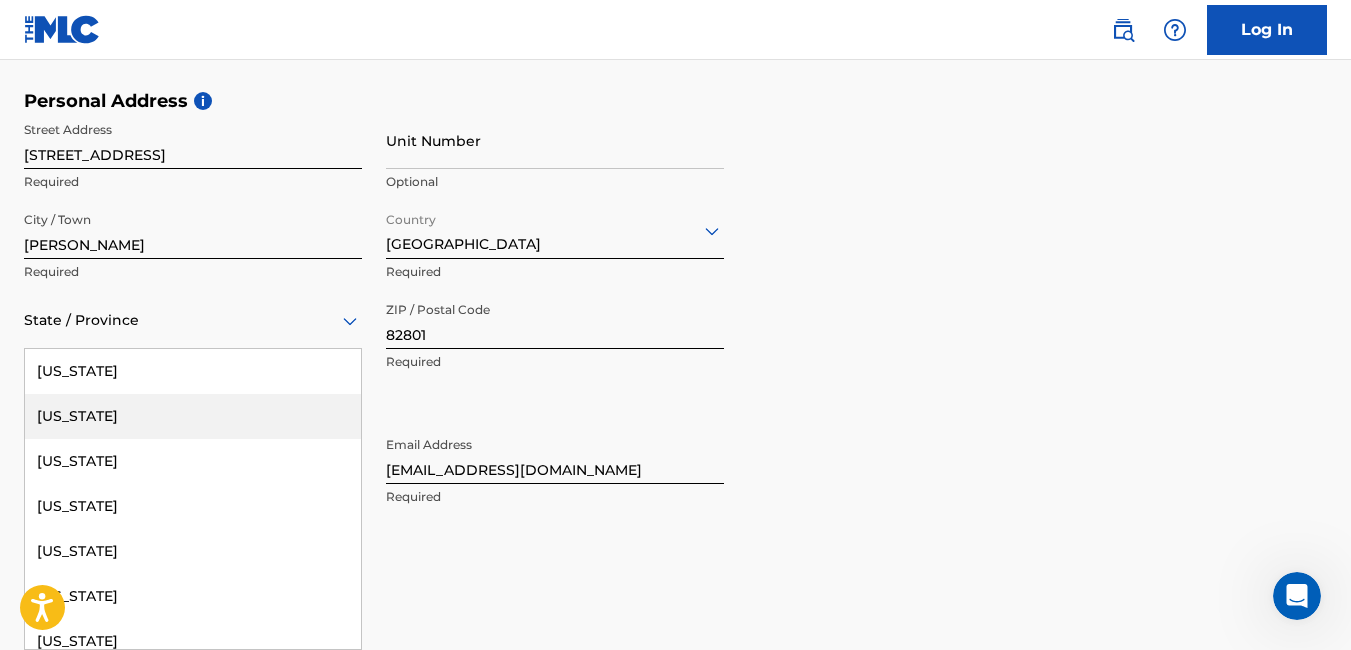 scroll, scrollTop: 2265, scrollLeft: 0, axis: vertical 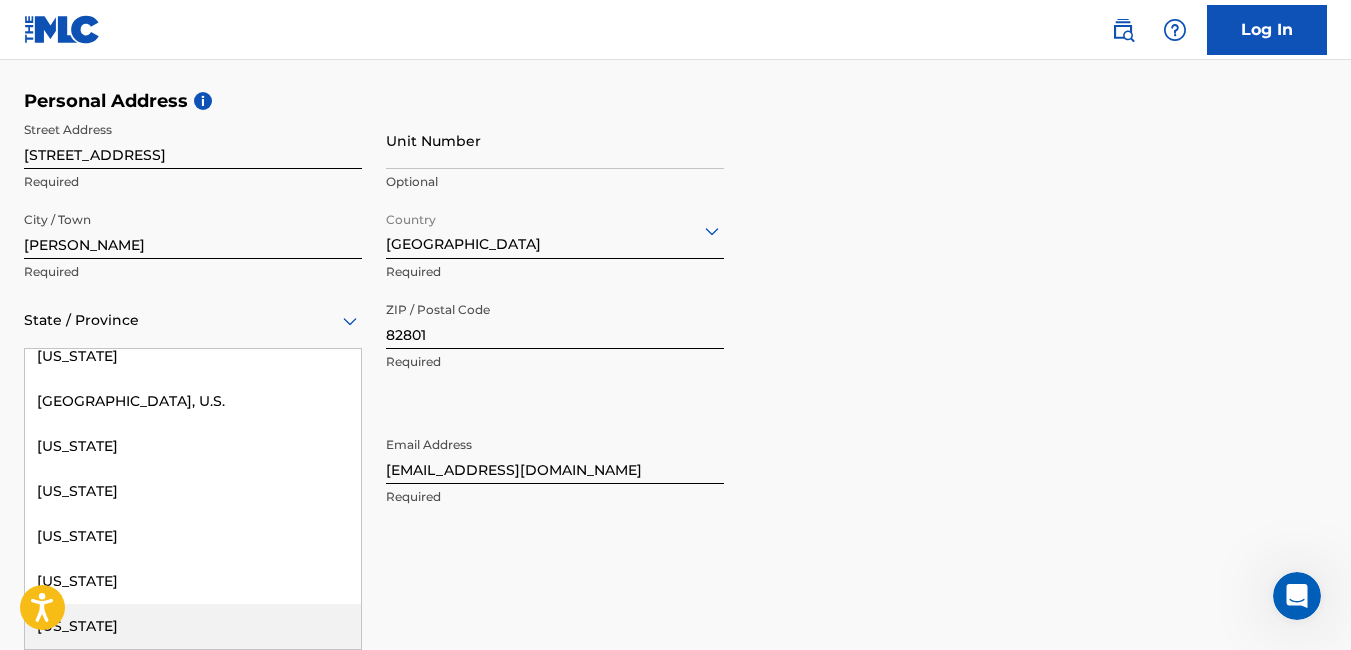 click on "[US_STATE]" at bounding box center [193, 626] 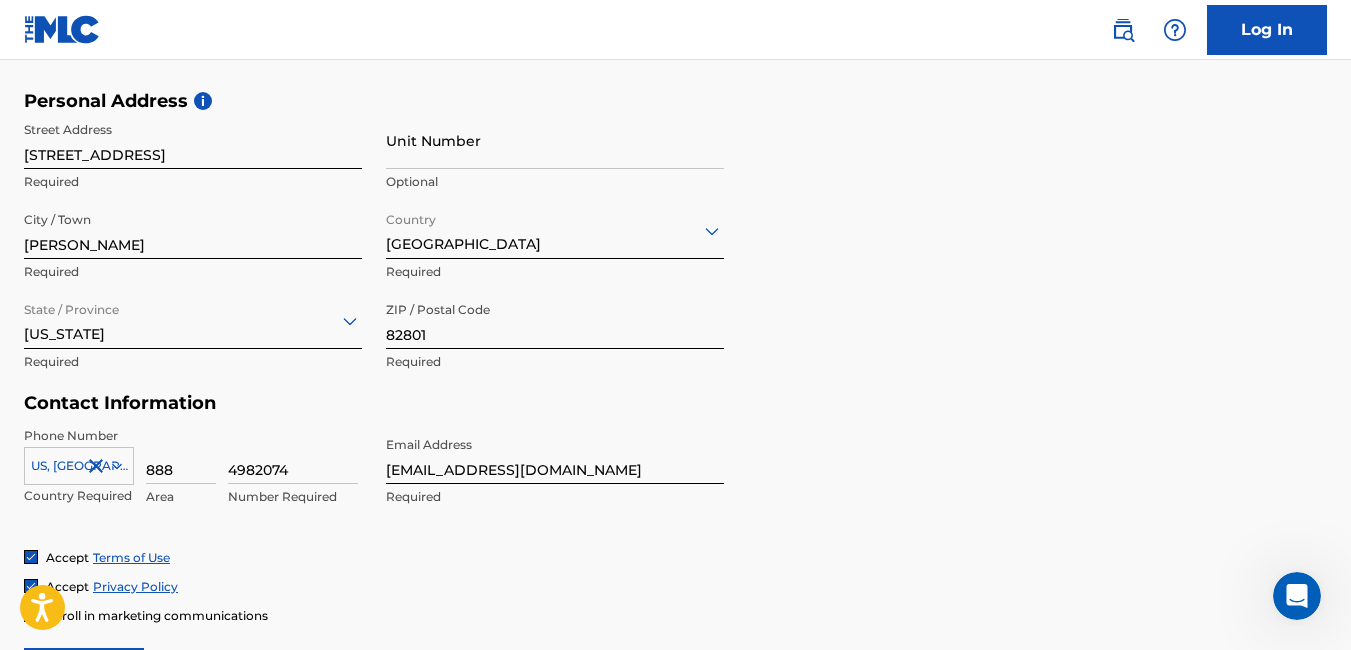 click on "The MLC uses identity verification before a user is registered to comply with Know Your Customer (KYC) regulations. KYC is required to establish the legitimacy of a user's identity and helps to prevent the creation and use of fraudulent accounts. Sign up for The MLC Portal Please complete the following form with your personal information to sign up as a user for The MLC Portal. After you're registered, you'll be able to create a Member and start managing your works. User Information First Name RAL Required Last Name Ralph Required Date Of Birth Required Personal Address i Street Address 13307 Coffeen Avenue STE 1200 Required Unit Number Optional City / Town Sheridan Required Country United States Required State / Province Wyoming Required ZIP / Postal Code 82801 Required Contact Information Phone Number US, CA +1 Country Required 888 Area 4982074 Number Required Email Address unbreakablerecordllc@gmail.com Required Accept Terms of Use Accept Privacy Policy Enroll in marketing communications Sign up" at bounding box center (675, 118) 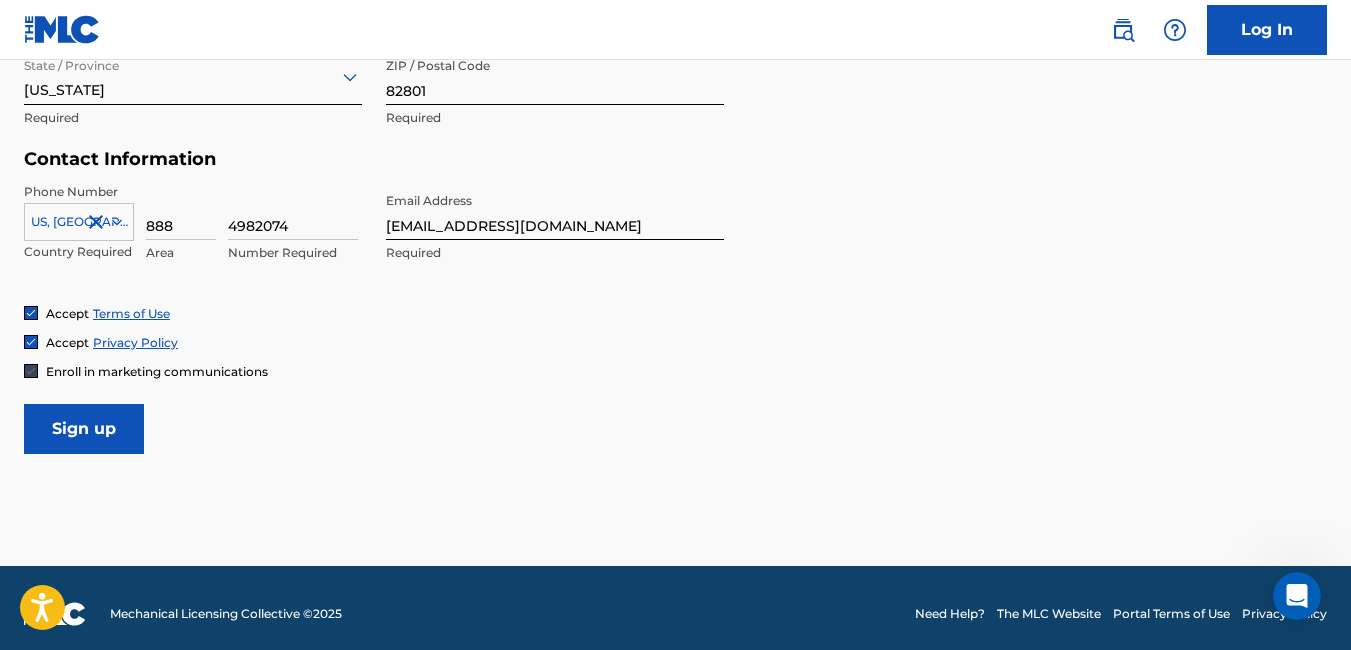 scroll, scrollTop: 914, scrollLeft: 0, axis: vertical 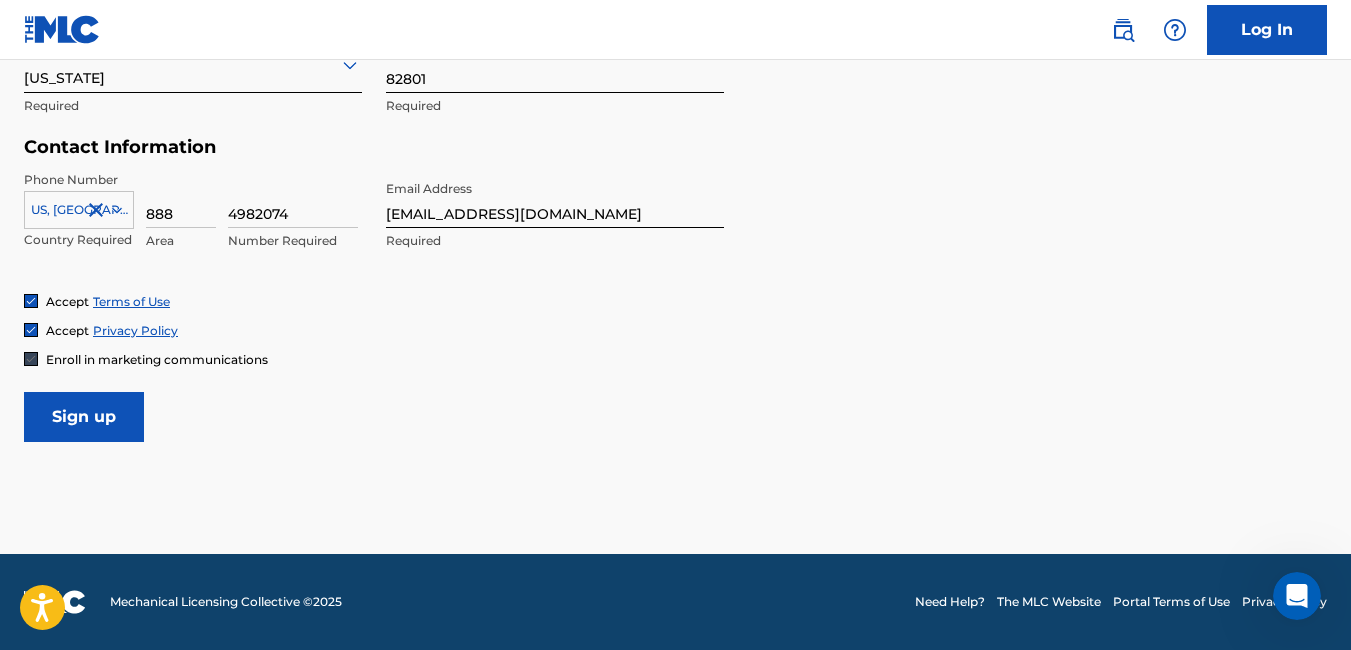 click on "Sign up" at bounding box center (84, 417) 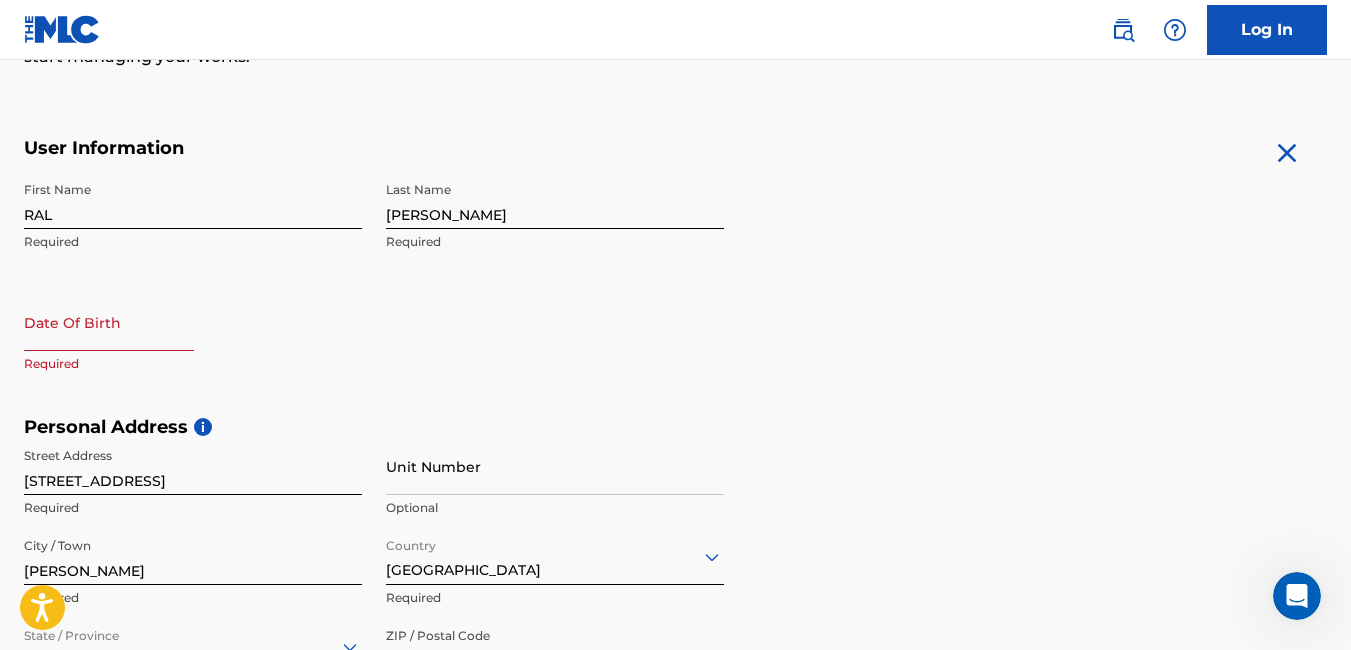 scroll, scrollTop: 329, scrollLeft: 0, axis: vertical 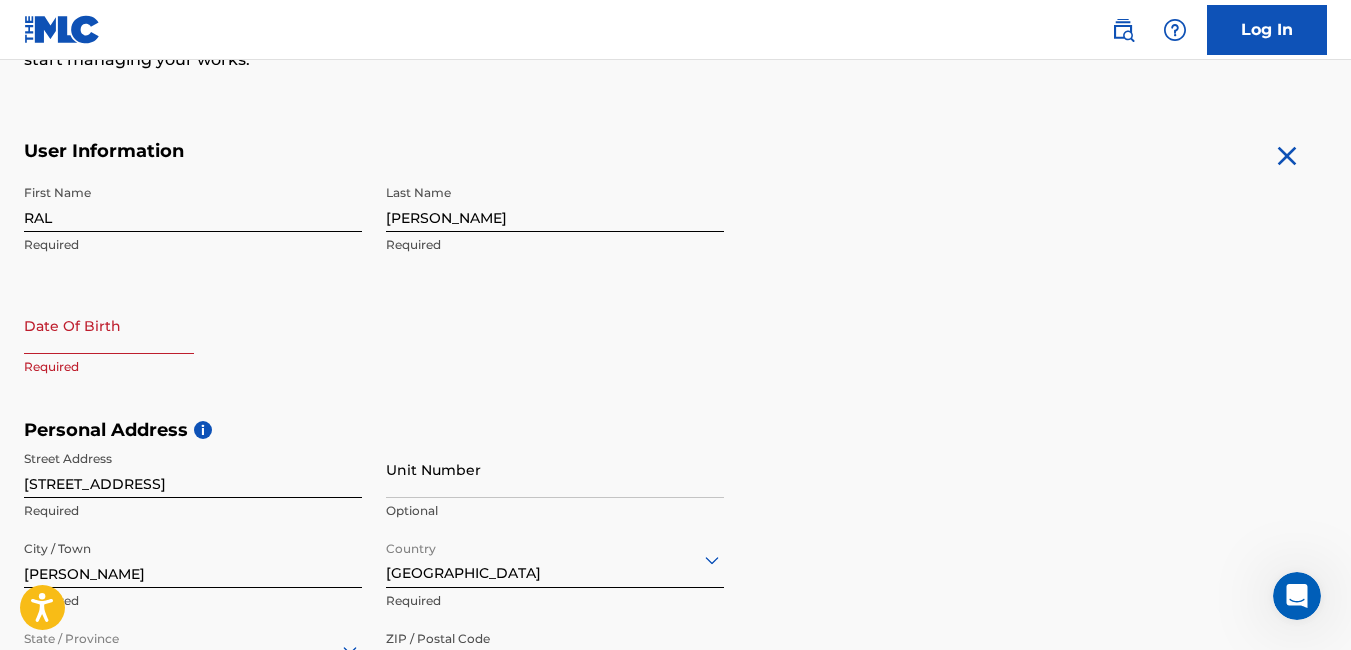 click at bounding box center [109, 325] 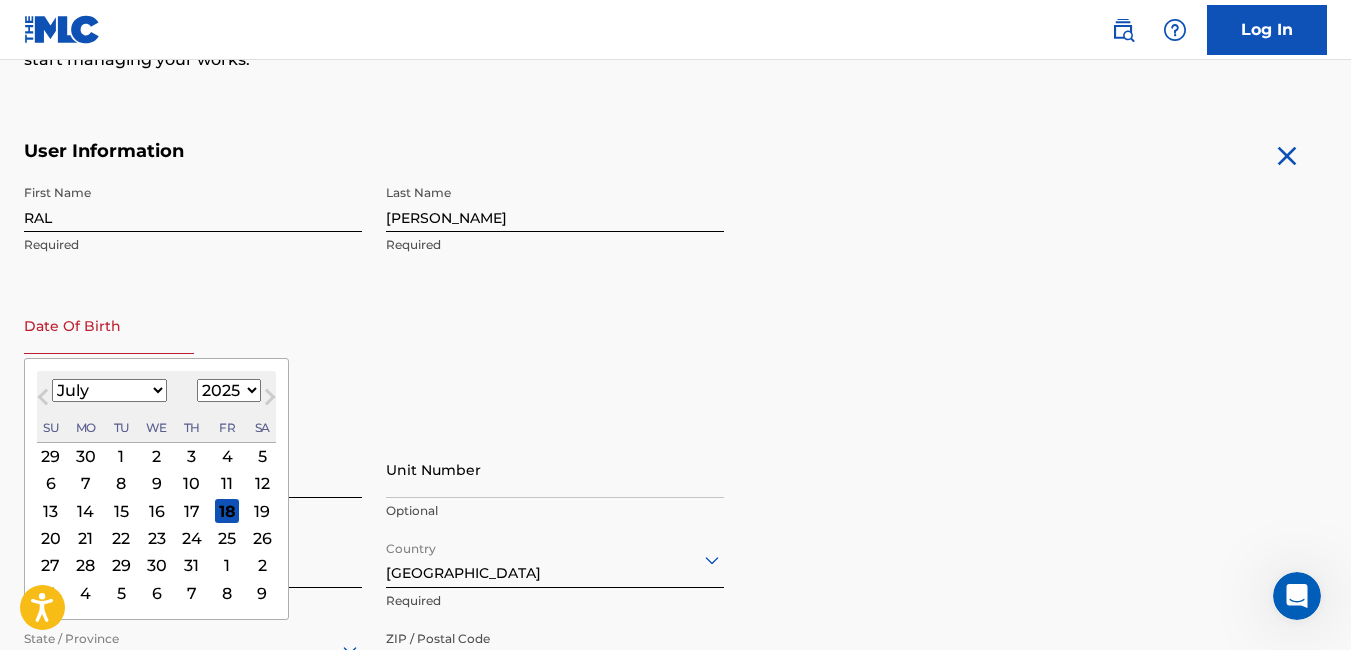 click on "1899 1900 1901 1902 1903 1904 1905 1906 1907 1908 1909 1910 1911 1912 1913 1914 1915 1916 1917 1918 1919 1920 1921 1922 1923 1924 1925 1926 1927 1928 1929 1930 1931 1932 1933 1934 1935 1936 1937 1938 1939 1940 1941 1942 1943 1944 1945 1946 1947 1948 1949 1950 1951 1952 1953 1954 1955 1956 1957 1958 1959 1960 1961 1962 1963 1964 1965 1966 1967 1968 1969 1970 1971 1972 1973 1974 1975 1976 1977 1978 1979 1980 1981 1982 1983 1984 1985 1986 1987 1988 1989 1990 1991 1992 1993 1994 1995 1996 1997 1998 1999 2000 2001 2002 2003 2004 2005 2006 2007 2008 2009 2010 2011 2012 2013 2014 2015 2016 2017 2018 2019 2020 2021 2022 2023 2024 2025 2026 2027 2028 2029 2030 2031 2032 2033 2034 2035 2036 2037 2038 2039 2040 2041 2042 2043 2044 2045 2046 2047 2048 2049 2050 2051 2052 2053 2054 2055 2056 2057 2058 2059 2060 2061 2062 2063 2064 2065 2066 2067 2068 2069 2070 2071 2072 2073 2074 2075 2076 2077 2078 2079 2080 2081 2082 2083 2084 2085 2086 2087 2088 2089 2090 2091 2092 2093 2094 2095 2096 2097 2098 2099 2100" at bounding box center [229, 390] 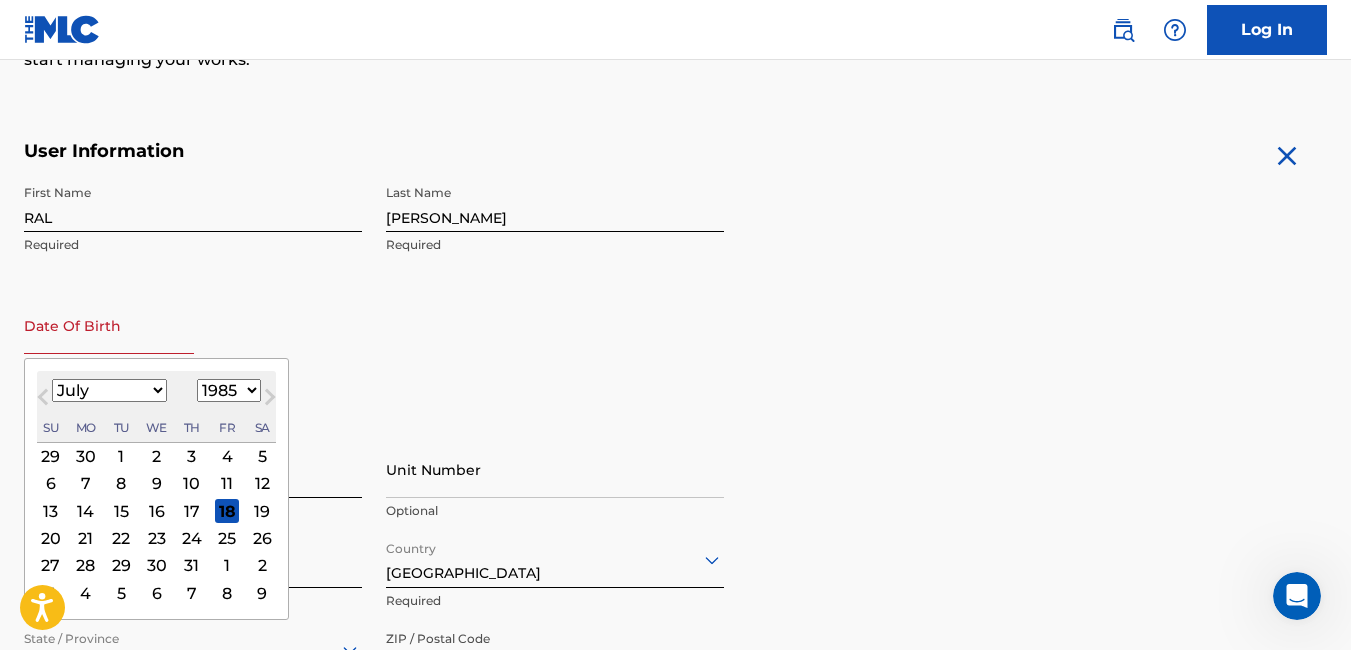 click on "1899 1900 1901 1902 1903 1904 1905 1906 1907 1908 1909 1910 1911 1912 1913 1914 1915 1916 1917 1918 1919 1920 1921 1922 1923 1924 1925 1926 1927 1928 1929 1930 1931 1932 1933 1934 1935 1936 1937 1938 1939 1940 1941 1942 1943 1944 1945 1946 1947 1948 1949 1950 1951 1952 1953 1954 1955 1956 1957 1958 1959 1960 1961 1962 1963 1964 1965 1966 1967 1968 1969 1970 1971 1972 1973 1974 1975 1976 1977 1978 1979 1980 1981 1982 1983 1984 1985 1986 1987 1988 1989 1990 1991 1992 1993 1994 1995 1996 1997 1998 1999 2000 2001 2002 2003 2004 2005 2006 2007 2008 2009 2010 2011 2012 2013 2014 2015 2016 2017 2018 2019 2020 2021 2022 2023 2024 2025 2026 2027 2028 2029 2030 2031 2032 2033 2034 2035 2036 2037 2038 2039 2040 2041 2042 2043 2044 2045 2046 2047 2048 2049 2050 2051 2052 2053 2054 2055 2056 2057 2058 2059 2060 2061 2062 2063 2064 2065 2066 2067 2068 2069 2070 2071 2072 2073 2074 2075 2076 2077 2078 2079 2080 2081 2082 2083 2084 2085 2086 2087 2088 2089 2090 2091 2092 2093 2094 2095 2096 2097 2098 2099 2100" at bounding box center [229, 390] 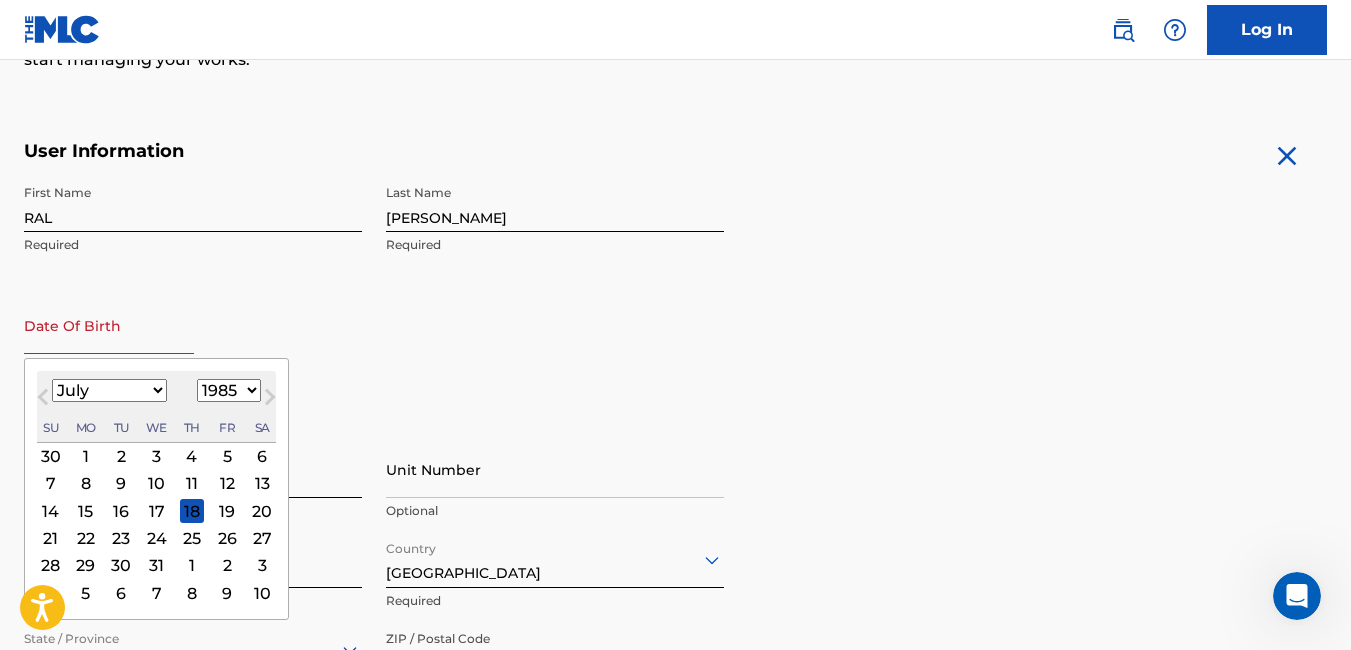click on "January February March April May June July August September October November December" at bounding box center (109, 390) 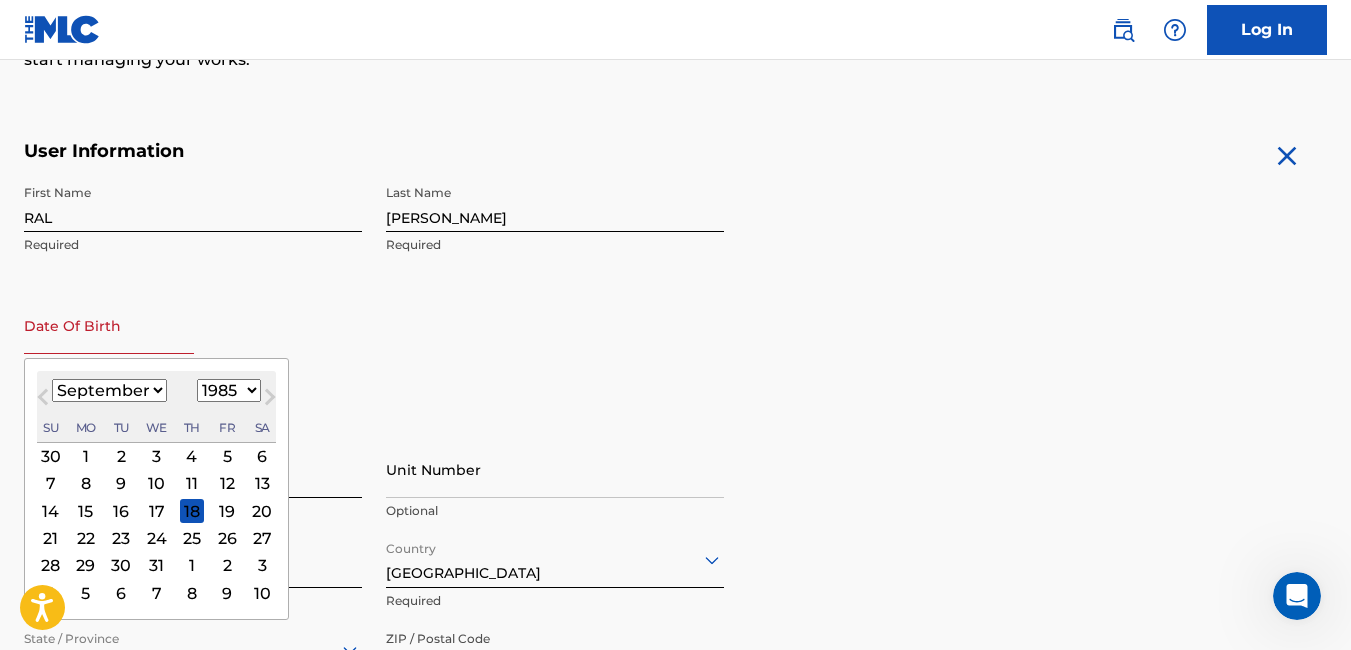 click on "January February March April May June July August September October November December" at bounding box center (109, 390) 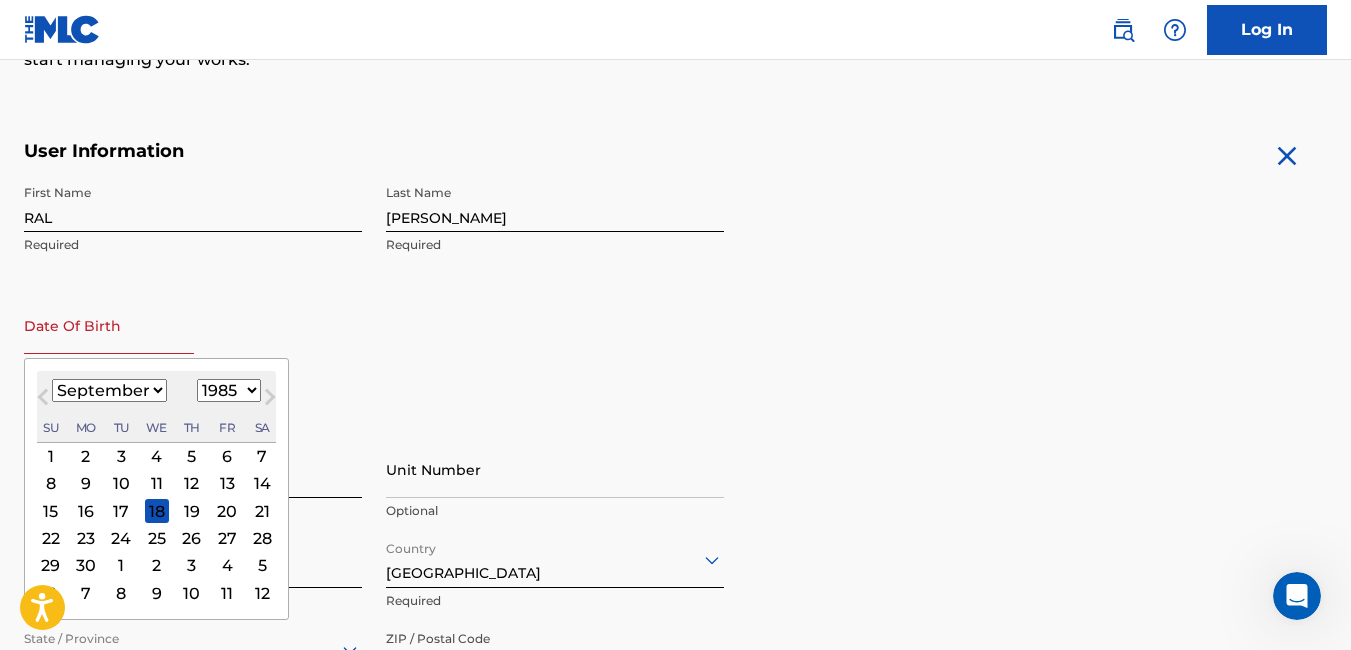 click on "10" at bounding box center (121, 484) 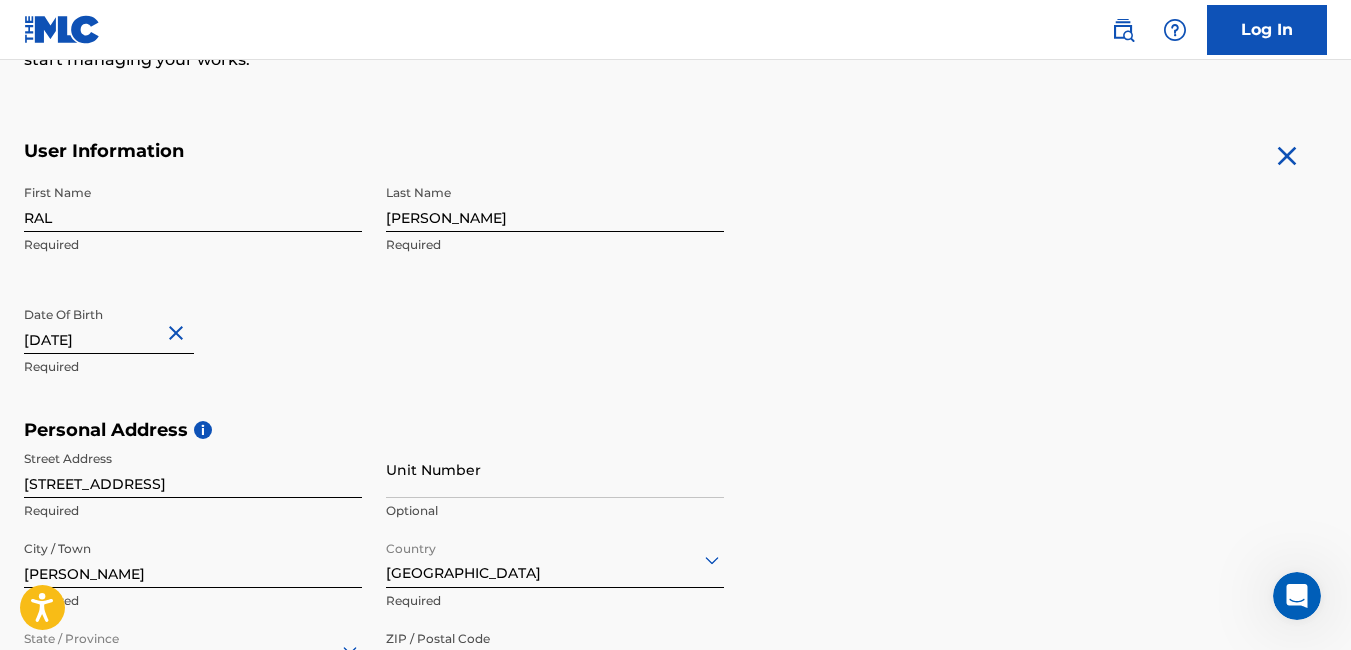 type on "[DATE]" 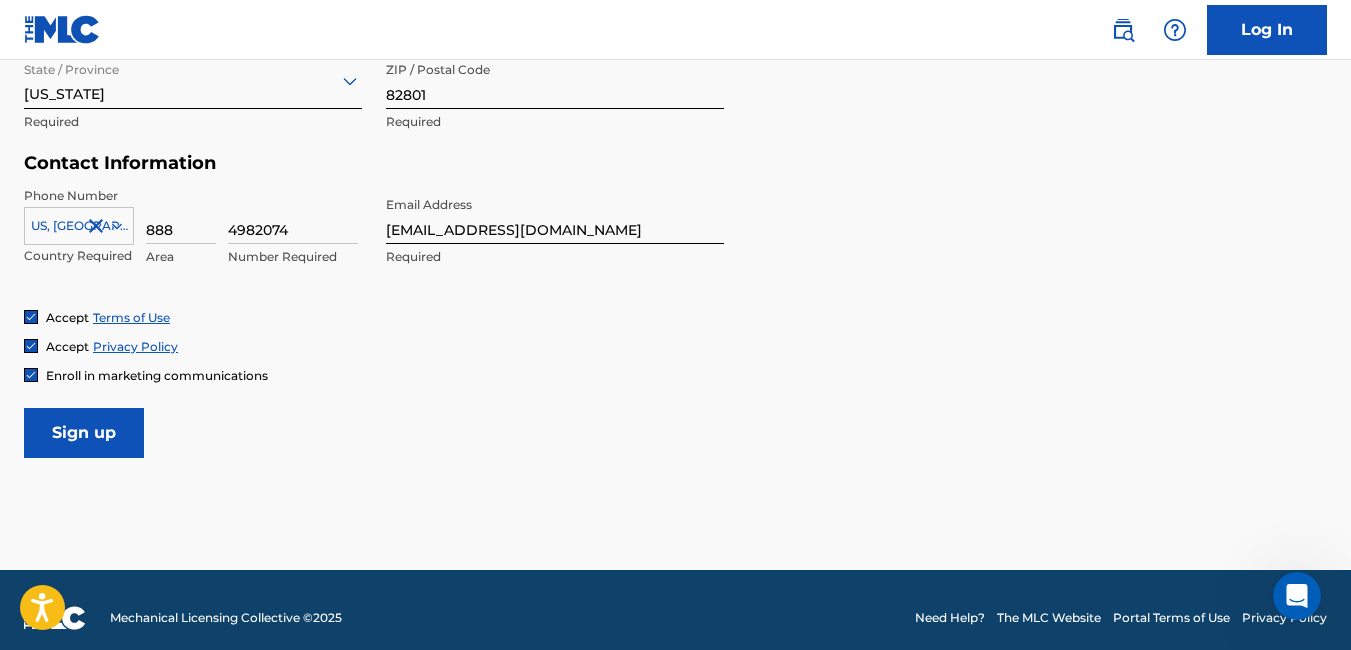 click on "Sign up" at bounding box center [84, 433] 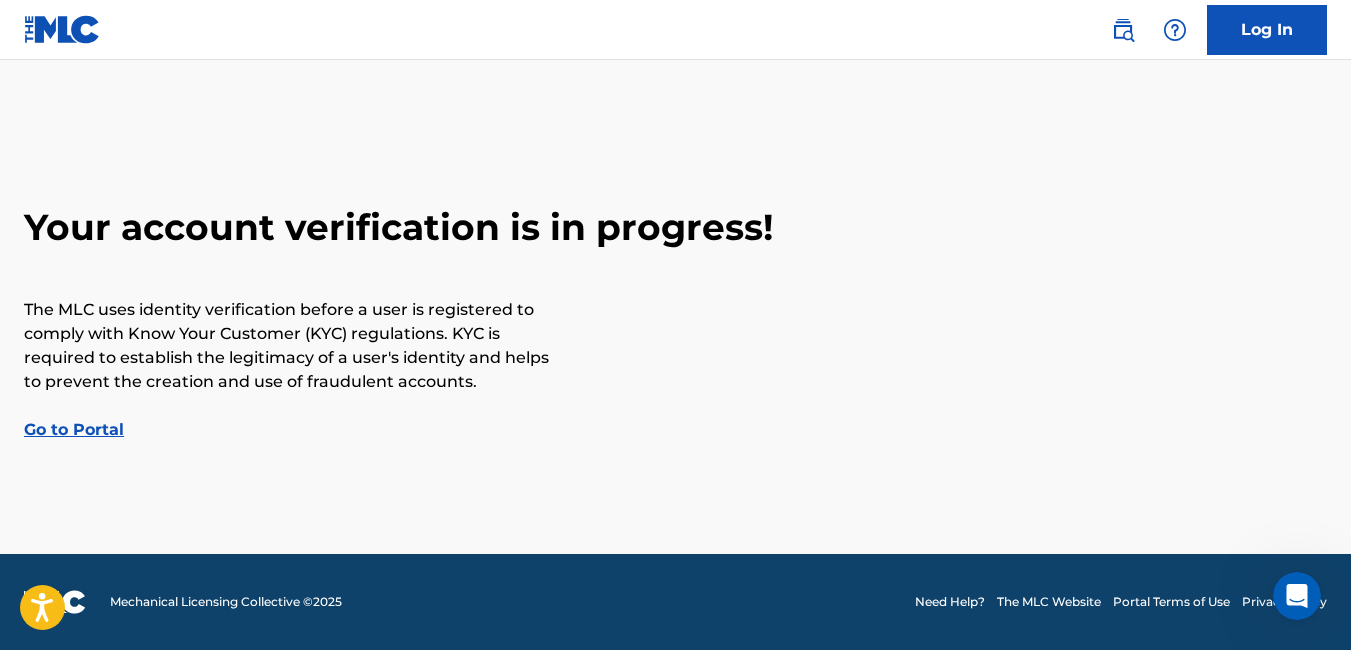 scroll, scrollTop: 0, scrollLeft: 0, axis: both 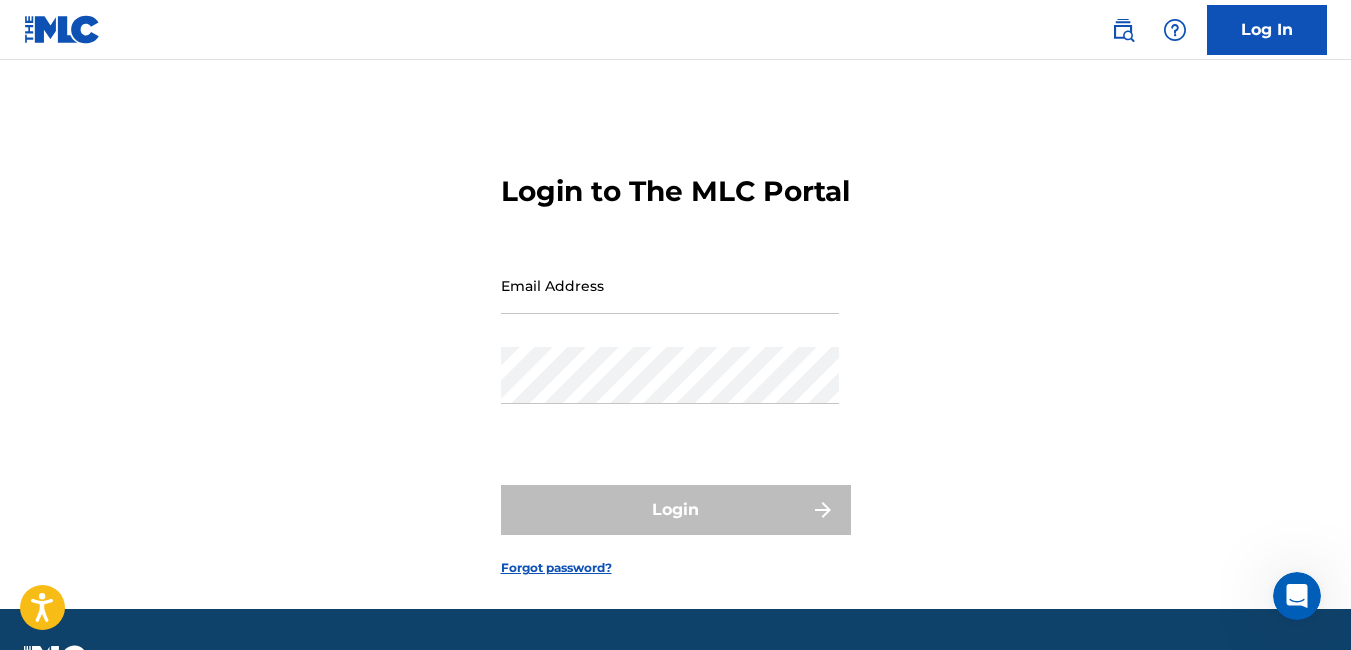 click on "Login to The MLC Portal Email Address Password Login Forgot password?" at bounding box center (675, 359) 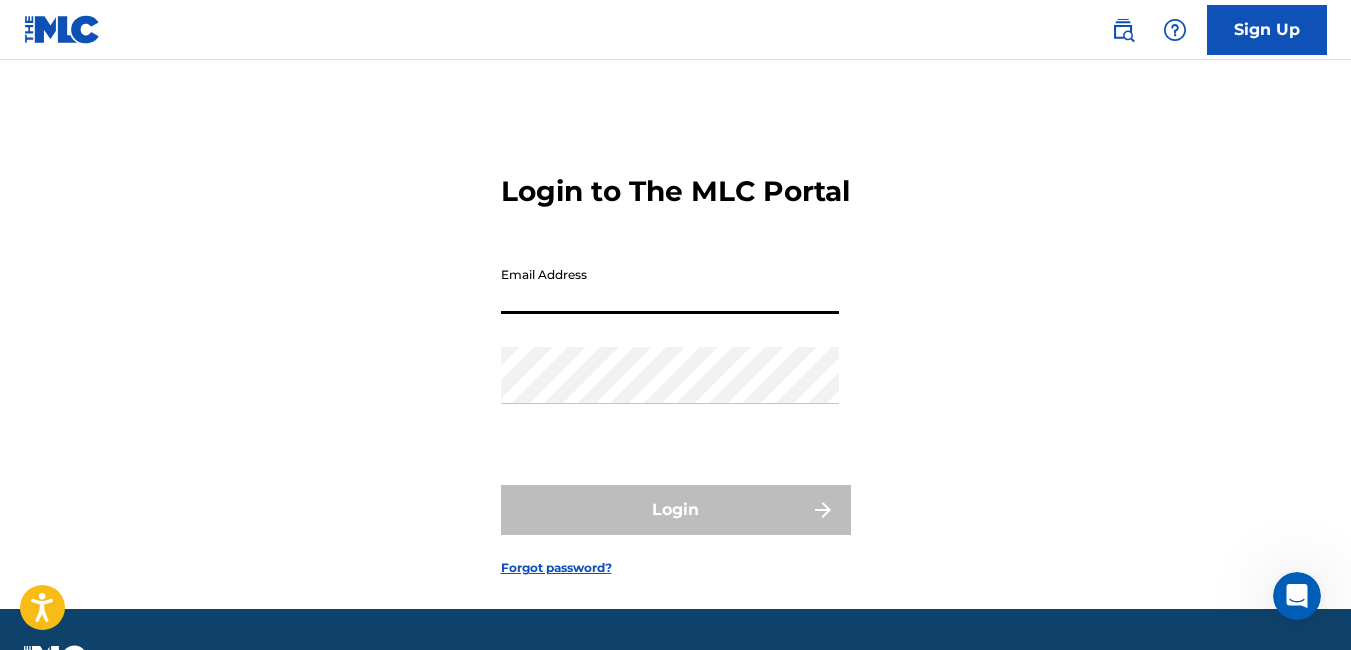 click on "Email Address" at bounding box center (670, 285) 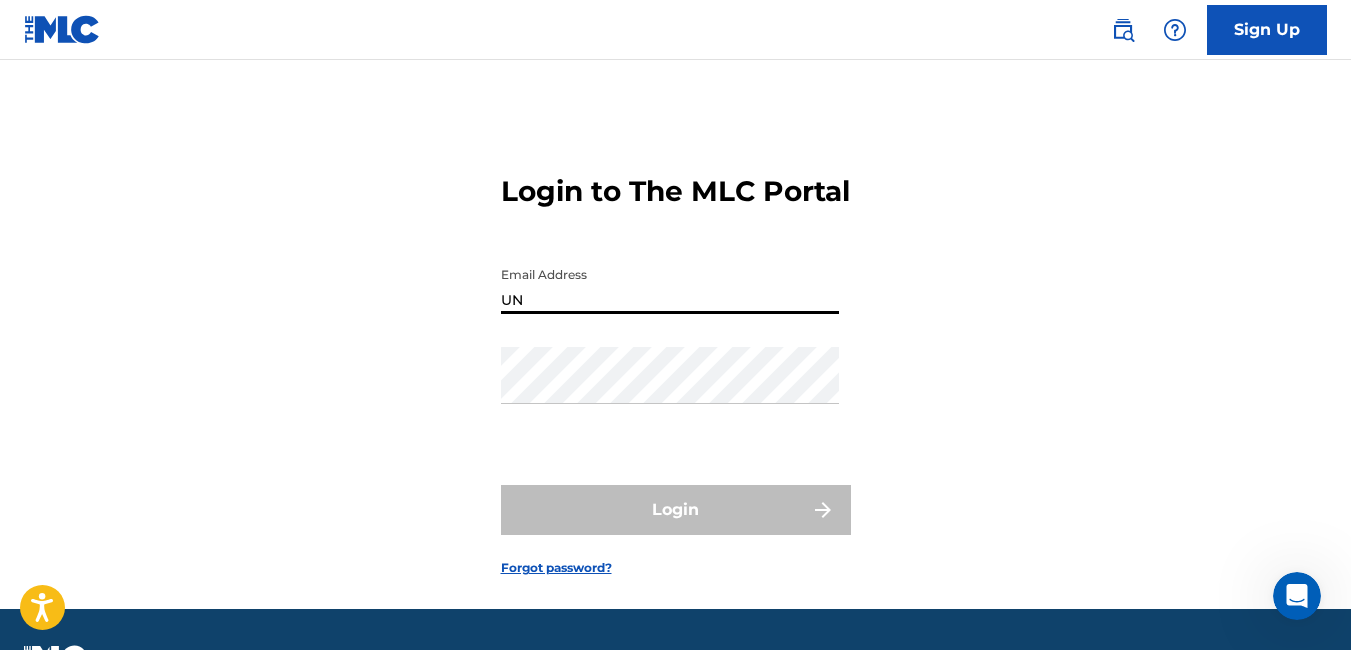 type on "U" 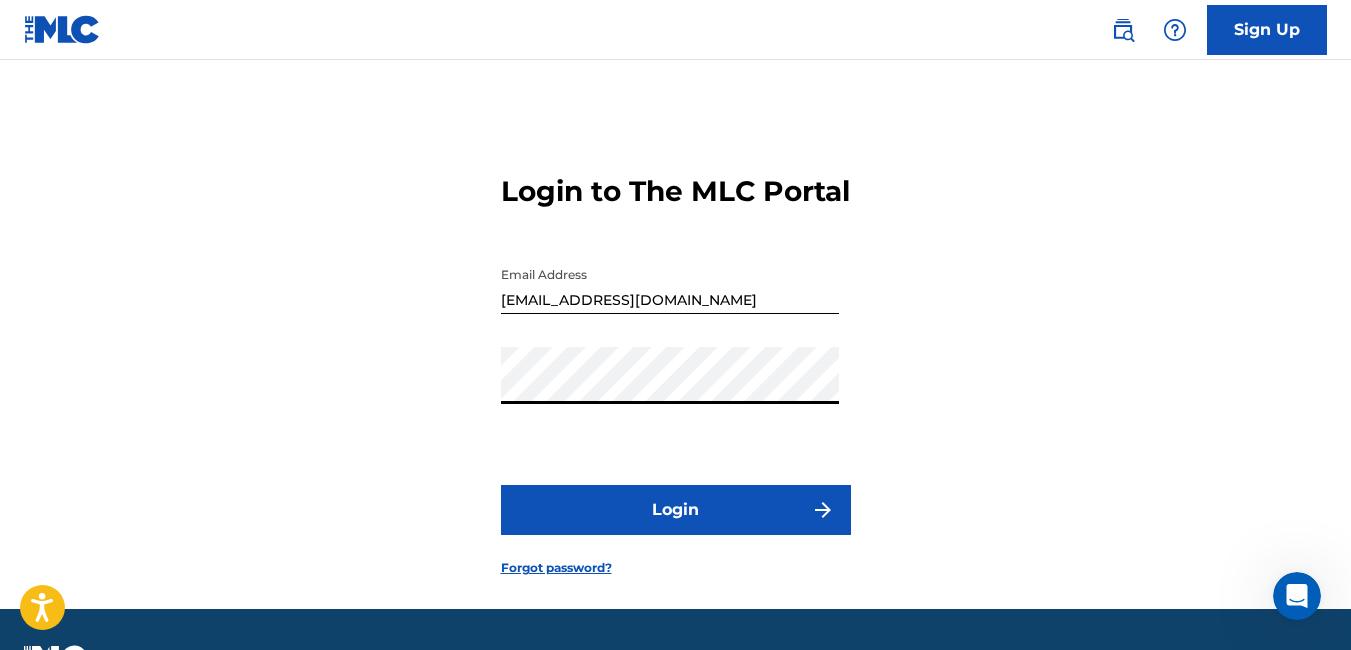 click on "Login" at bounding box center (676, 510) 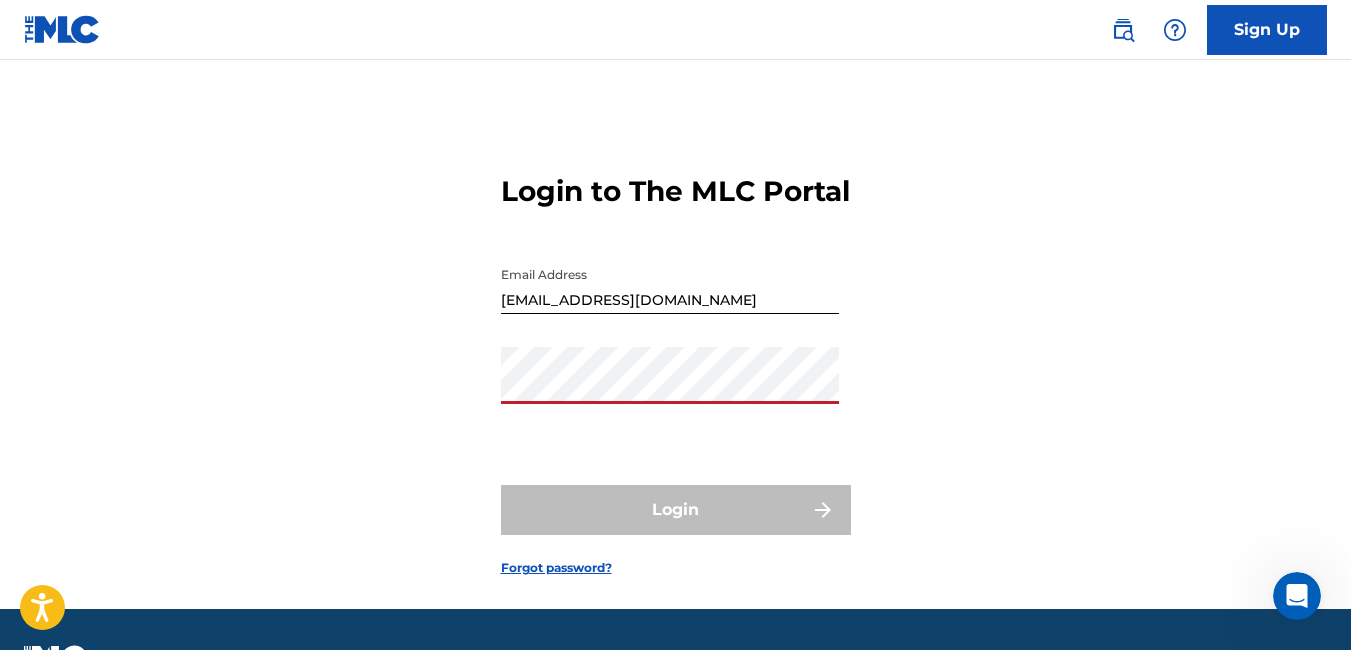 click on "unbreakakblerecordllc@gmail.com" at bounding box center [670, 285] 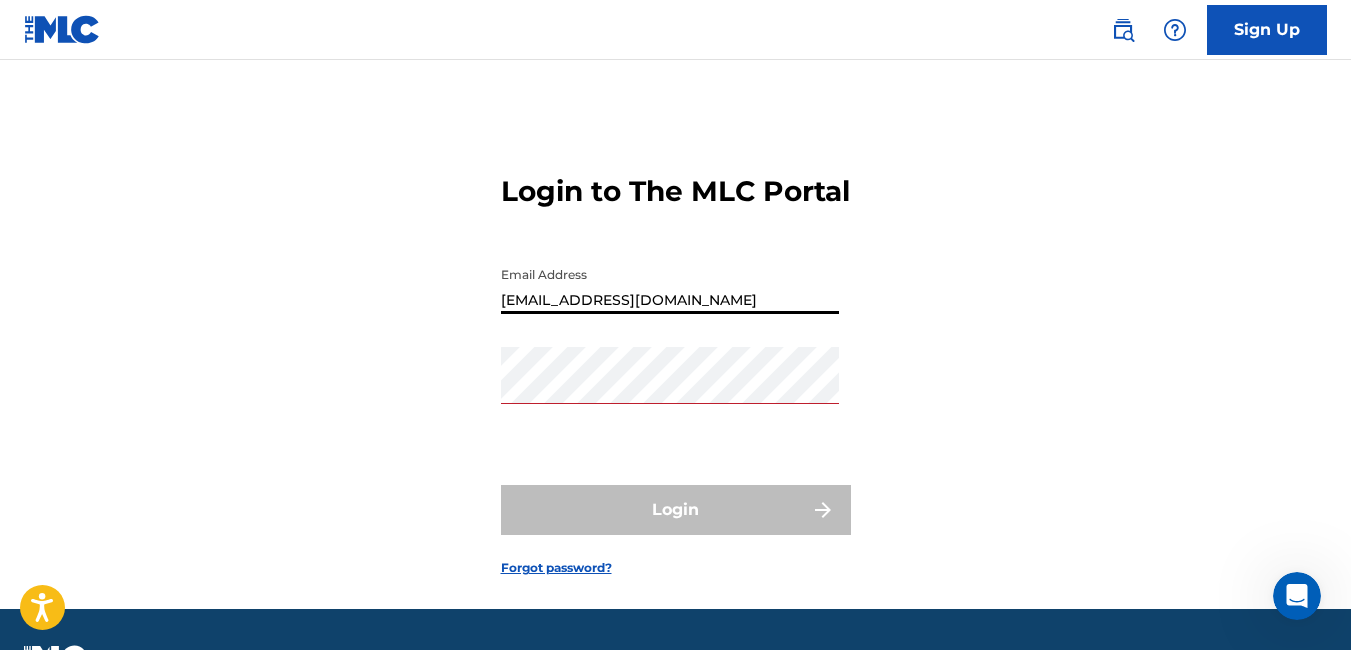 type on "[EMAIL_ADDRESS][DOMAIN_NAME]" 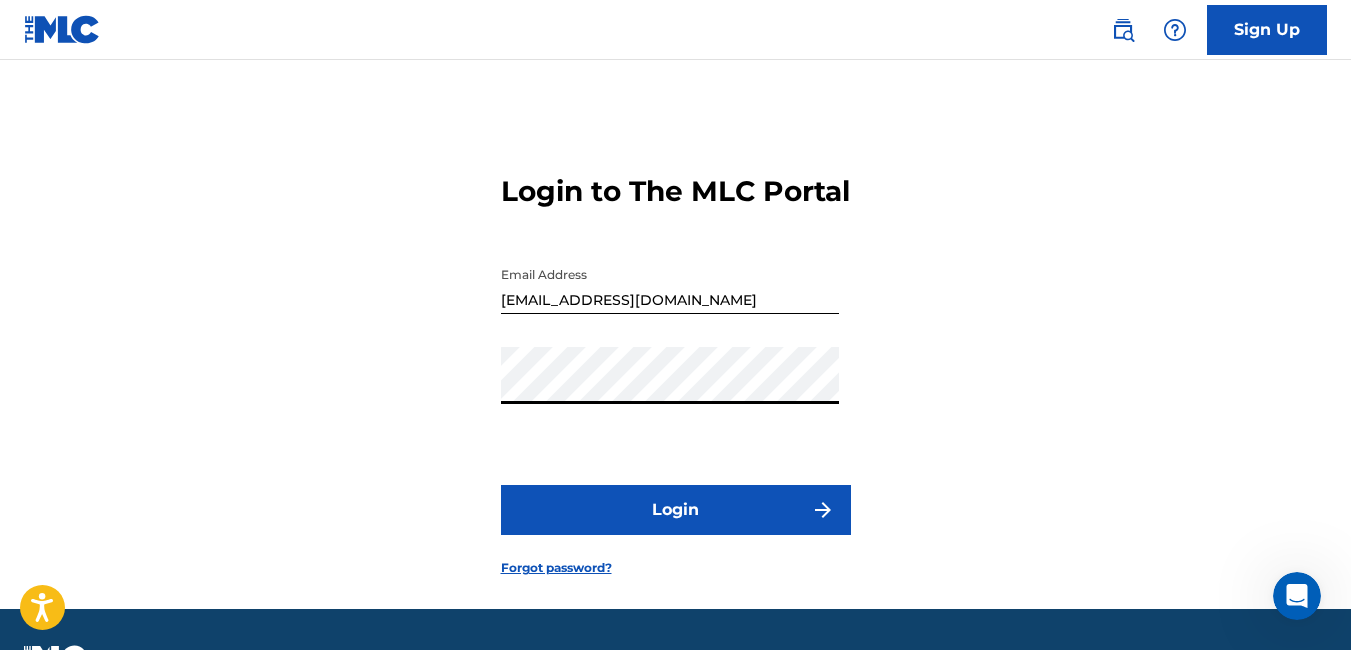 click on "Login" at bounding box center (676, 510) 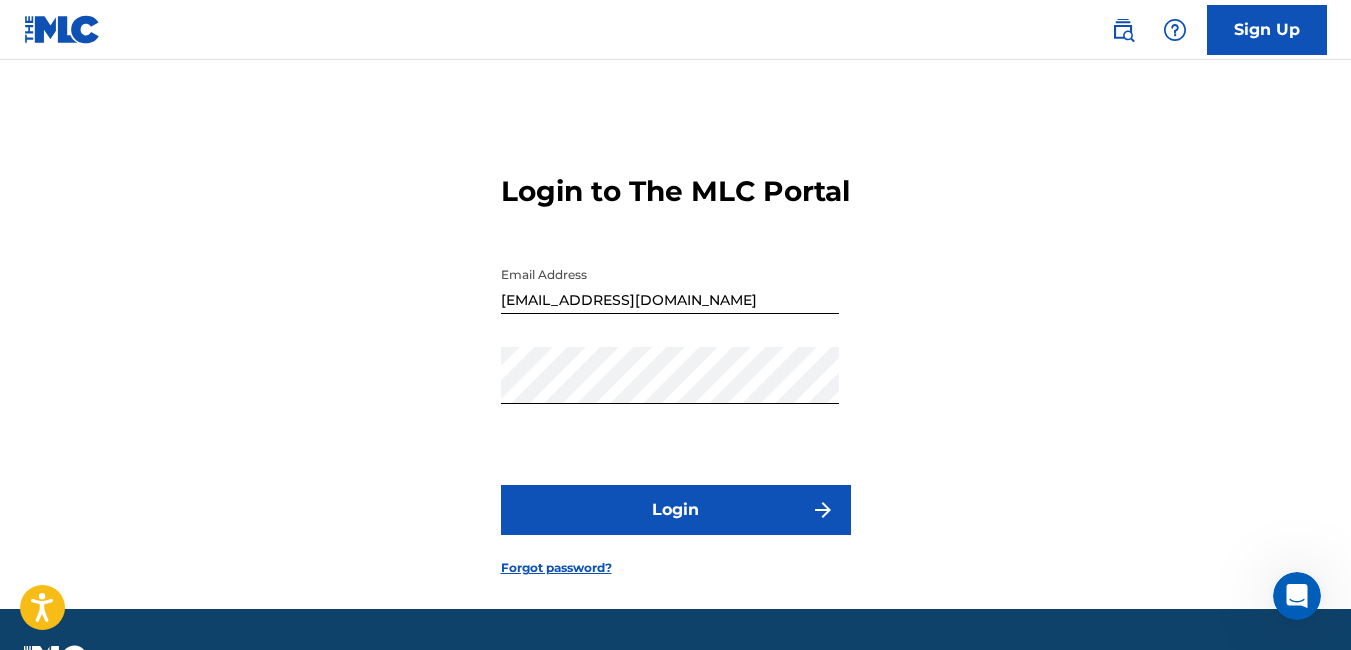 click on "Forgot password?" at bounding box center [556, 568] 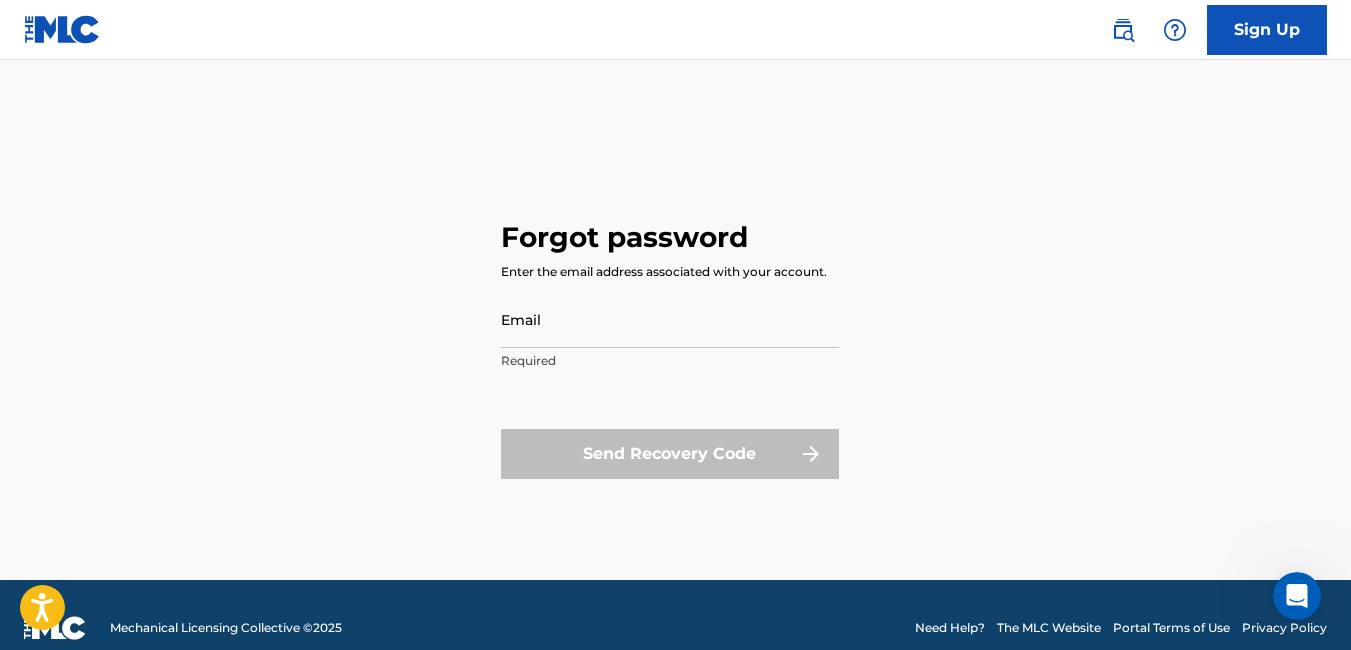 click on "Email" at bounding box center [670, 319] 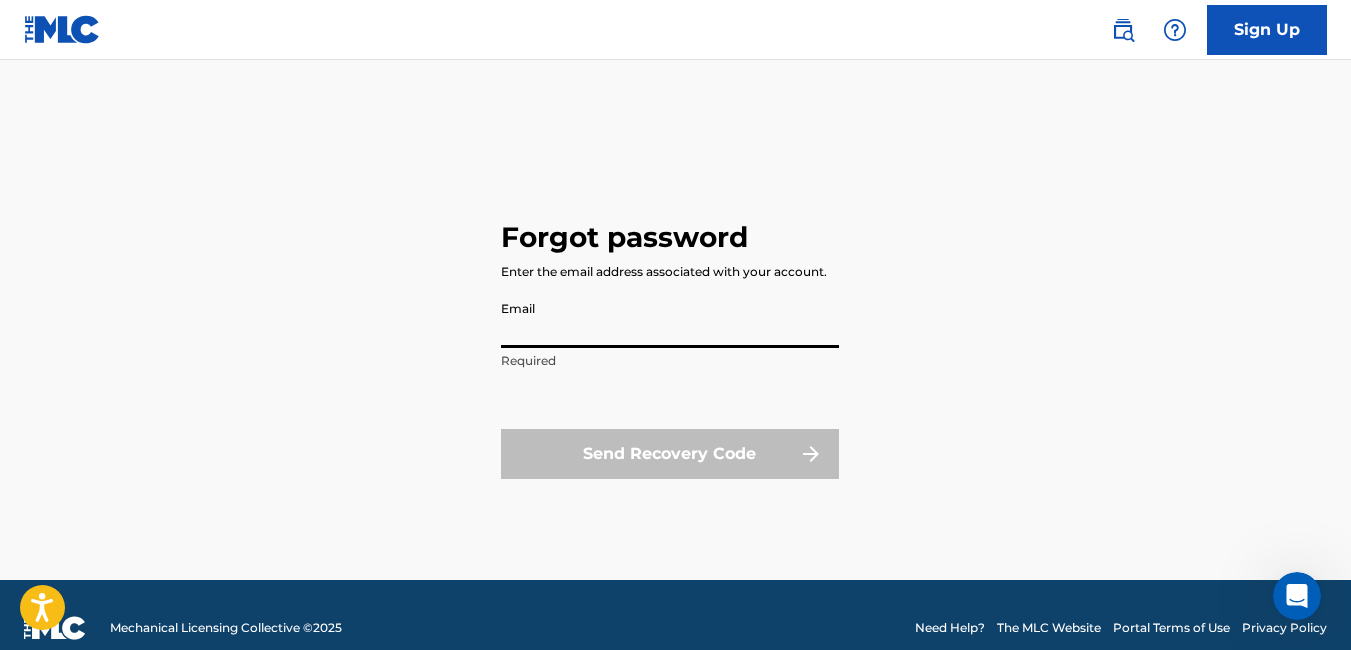 type on "[EMAIL_ADDRESS][DOMAIN_NAME]" 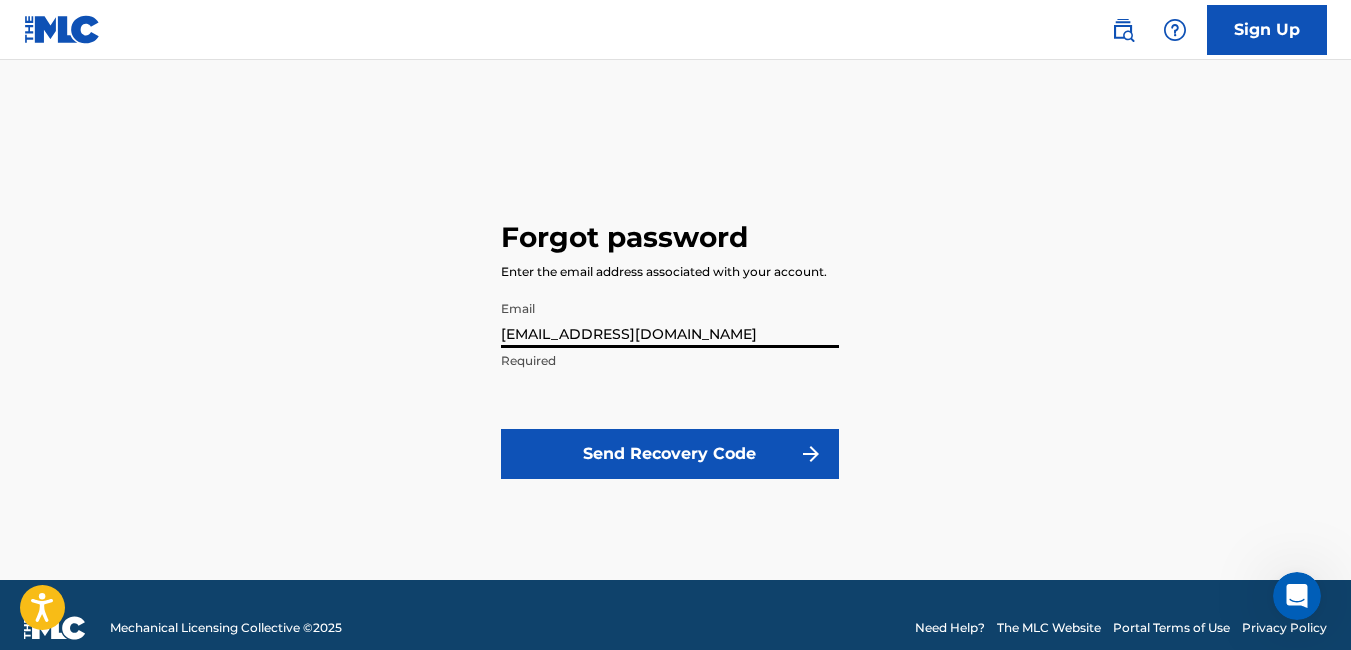 click on "Send Recovery Code" at bounding box center (670, 454) 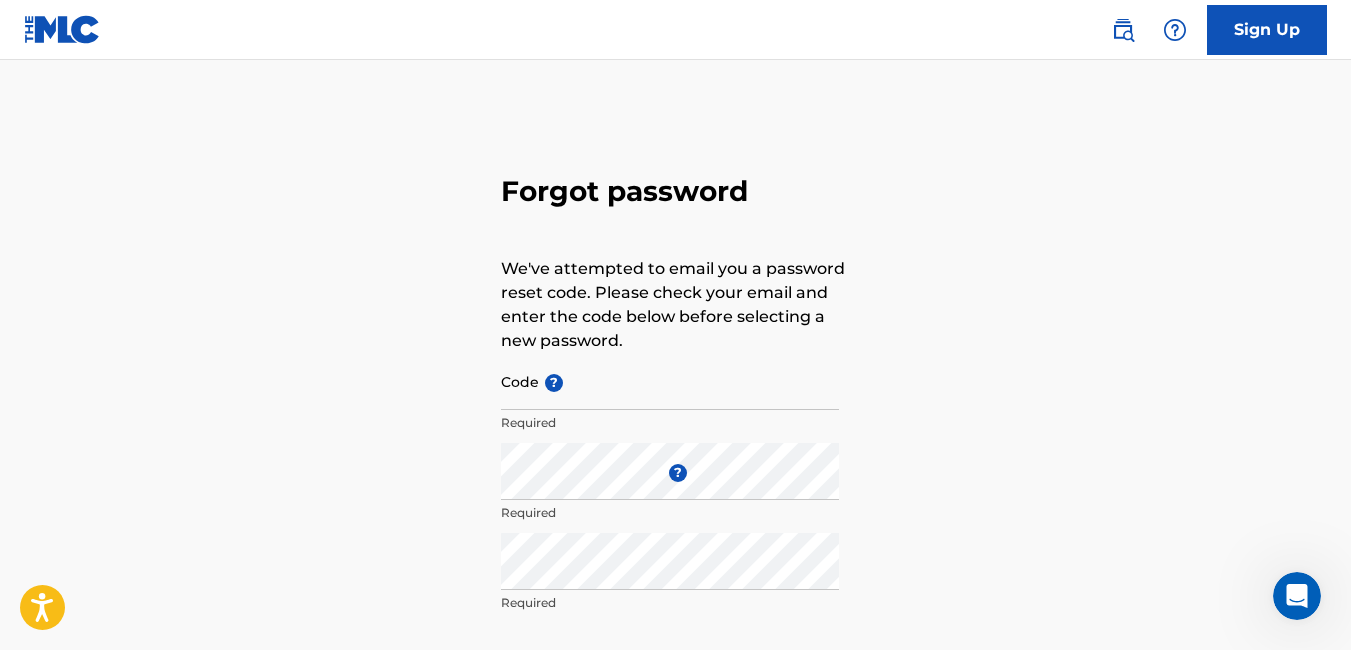 click on "Forgot password We've attempted to email you a password reset code. Please check your email and enter the code below before selecting a new password. Code ? Required Enter a new password ? Required Repeat the password Required Confirm Password Reset" at bounding box center [675, 443] 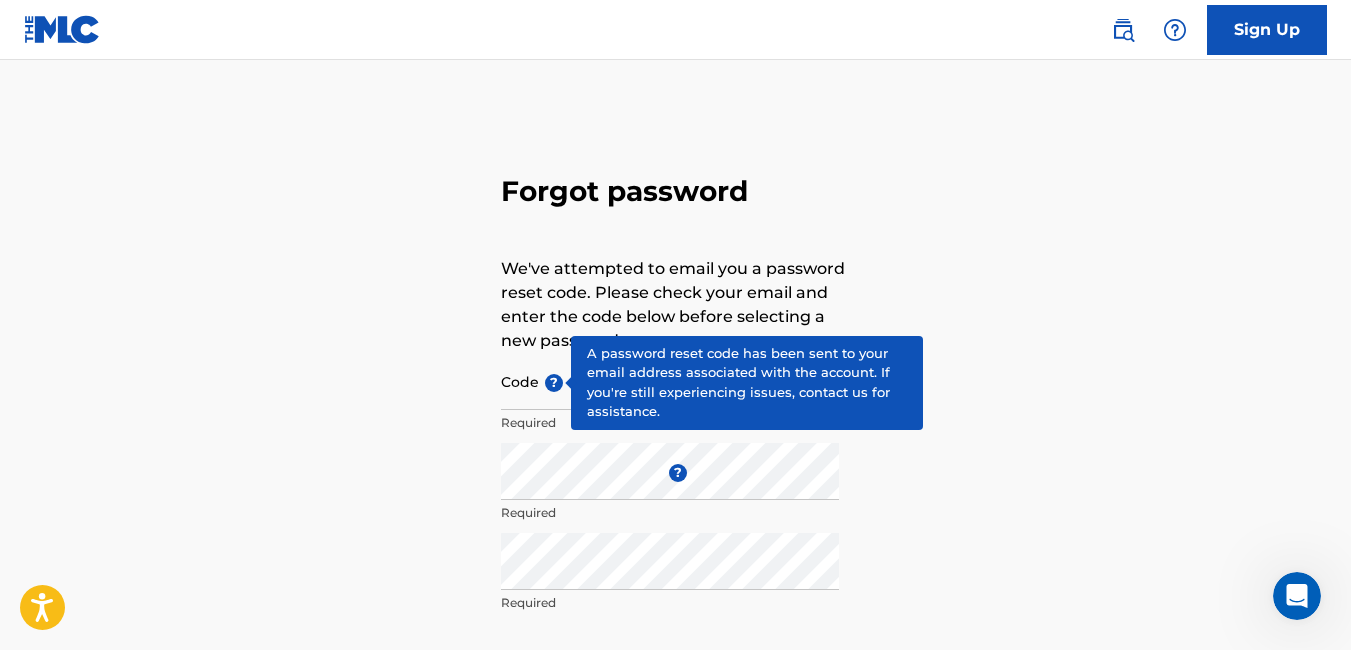 click on "?" at bounding box center [554, 383] 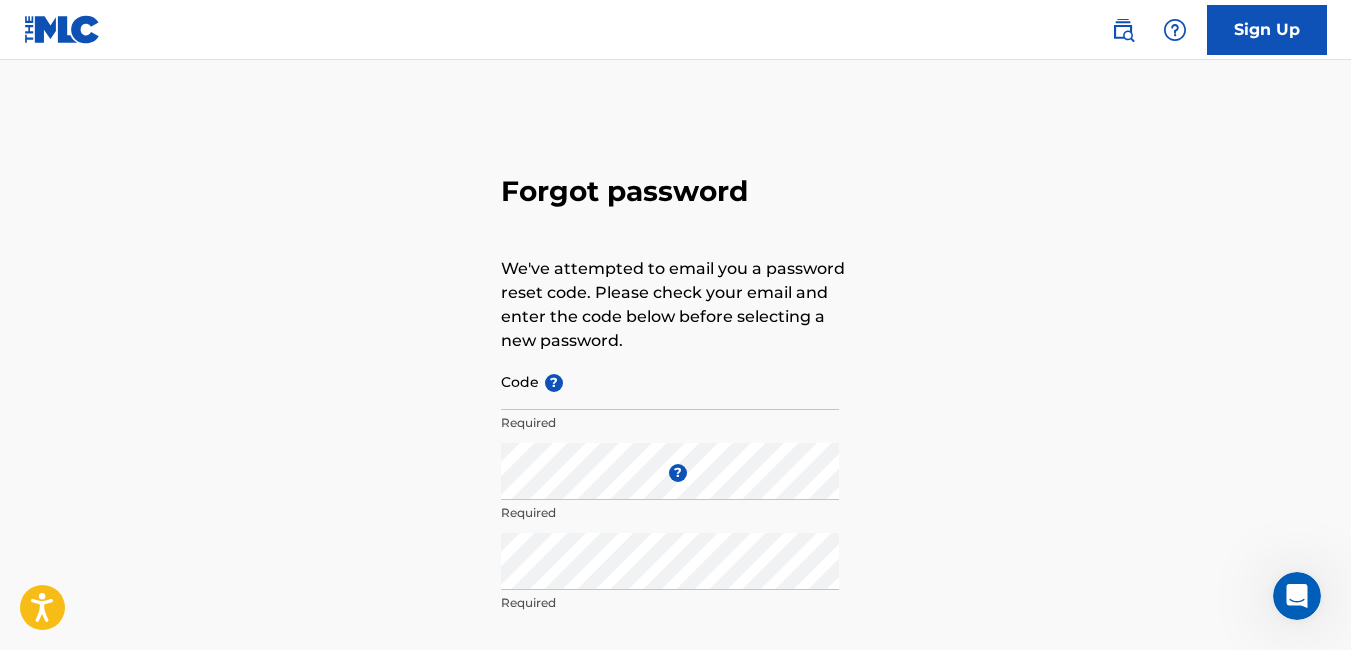 click at bounding box center [62, 29] 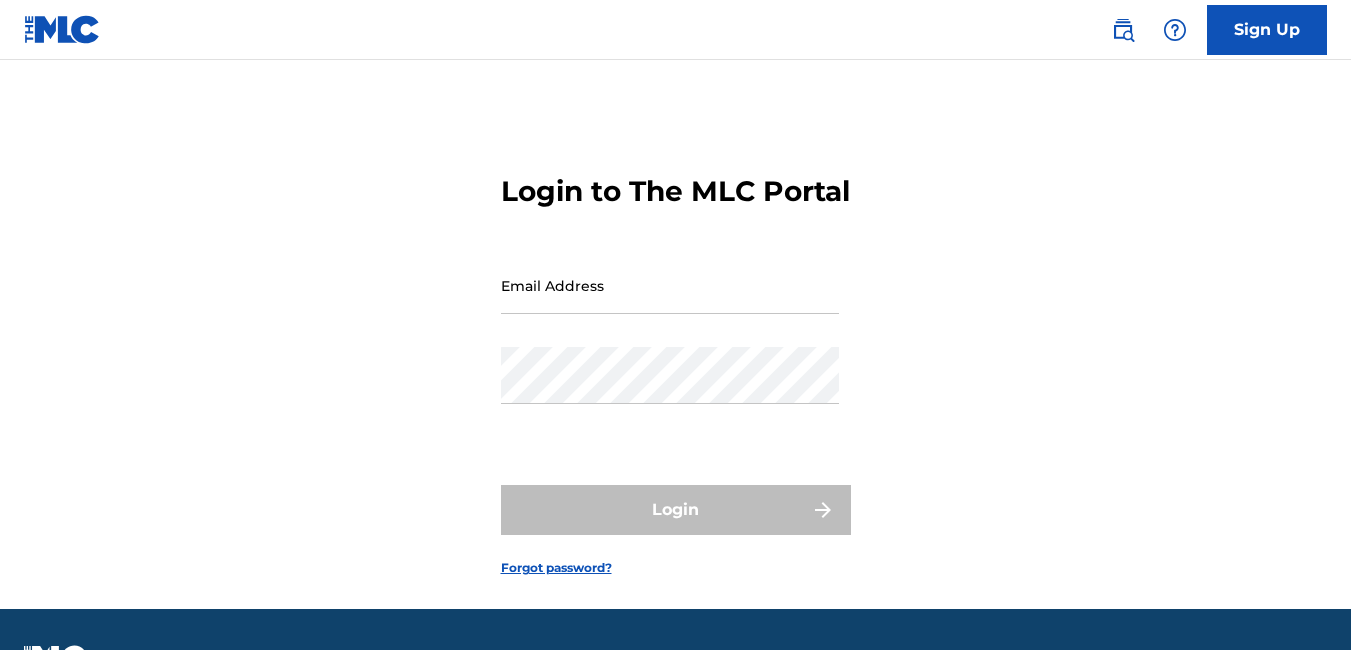 scroll, scrollTop: 0, scrollLeft: 0, axis: both 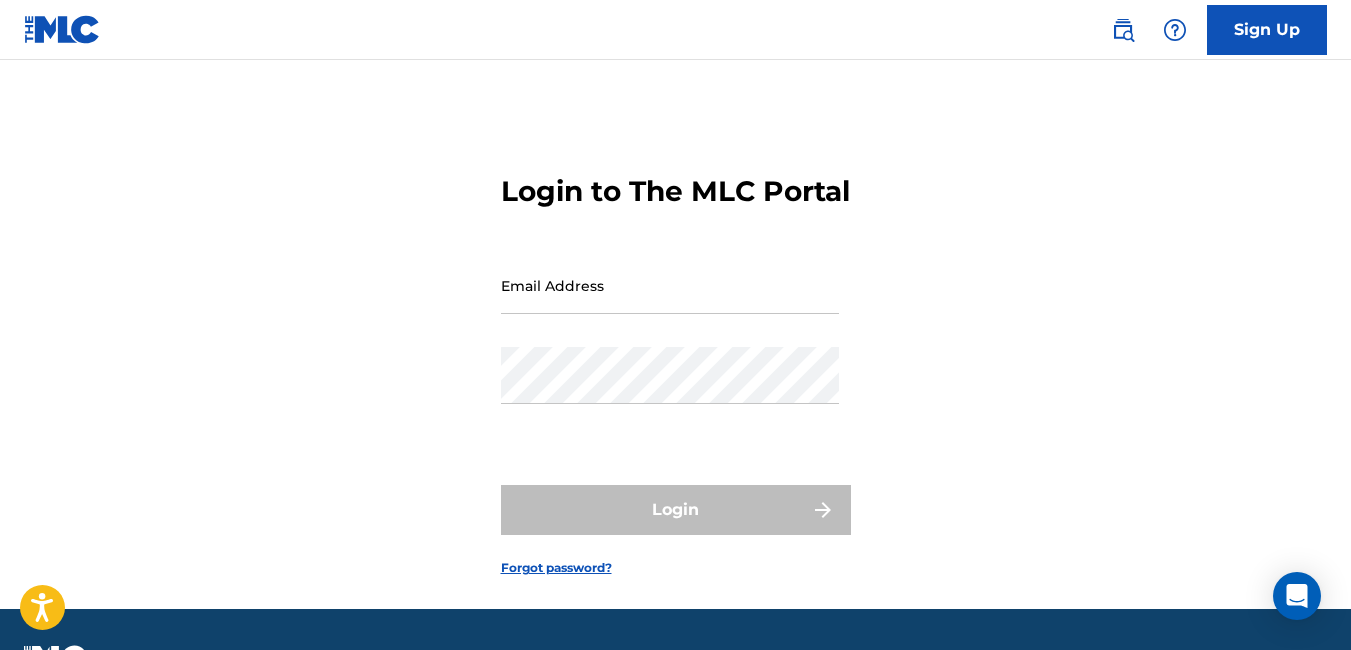 click on "Email Address" at bounding box center (670, 285) 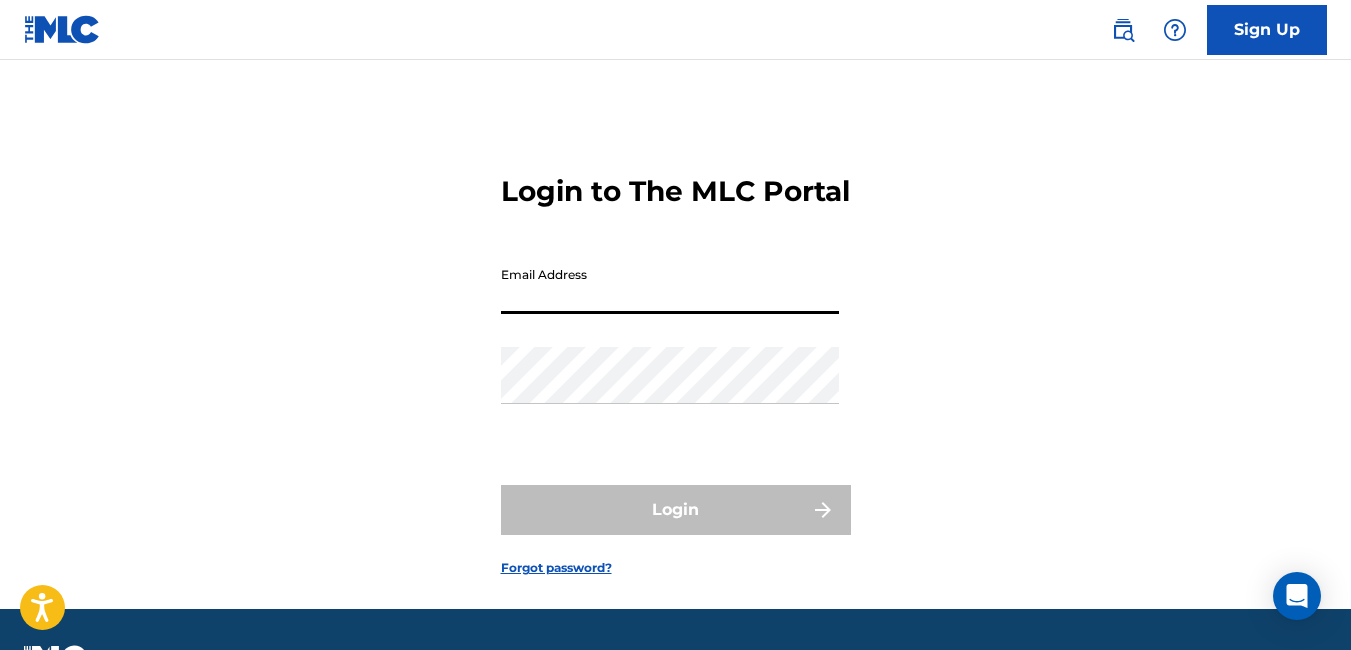 type on "[EMAIL_ADDRESS][DOMAIN_NAME]" 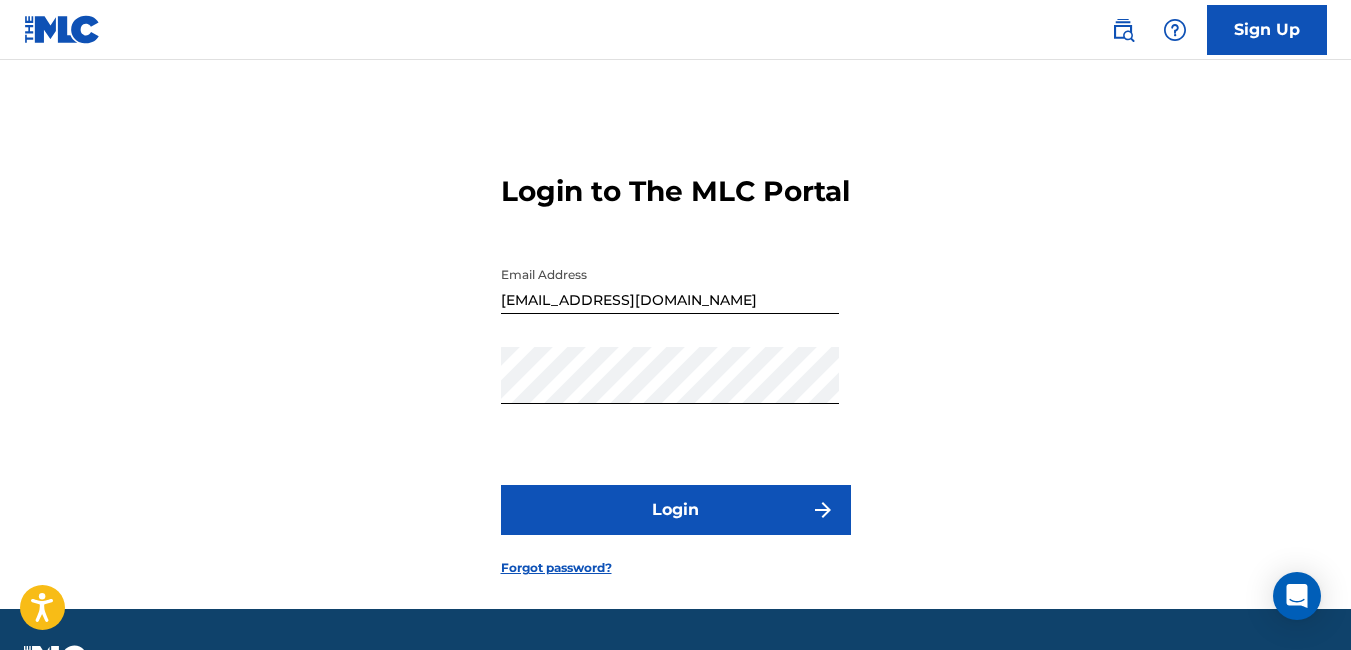 click on "Login" at bounding box center [676, 510] 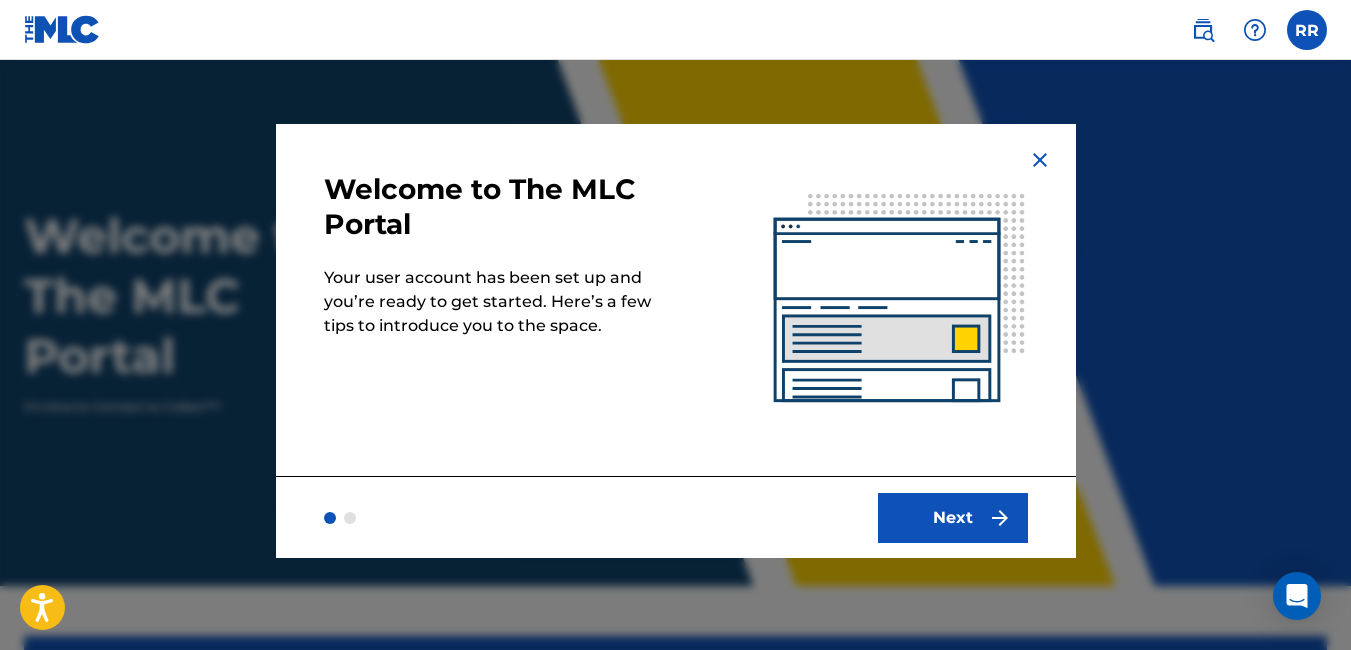 scroll, scrollTop: 0, scrollLeft: 0, axis: both 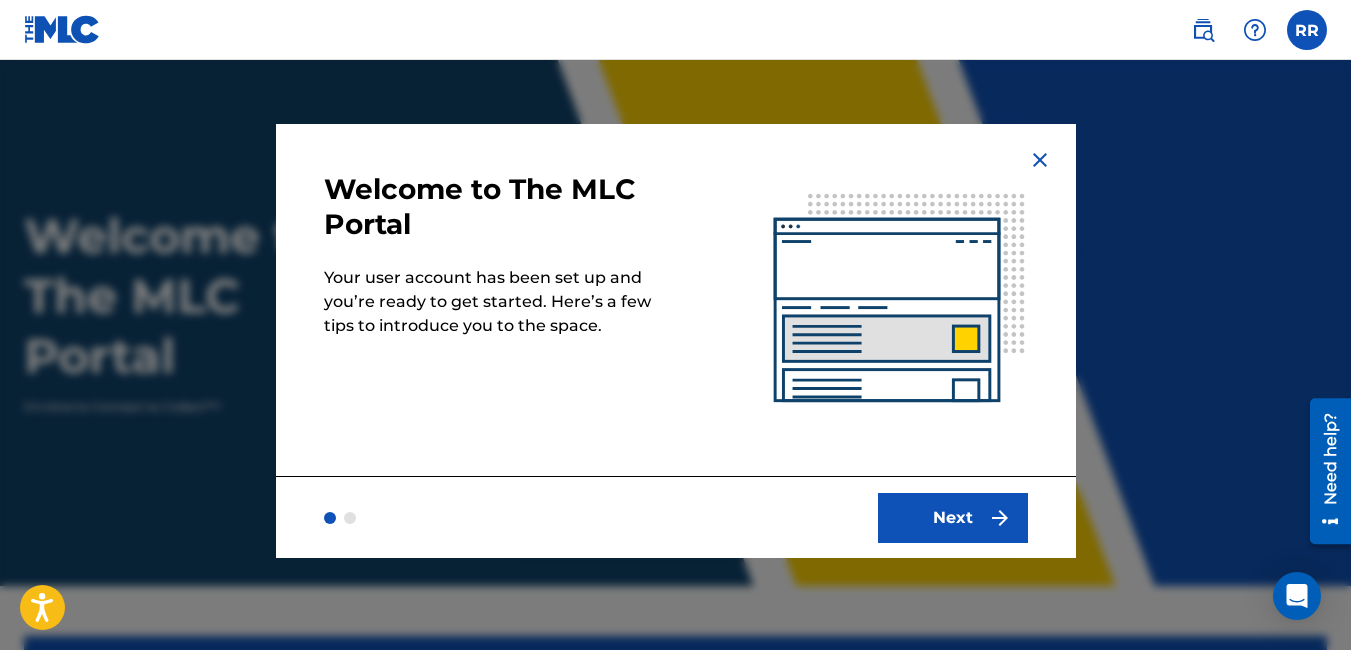click on "Next" at bounding box center (953, 518) 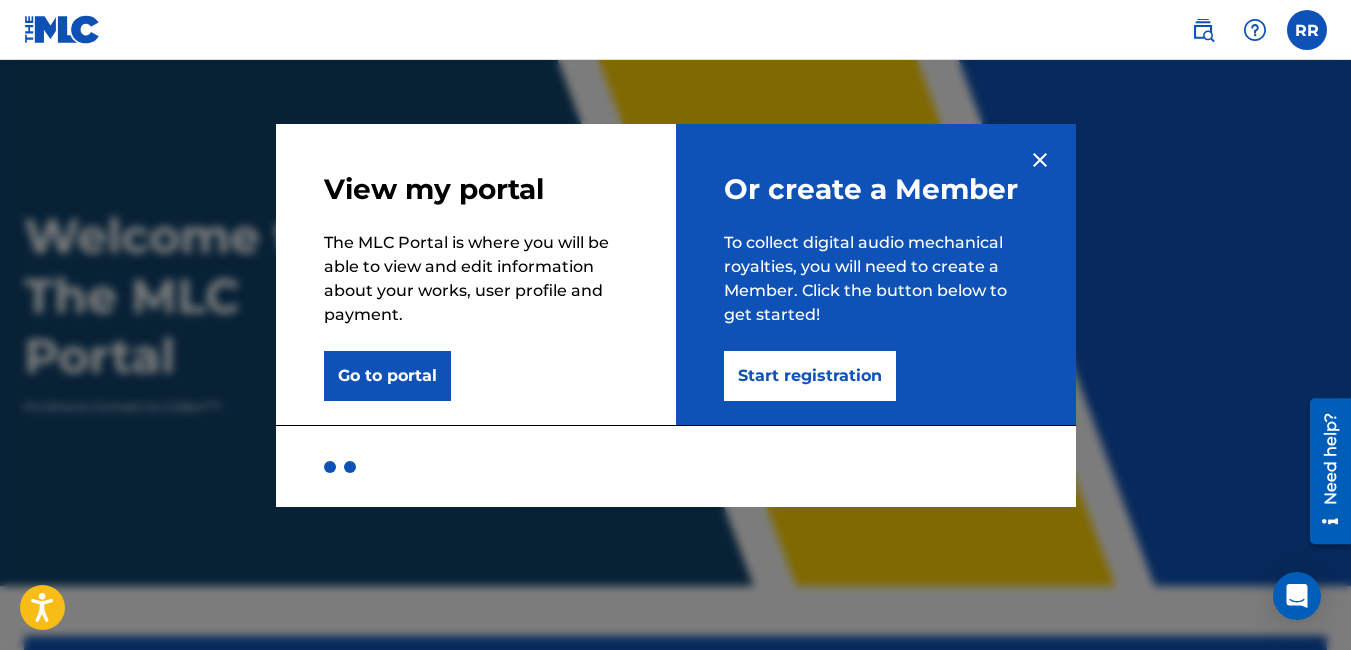 click on "Start registration" at bounding box center (810, 376) 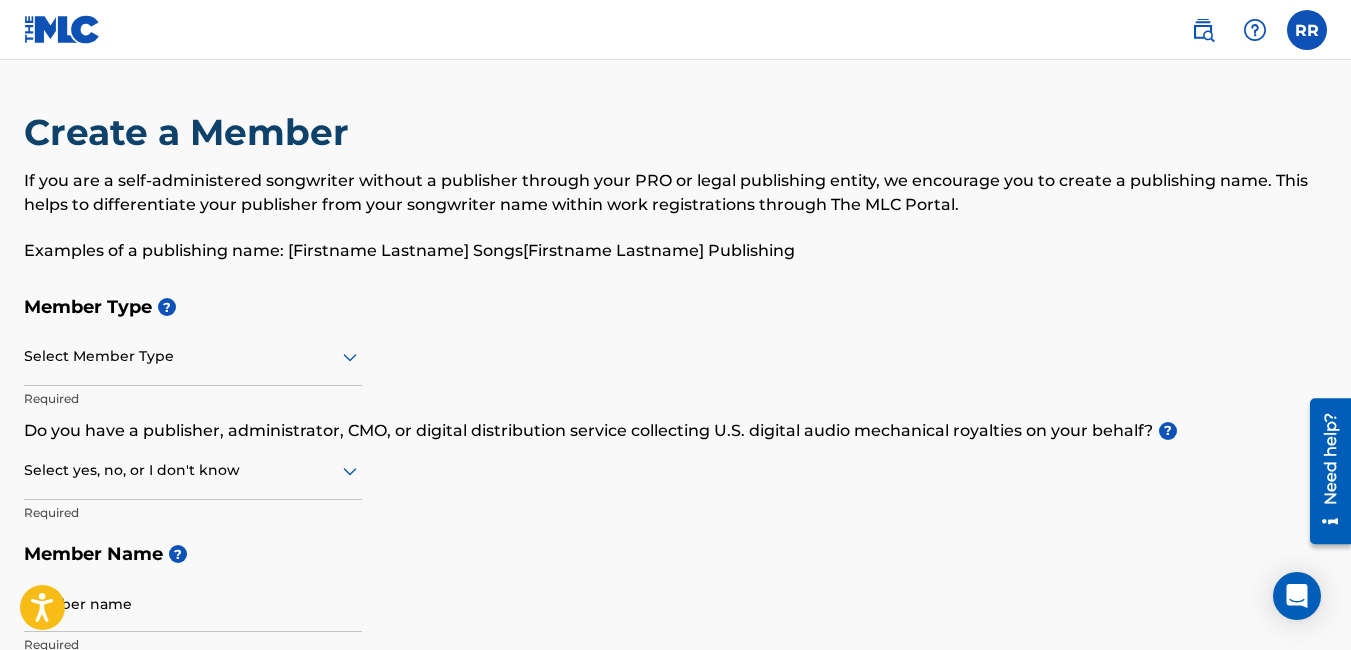 click 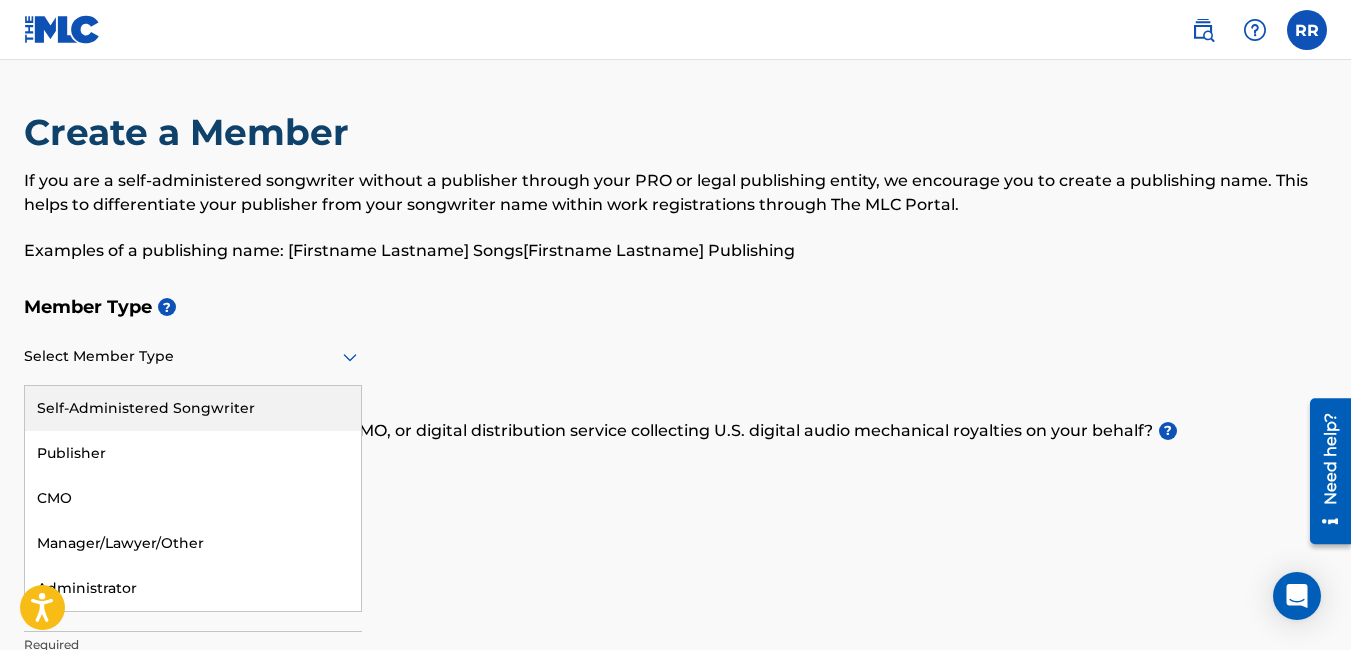 scroll, scrollTop: 569, scrollLeft: 0, axis: vertical 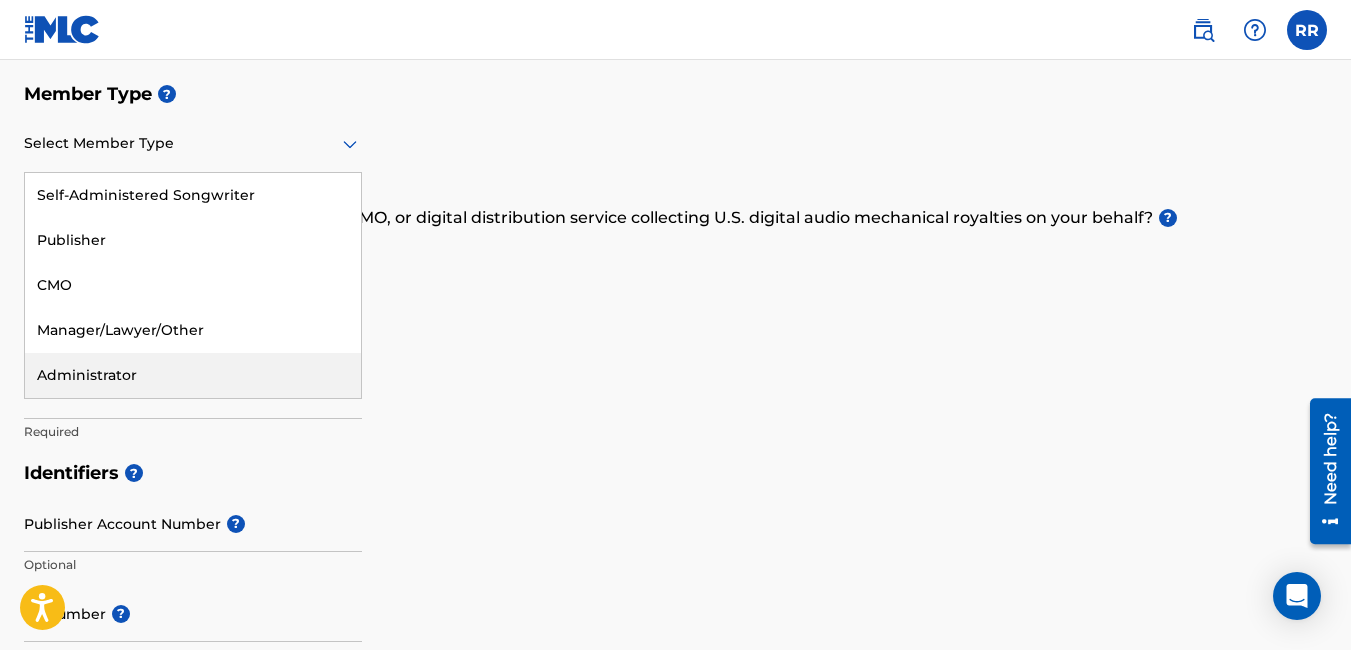 click on "Administrator" at bounding box center [193, 375] 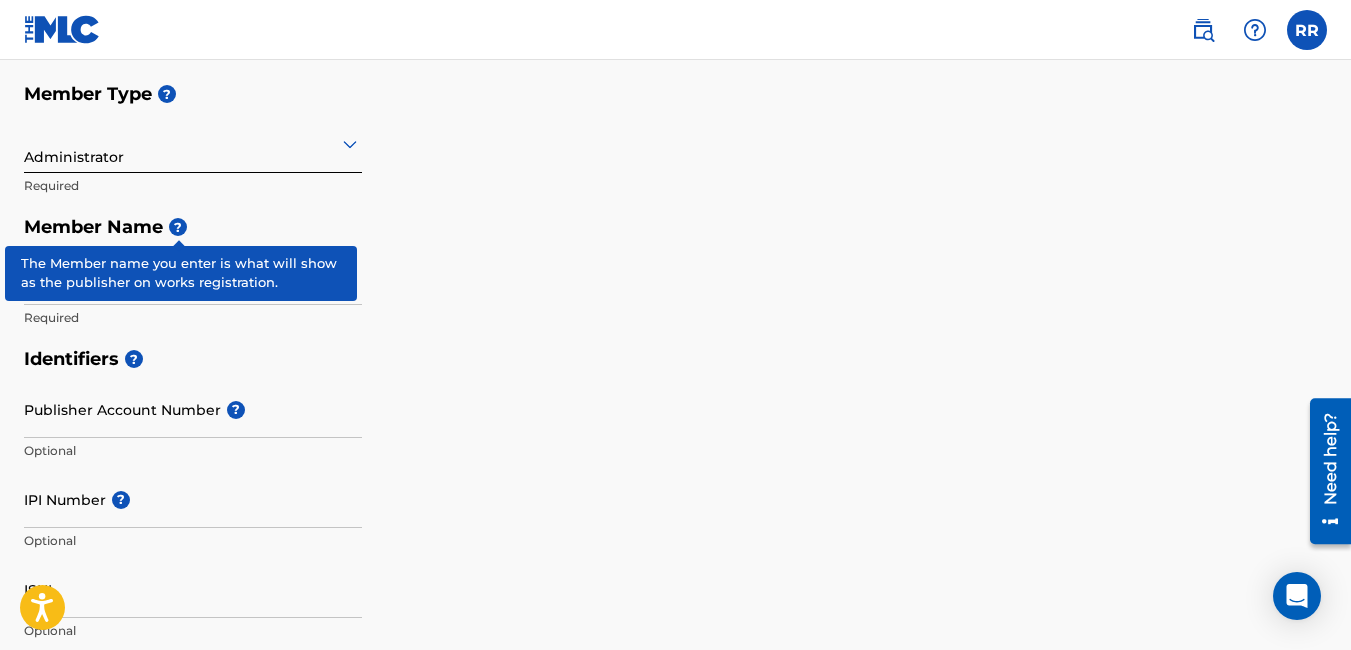 click on "?" at bounding box center [178, 227] 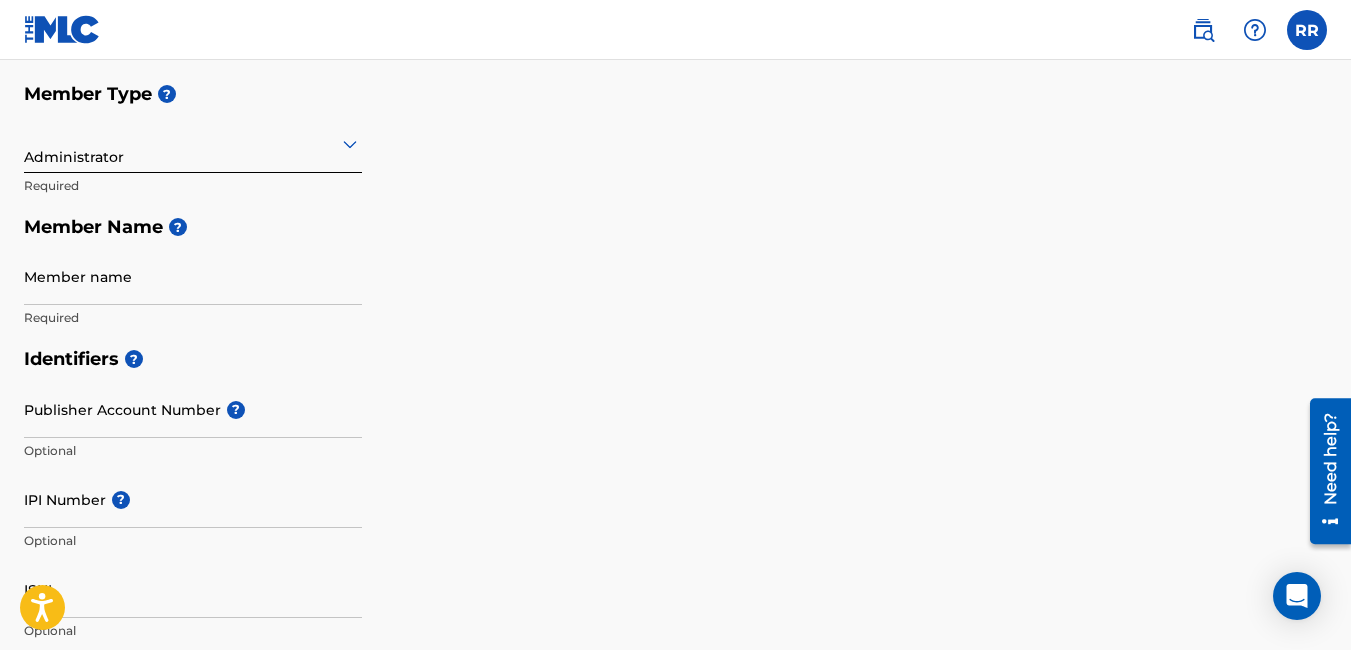 click on "Member name" at bounding box center (193, 276) 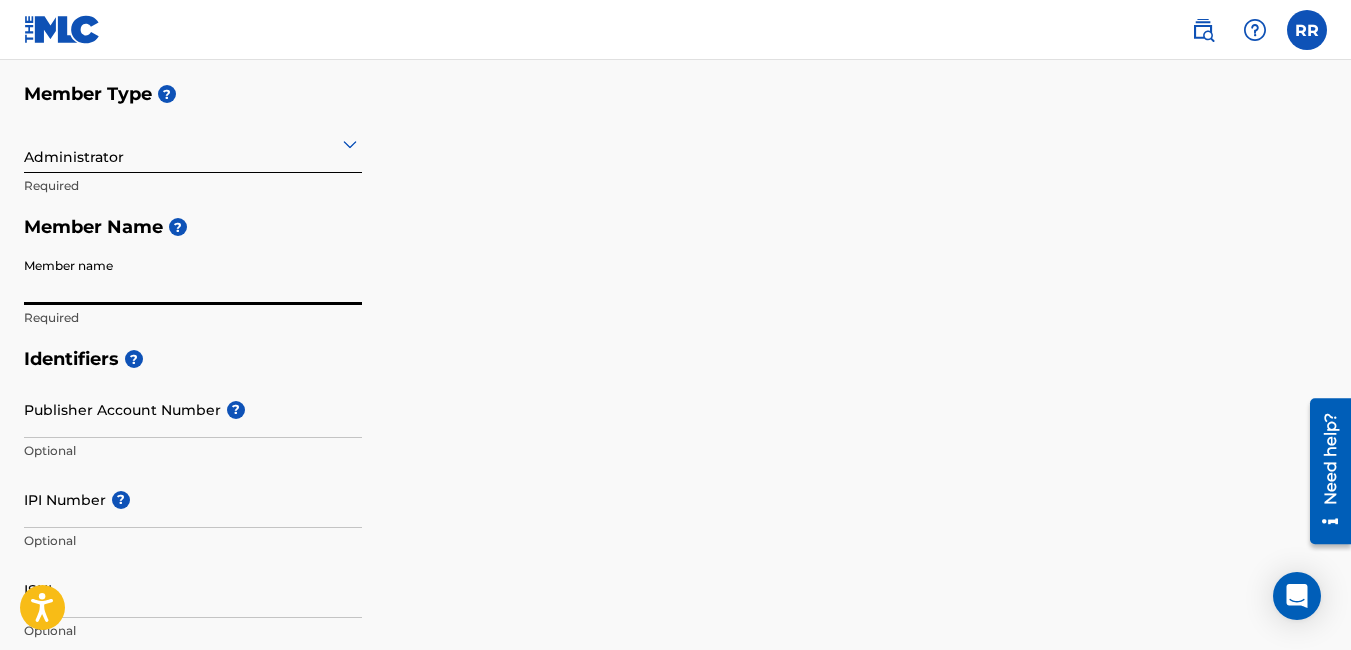 type on "Unbreakable Ralph" 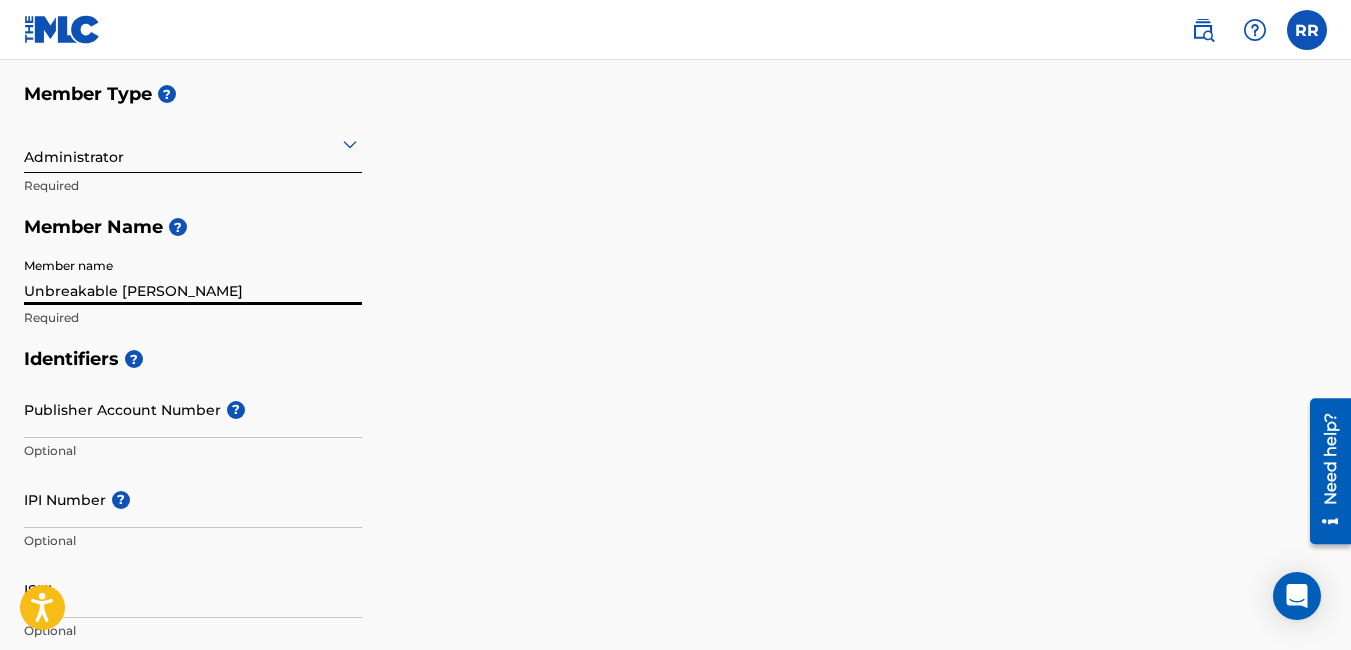 type on "[GEOGRAPHIC_DATA]" 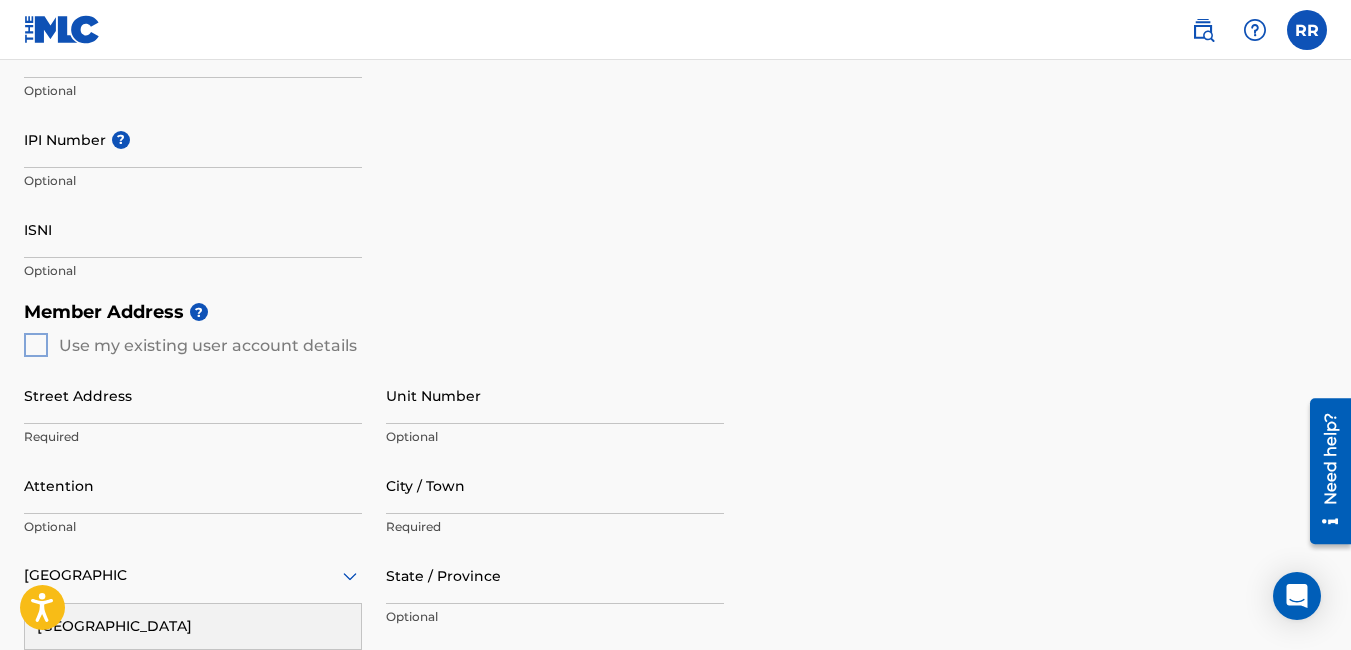 type on "RALPH OSBORNE" 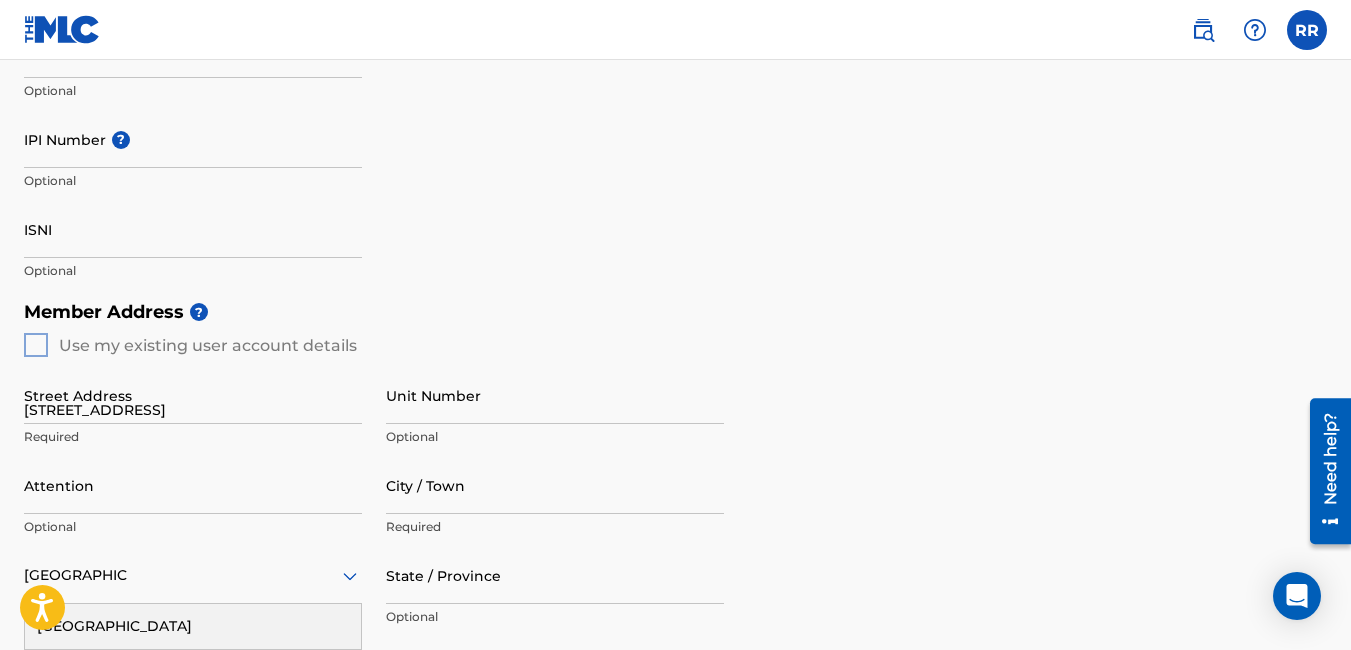 type on "[PERSON_NAME]" 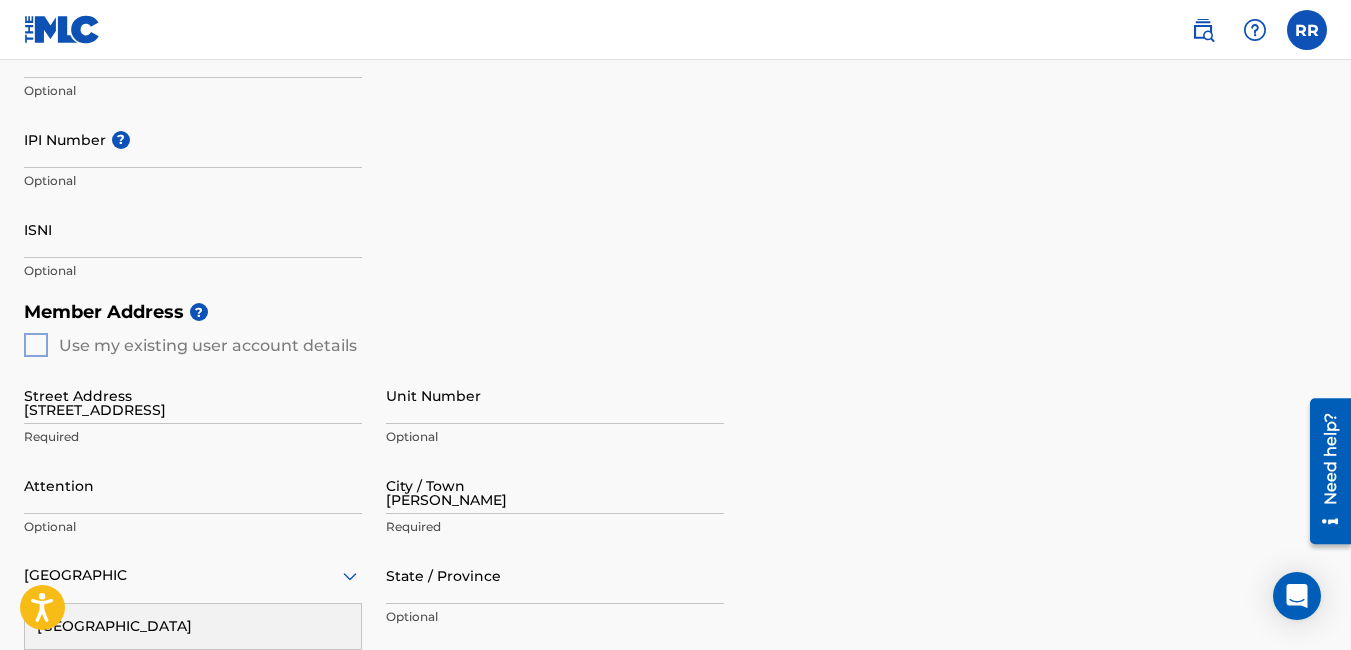 type on "82801" 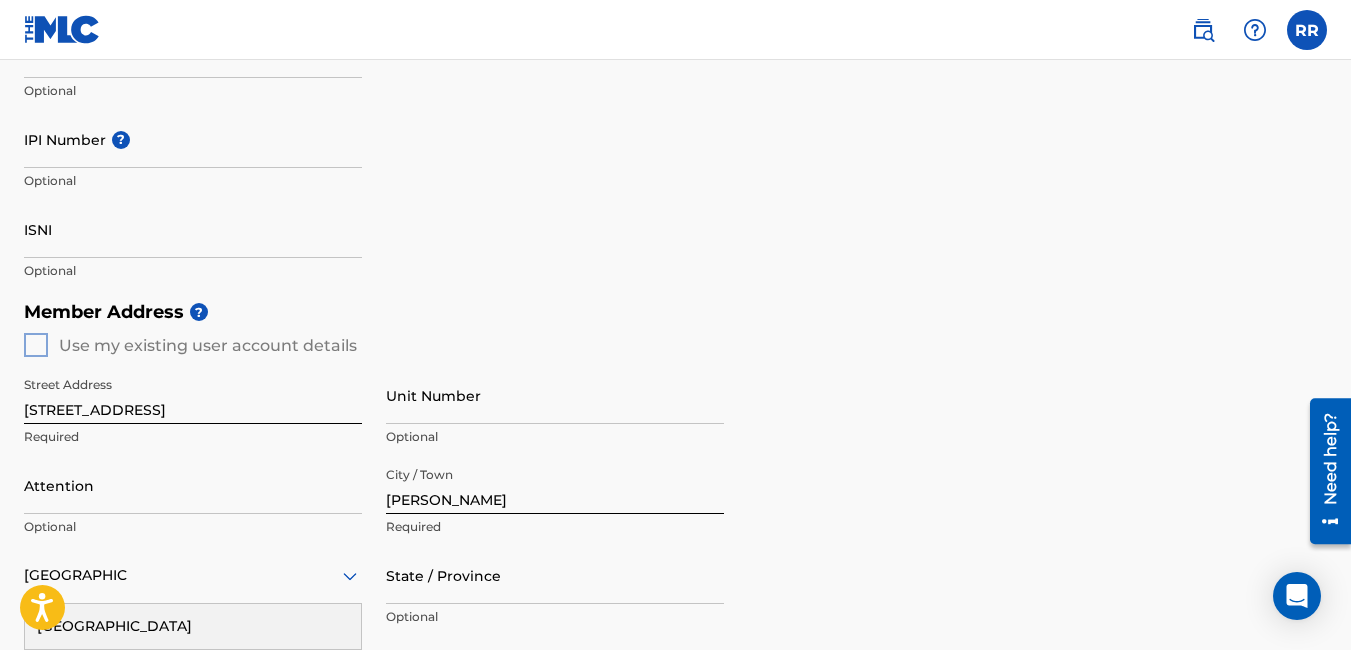 scroll, scrollTop: 1074, scrollLeft: 0, axis: vertical 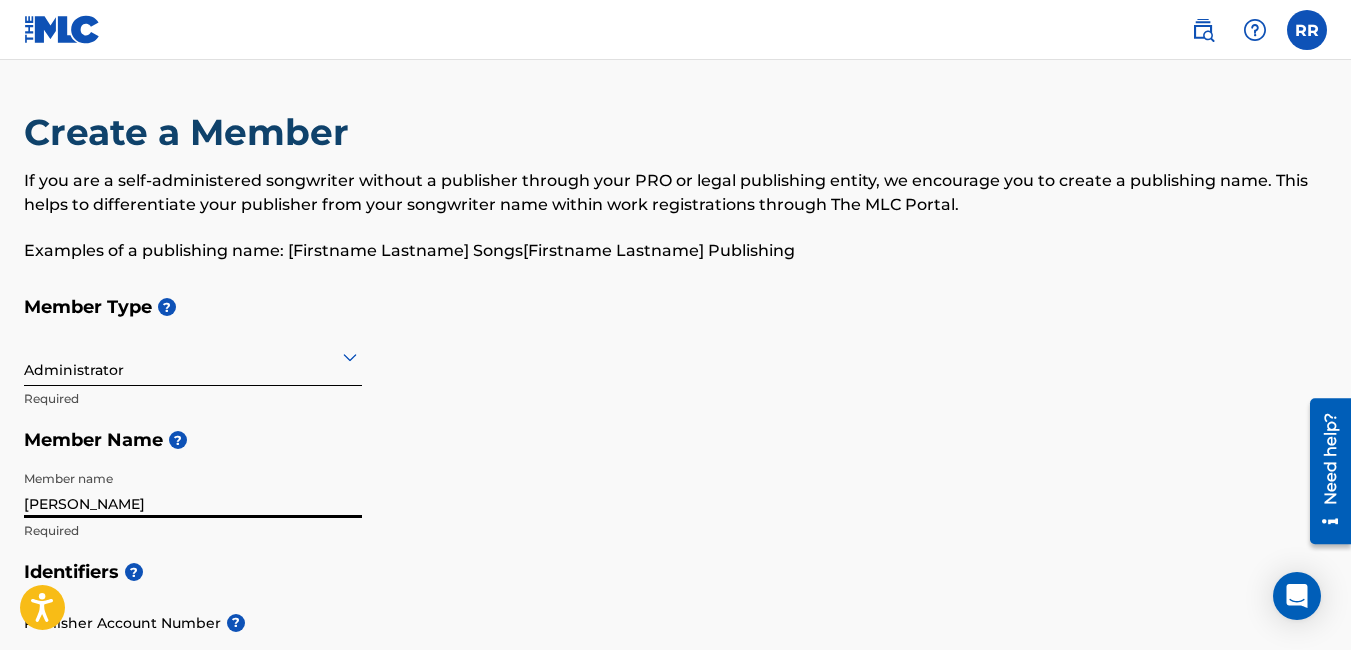 type on "RALPH OSBORNE" 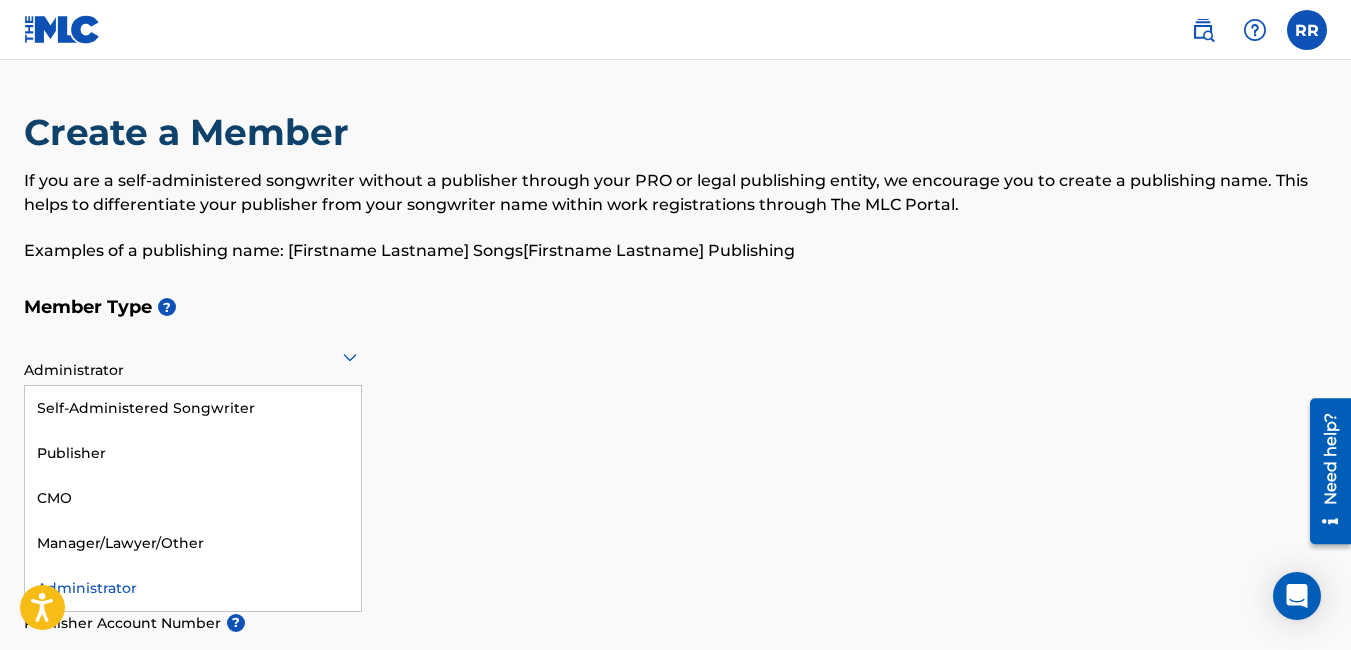 click 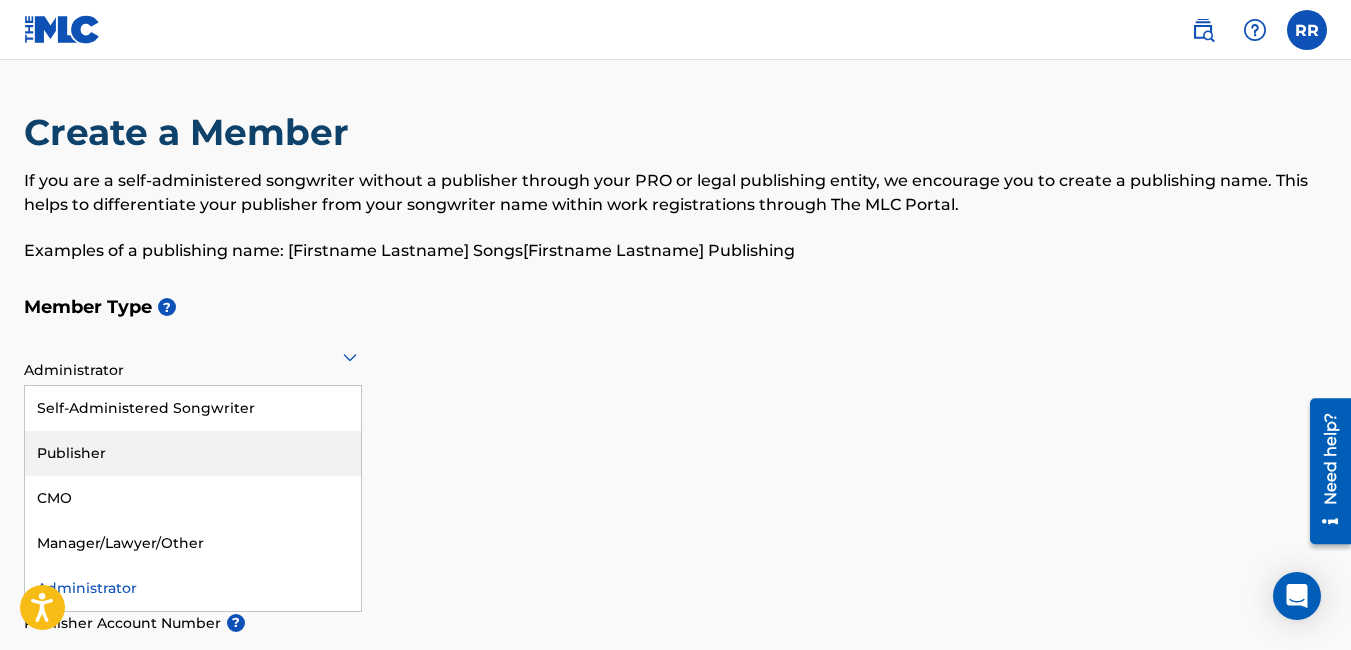 click on "Publisher" at bounding box center (193, 453) 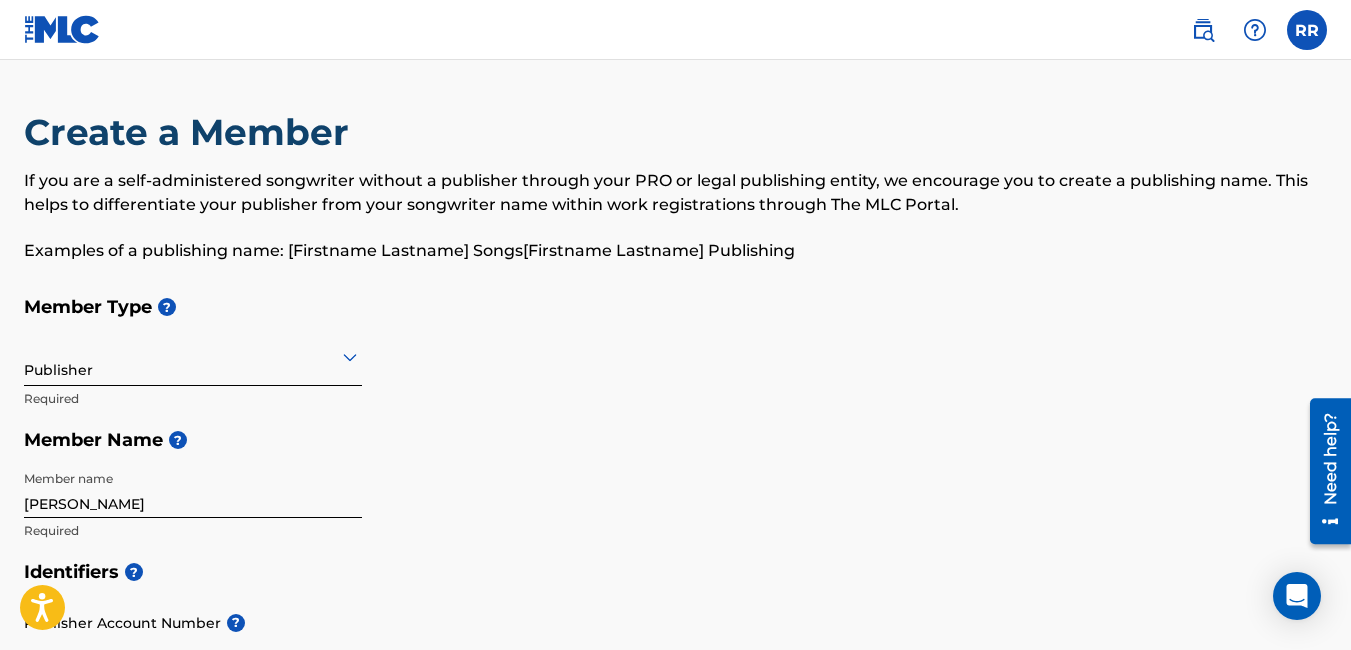 click 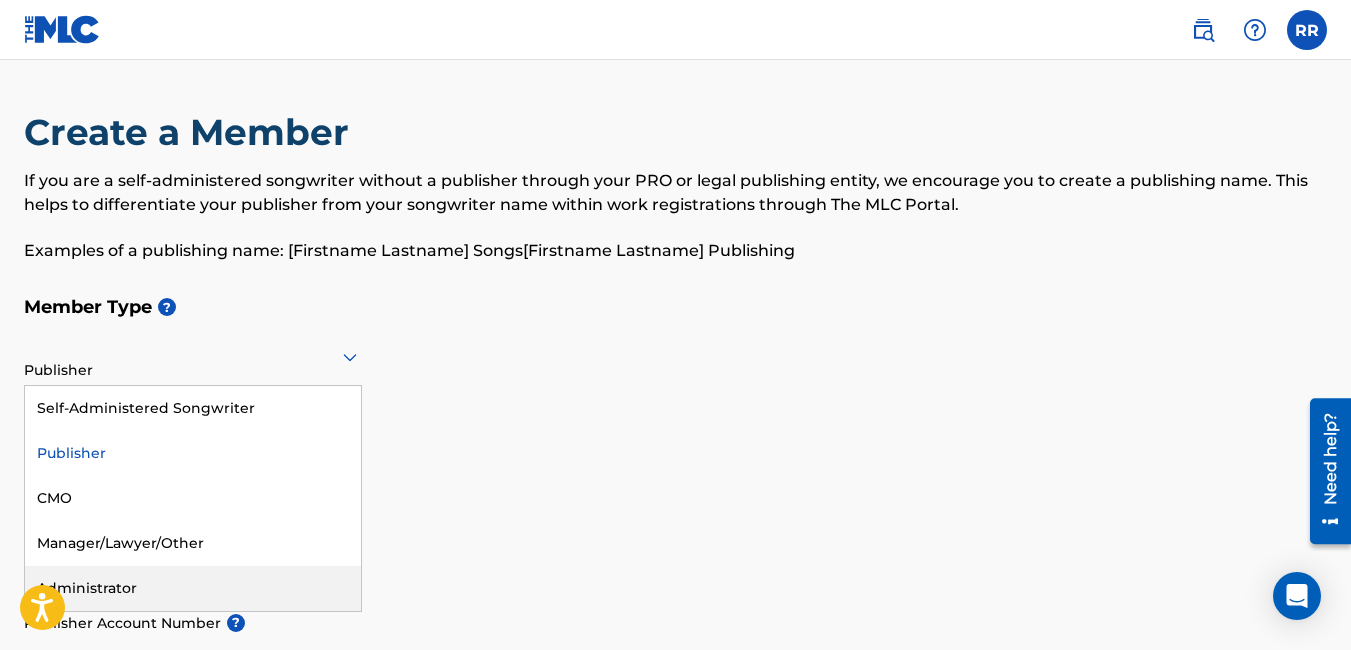 click on "Administrator" at bounding box center [193, 588] 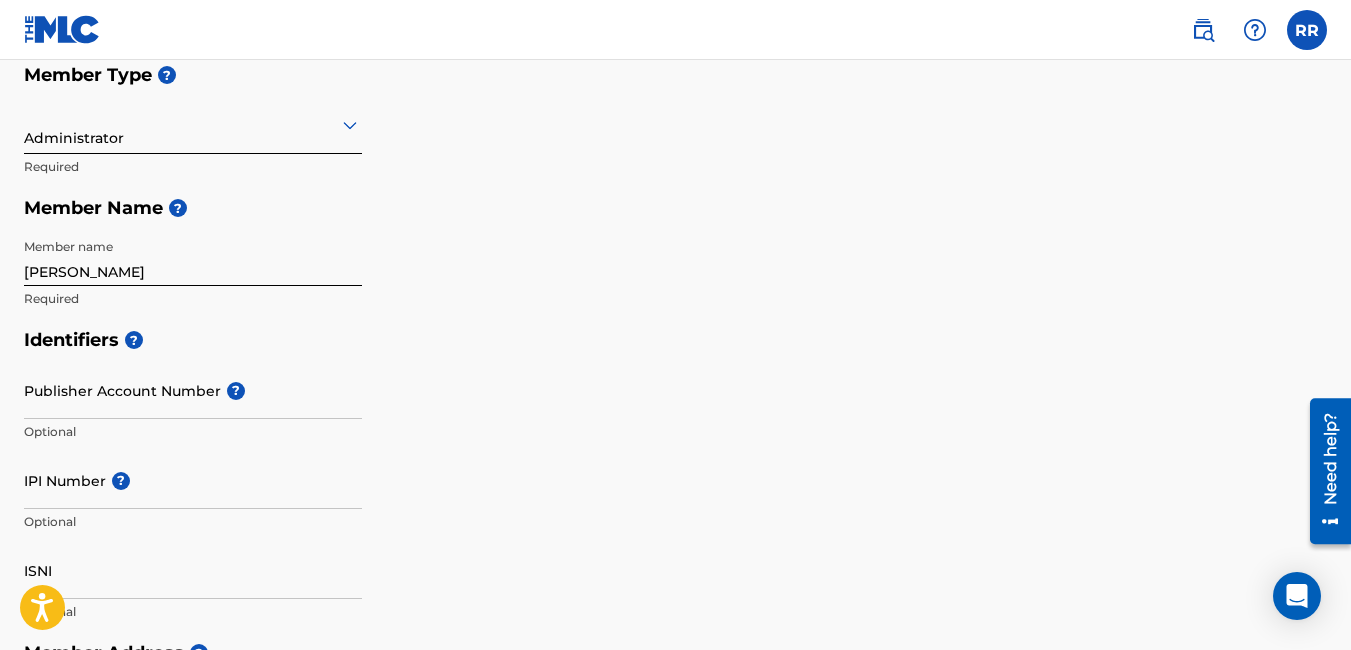 scroll, scrollTop: 244, scrollLeft: 0, axis: vertical 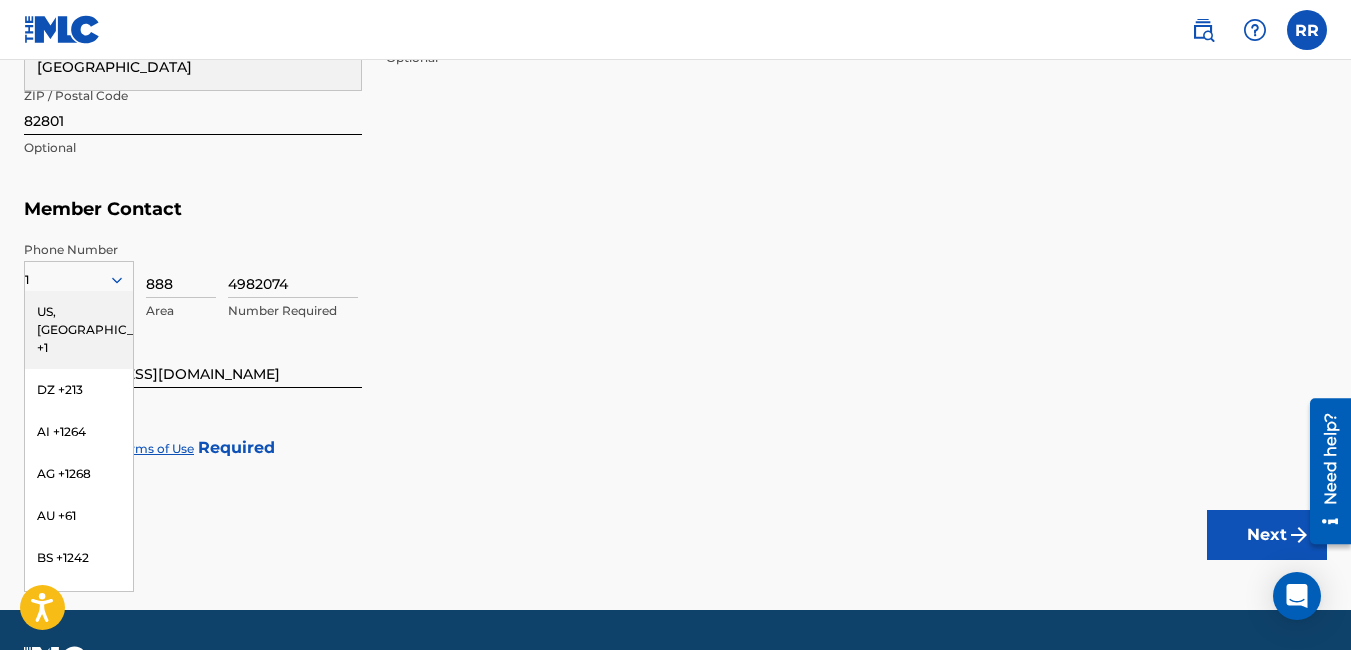 click on "US, [GEOGRAPHIC_DATA] +1" at bounding box center (79, 330) 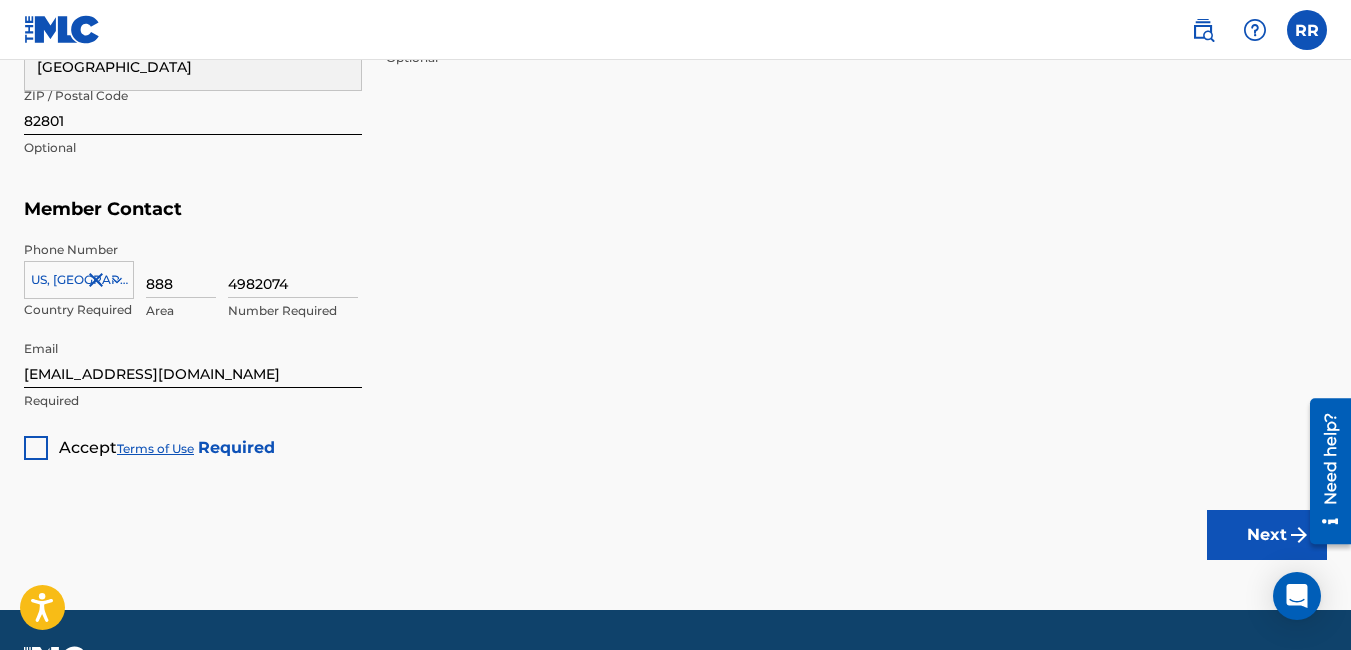 click on "4982074 Number Required" at bounding box center (777, 286) 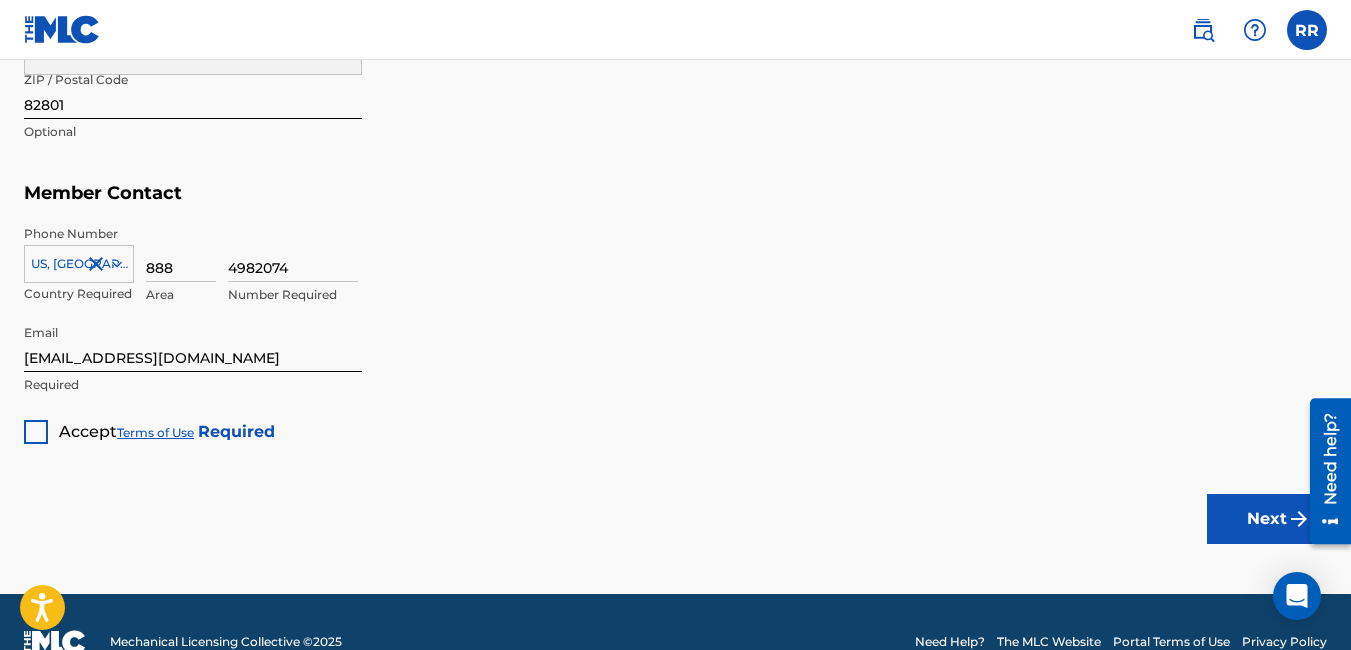 scroll, scrollTop: 1179, scrollLeft: 0, axis: vertical 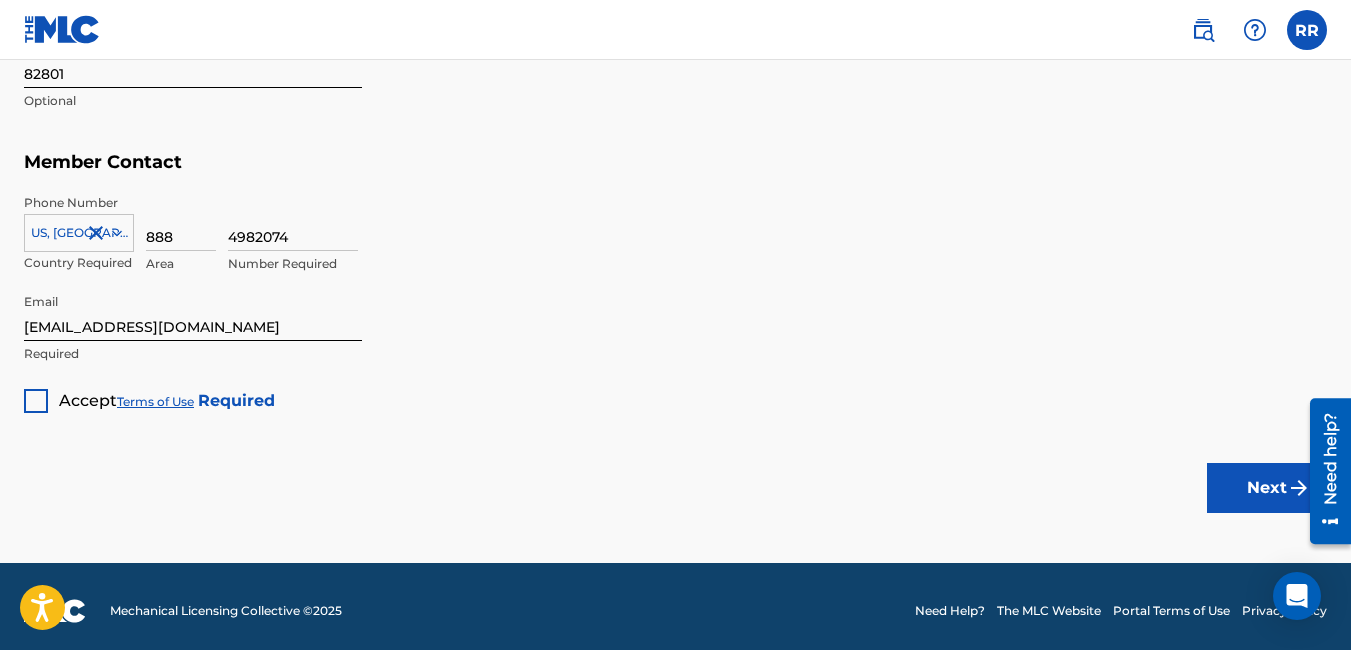 click at bounding box center (36, 401) 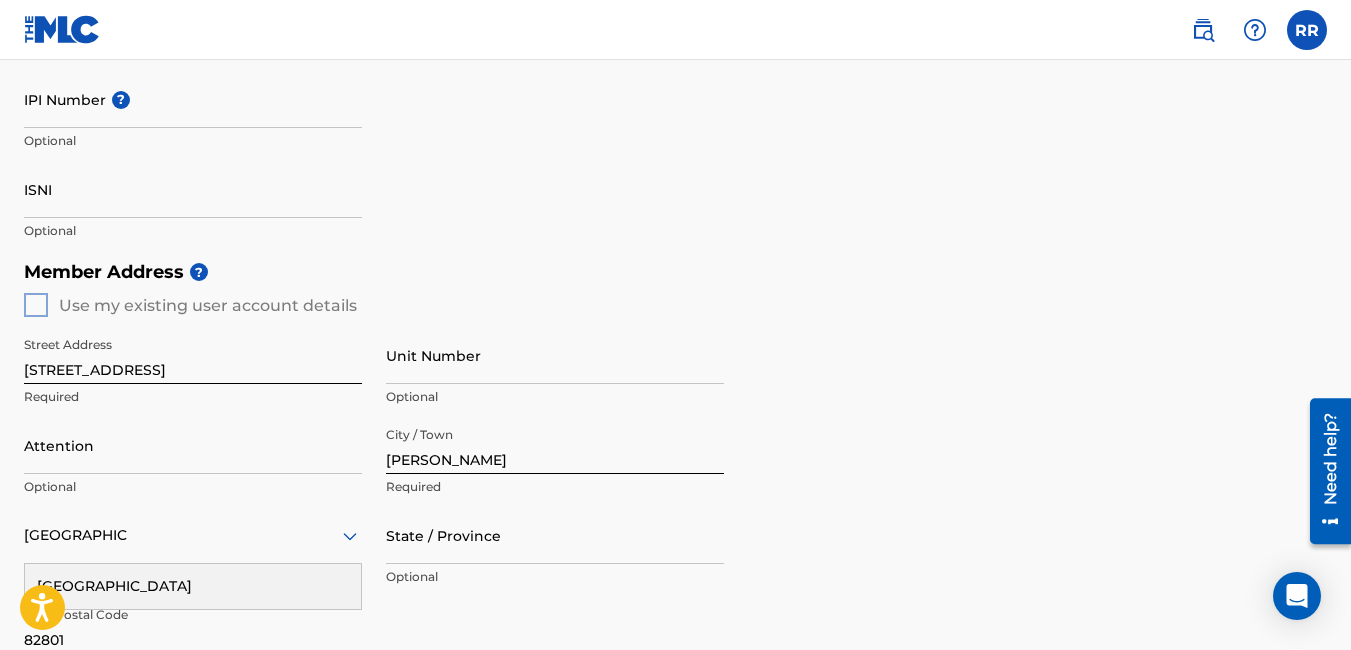 scroll, scrollTop: 591, scrollLeft: 0, axis: vertical 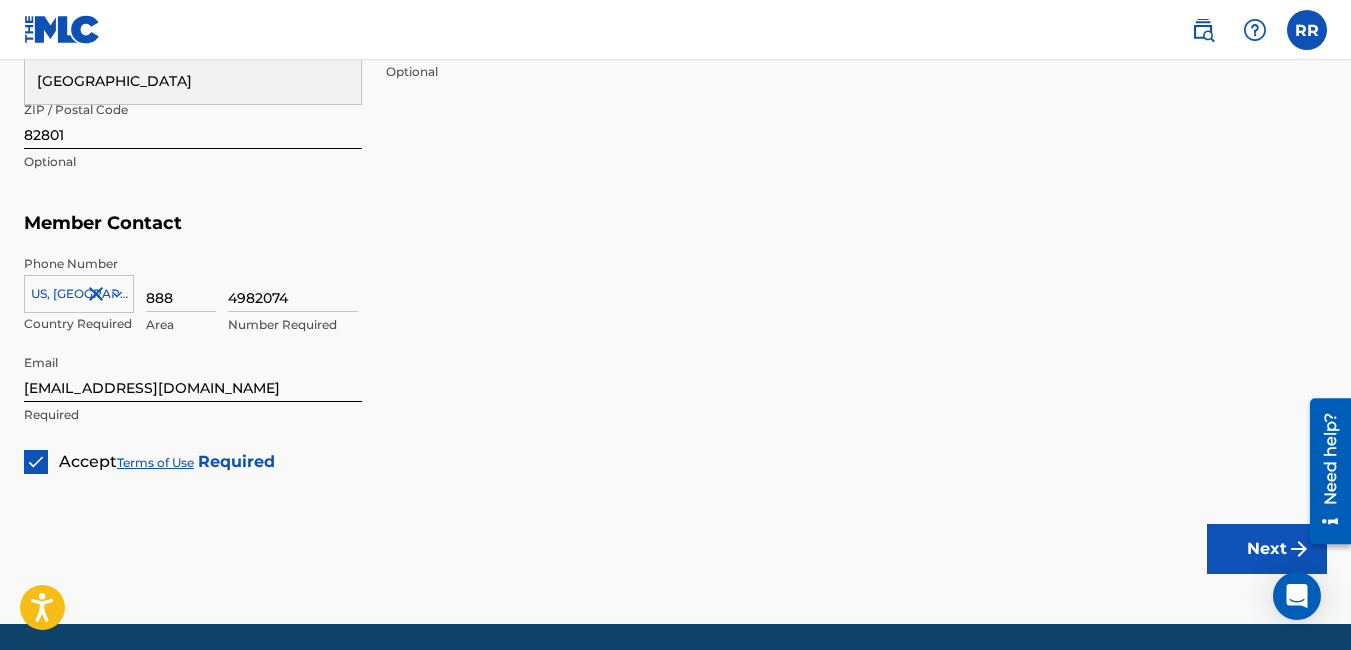 click on "Next" at bounding box center [1267, 549] 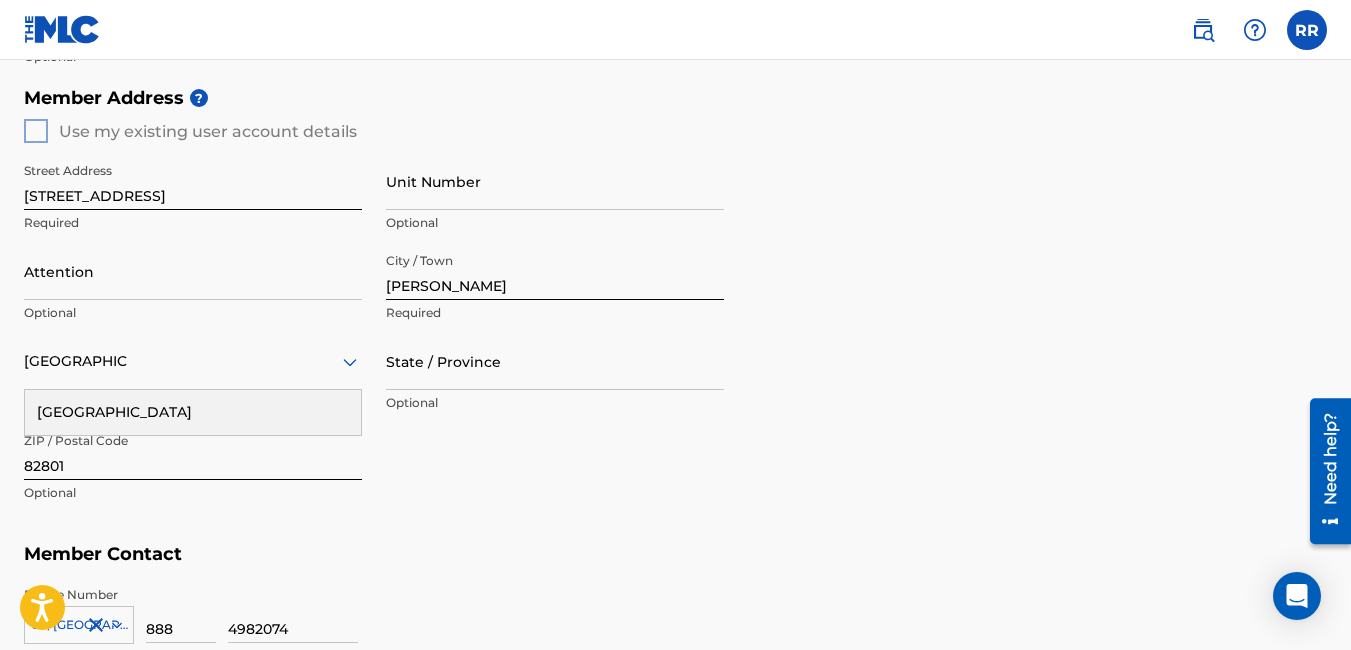 scroll, scrollTop: 1188, scrollLeft: 0, axis: vertical 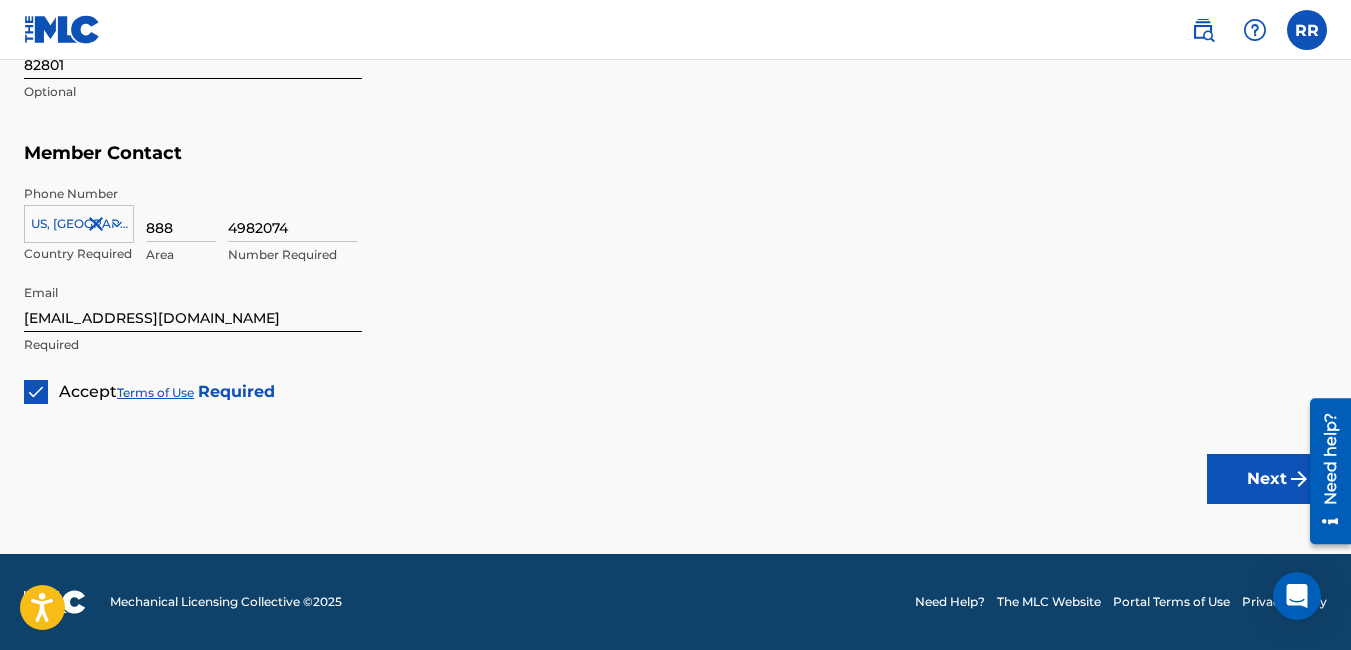 type 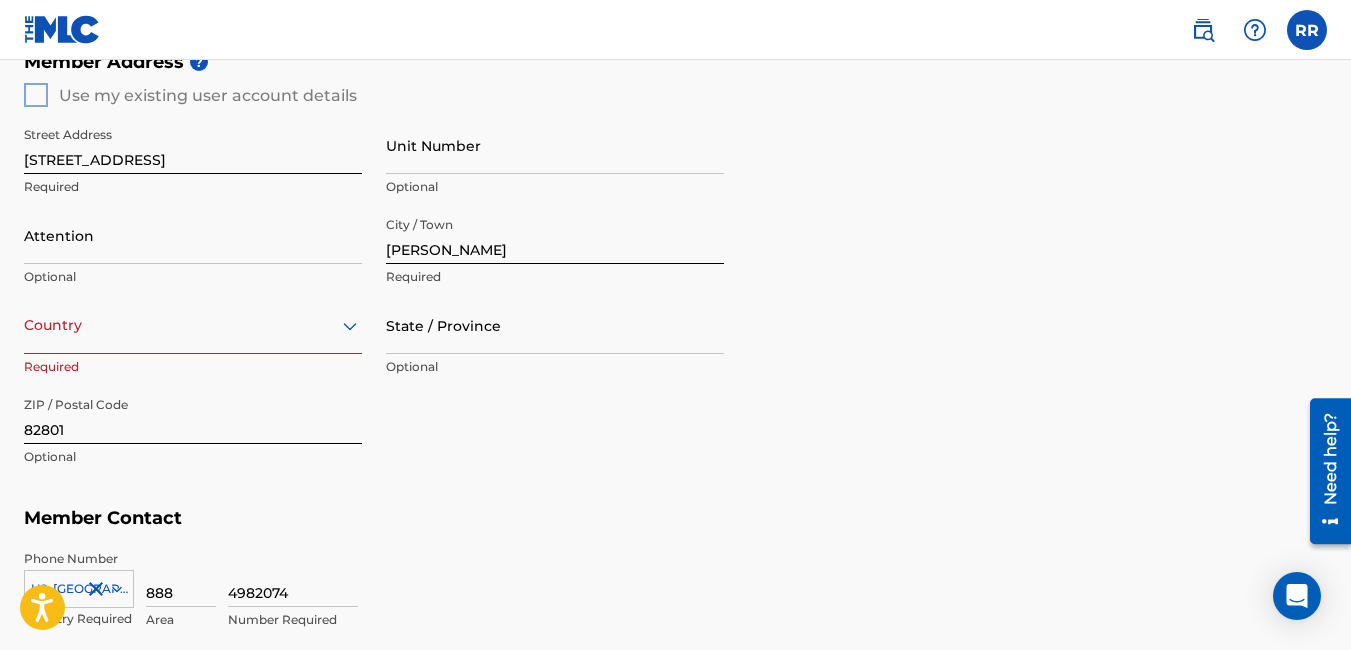 click 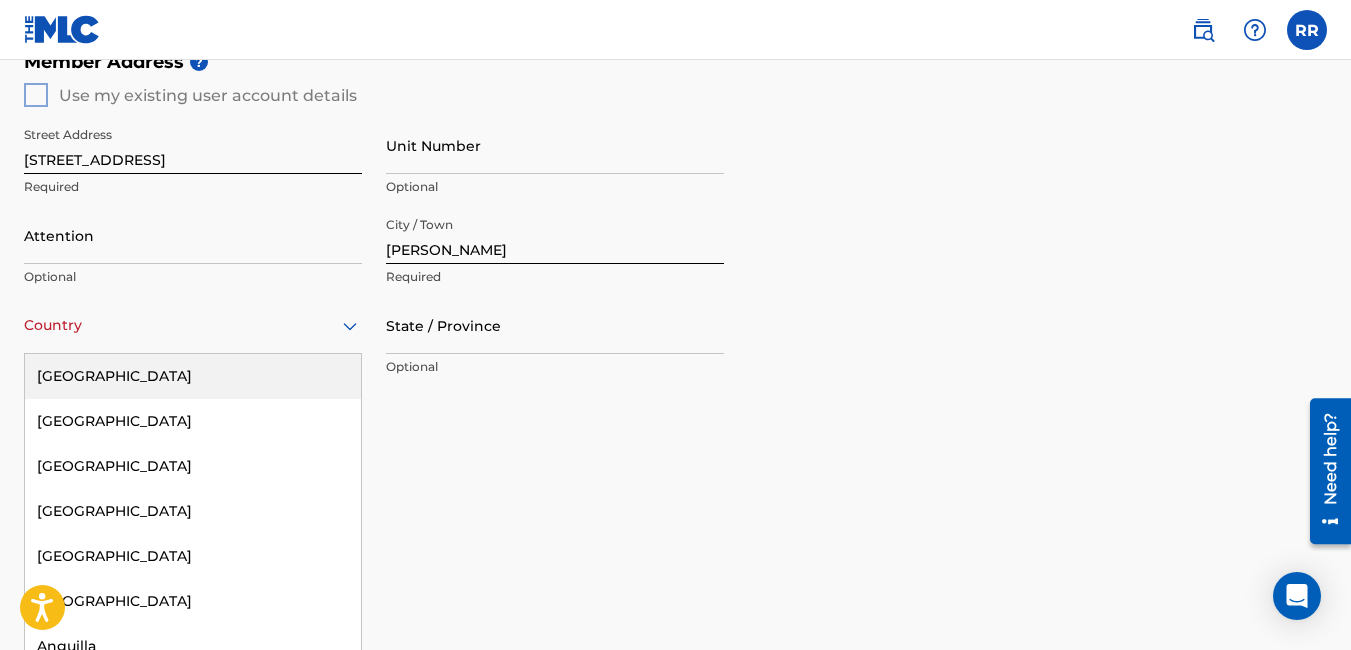 scroll, scrollTop: 828, scrollLeft: 0, axis: vertical 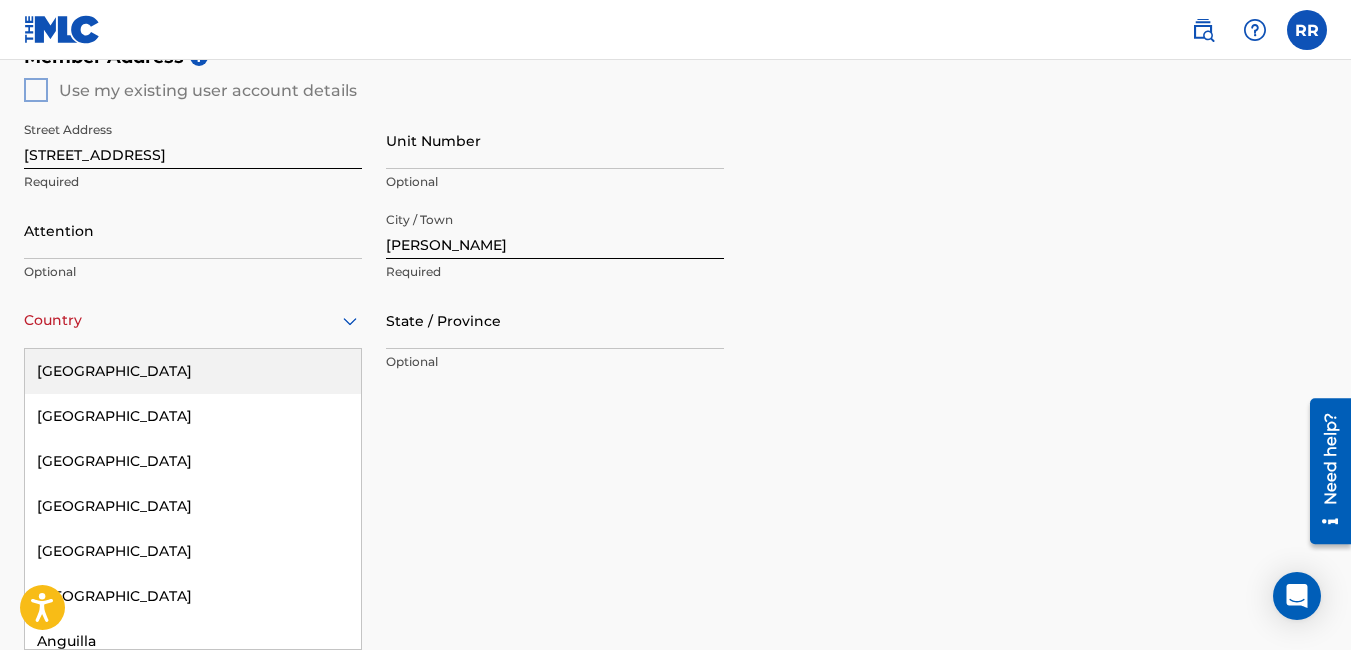 click on "[GEOGRAPHIC_DATA]" at bounding box center (193, 371) 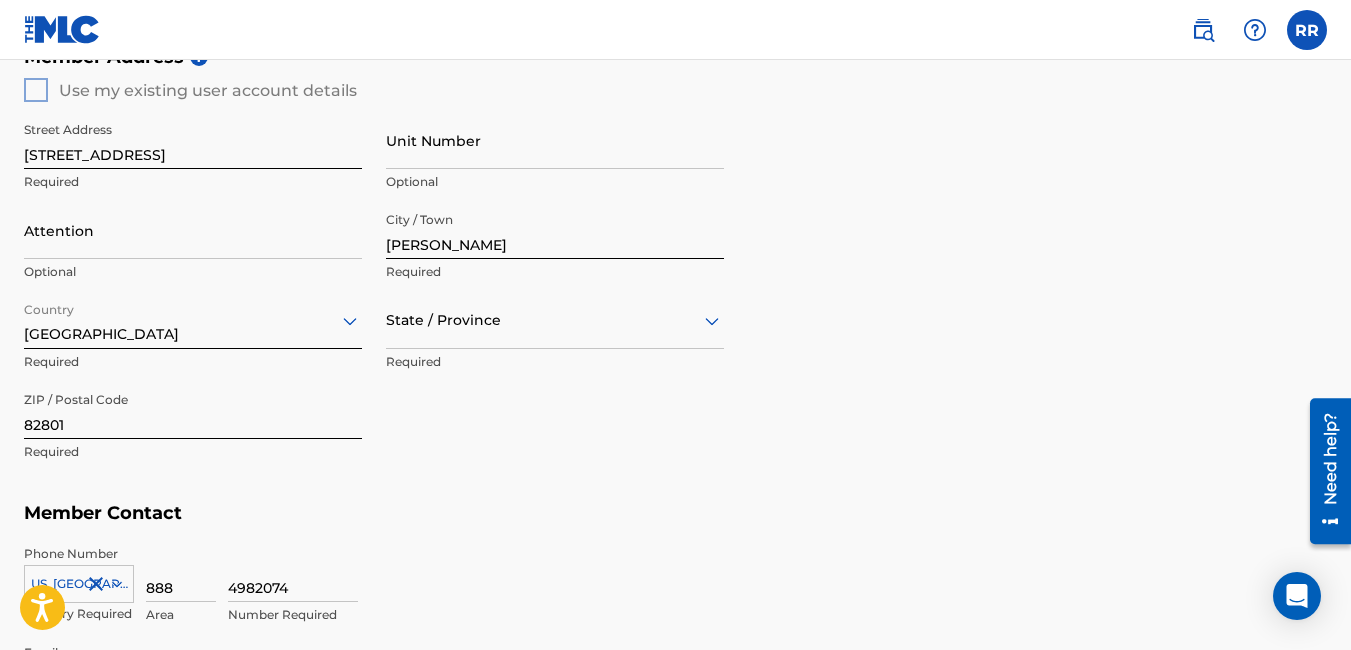 click 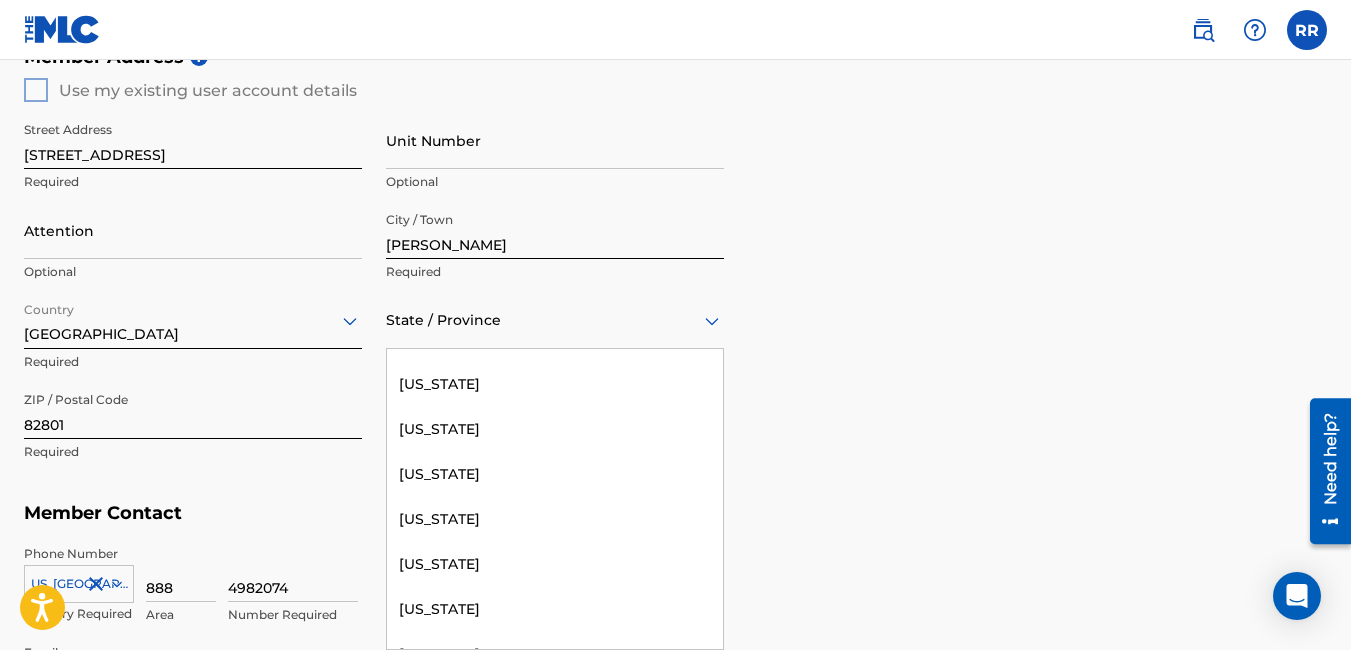 scroll, scrollTop: 2265, scrollLeft: 0, axis: vertical 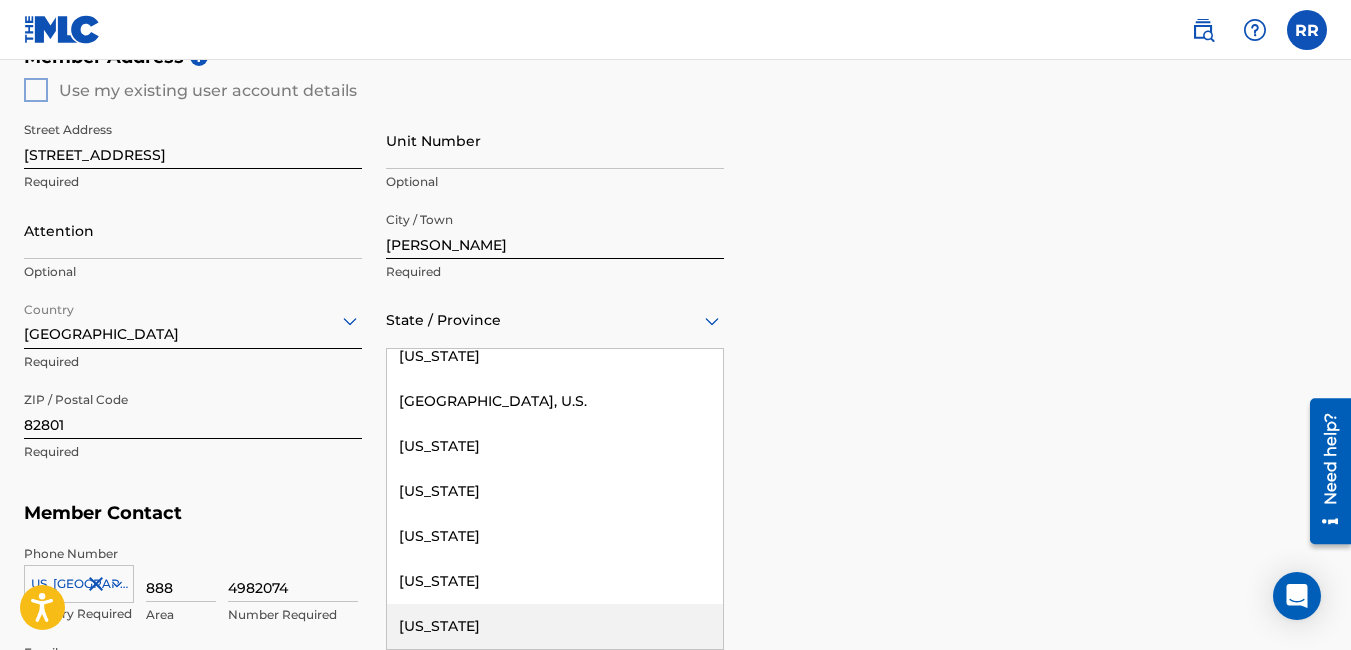 click on "[US_STATE]" at bounding box center [555, 626] 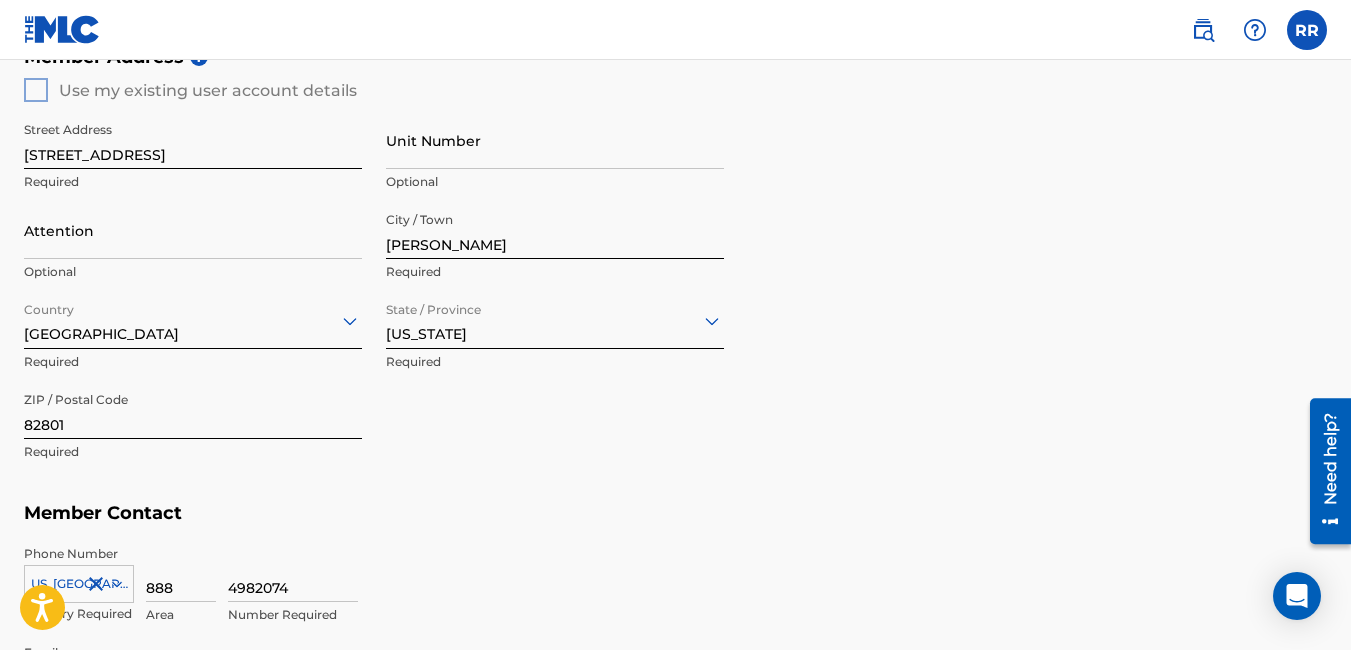 scroll, scrollTop: 1188, scrollLeft: 0, axis: vertical 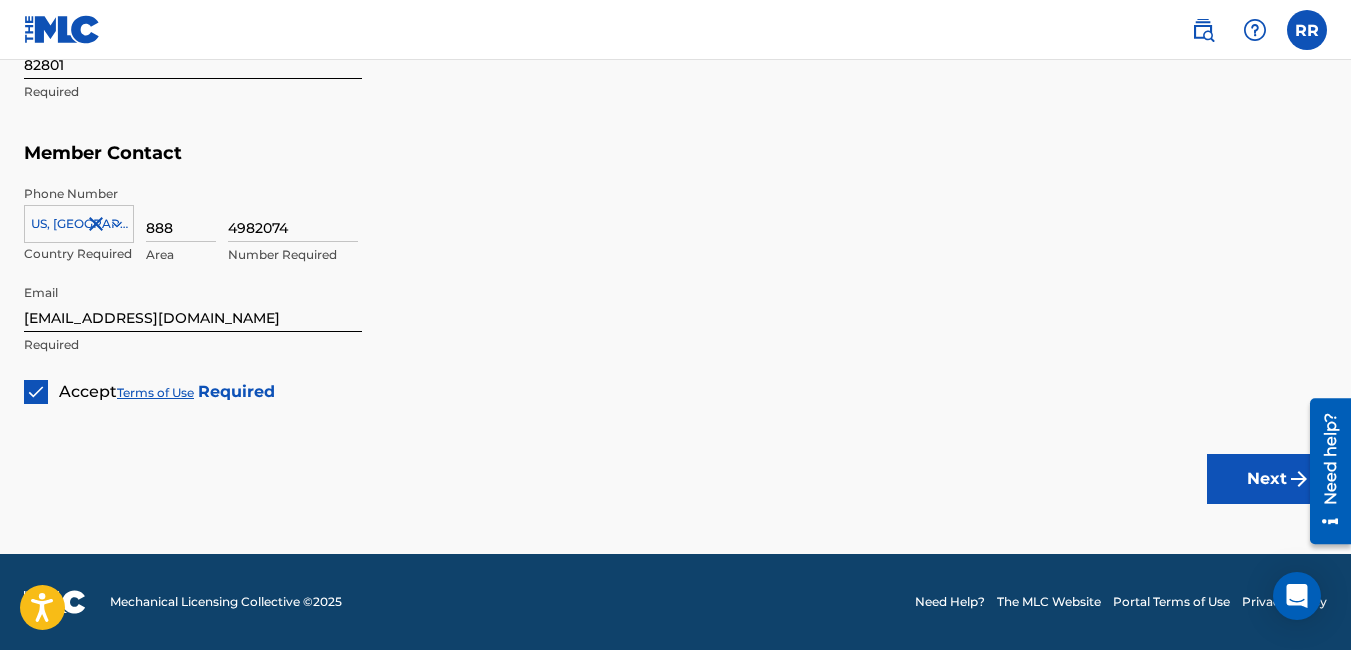 click on "Next" at bounding box center (1267, 479) 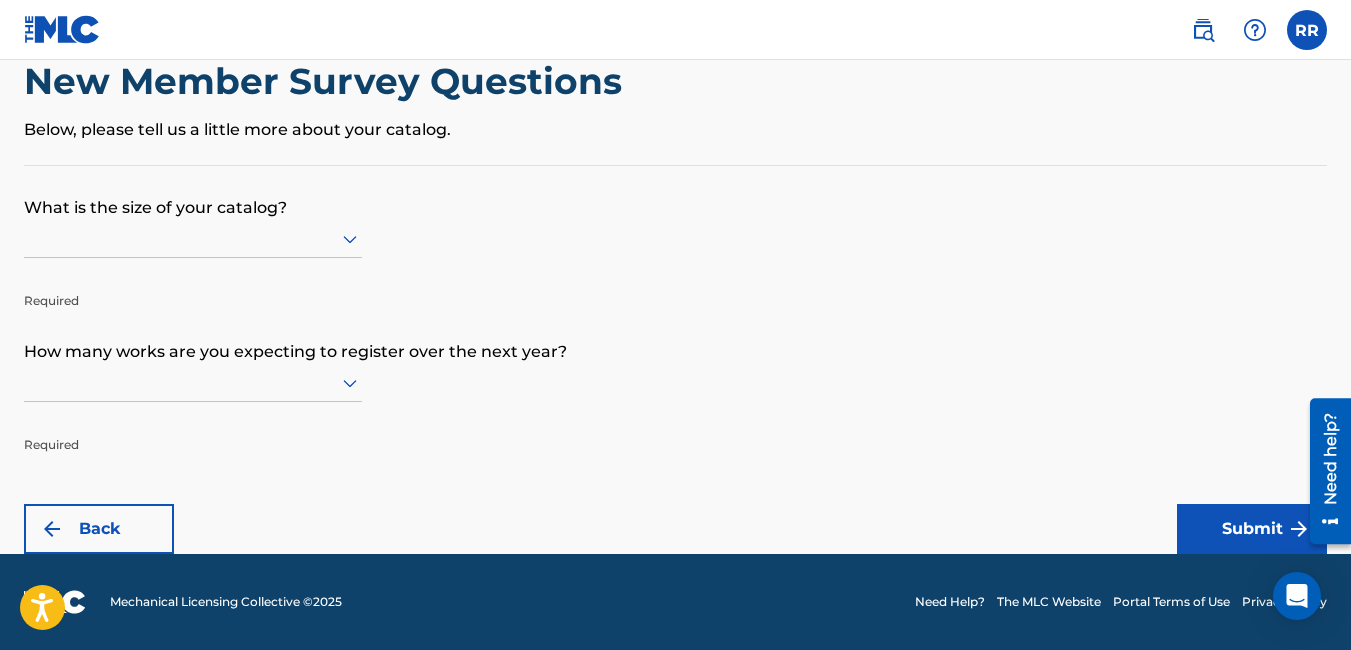 scroll, scrollTop: 0, scrollLeft: 0, axis: both 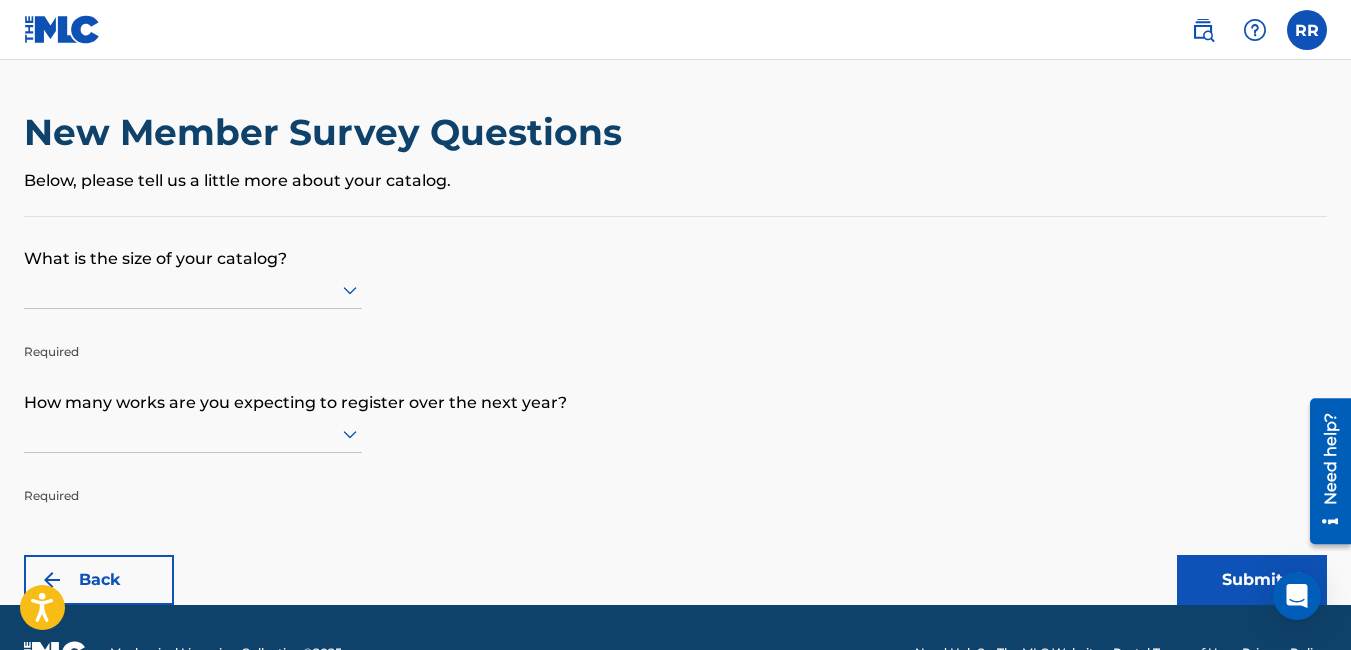 click 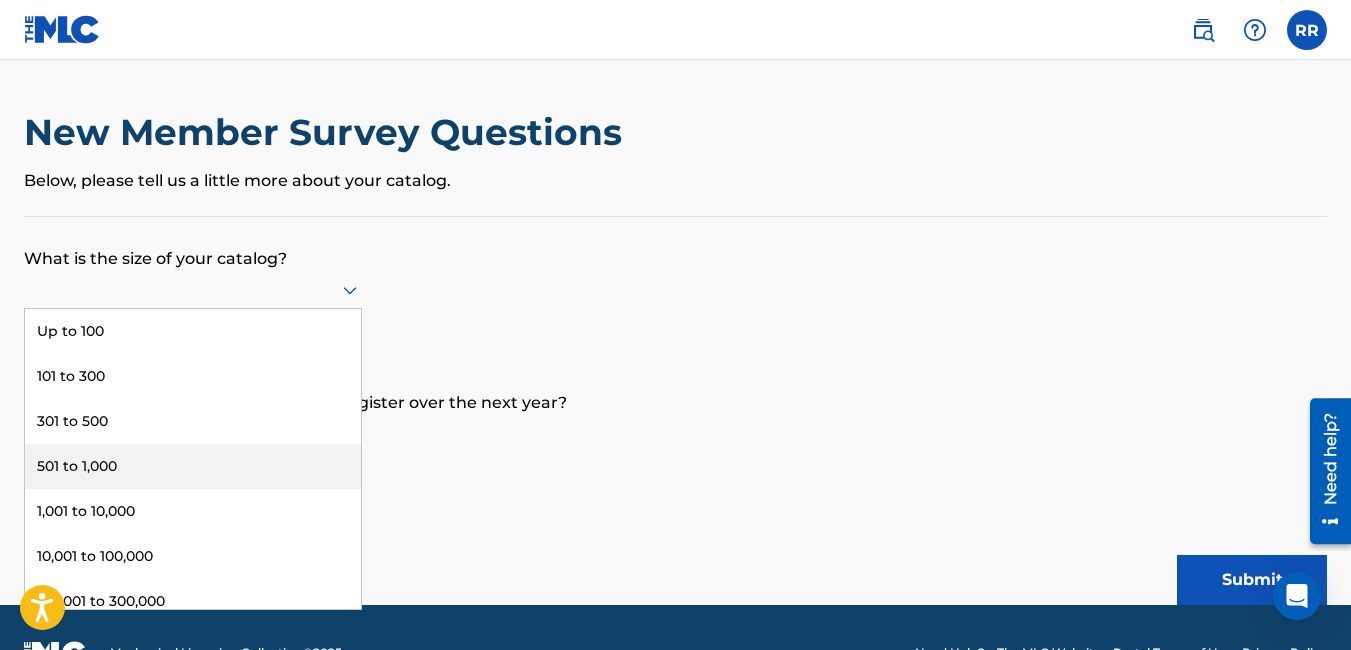 click on "501 to 1,000" at bounding box center (193, 466) 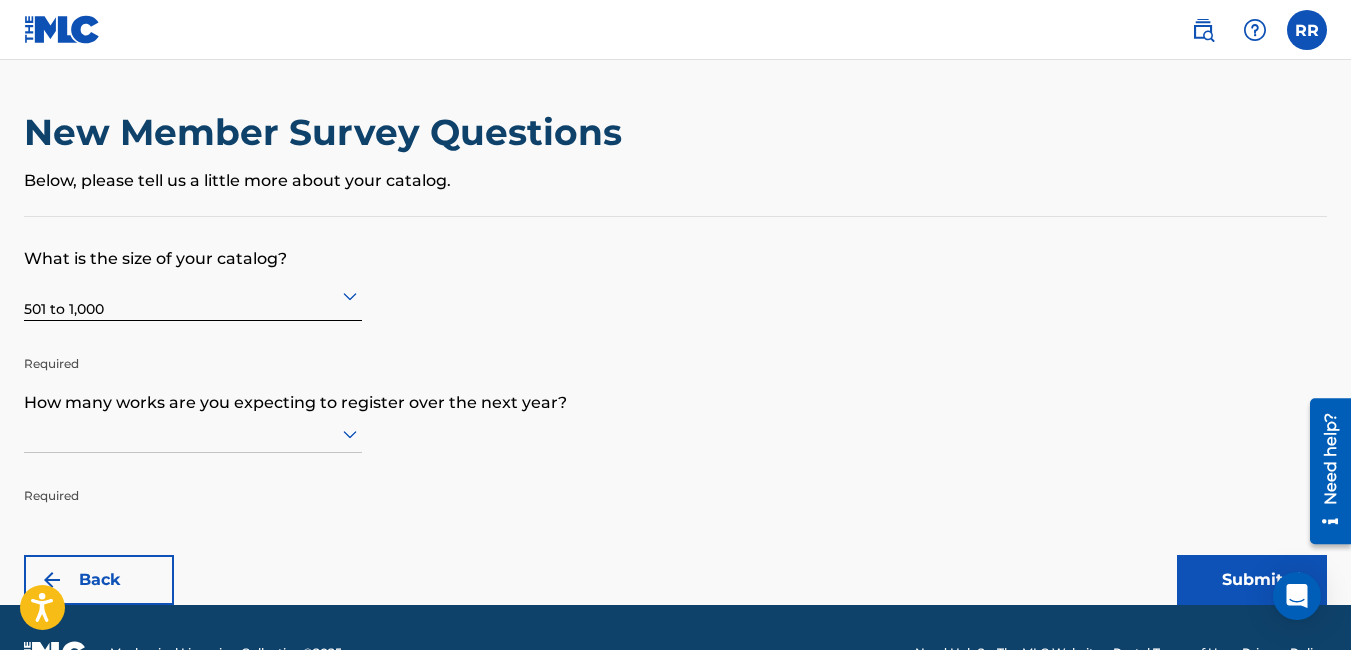 scroll, scrollTop: 51, scrollLeft: 0, axis: vertical 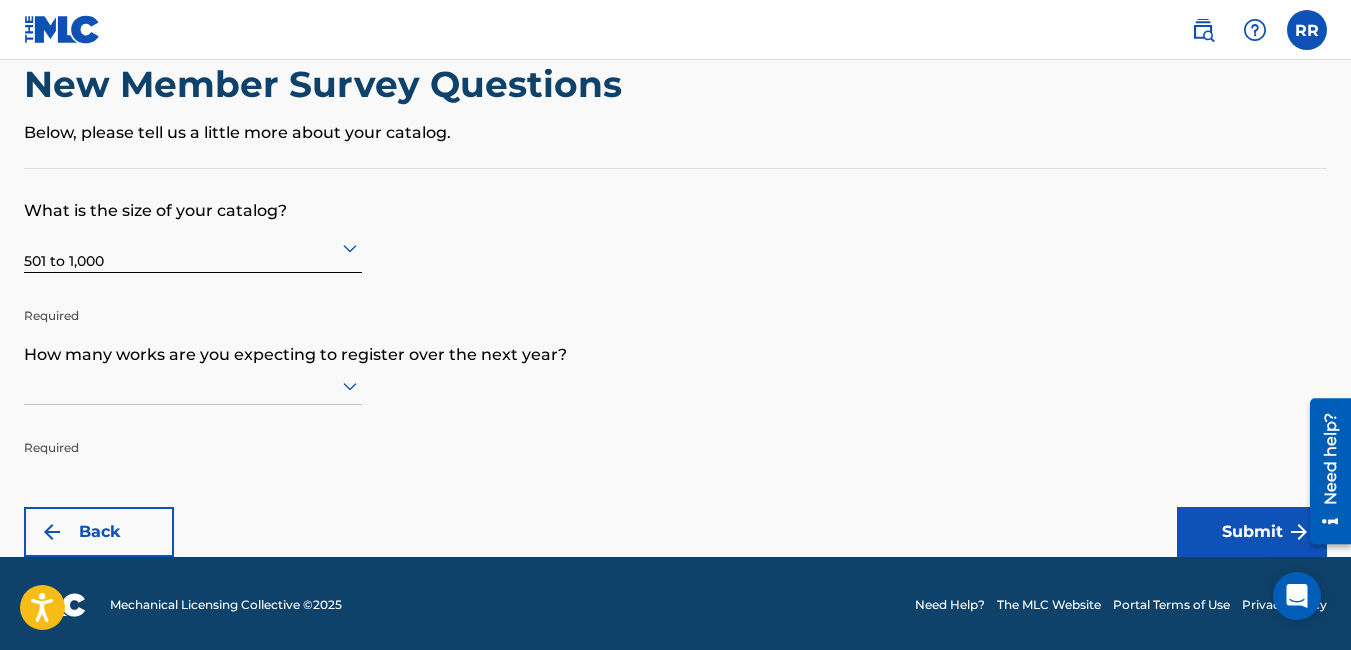 click at bounding box center [193, 386] 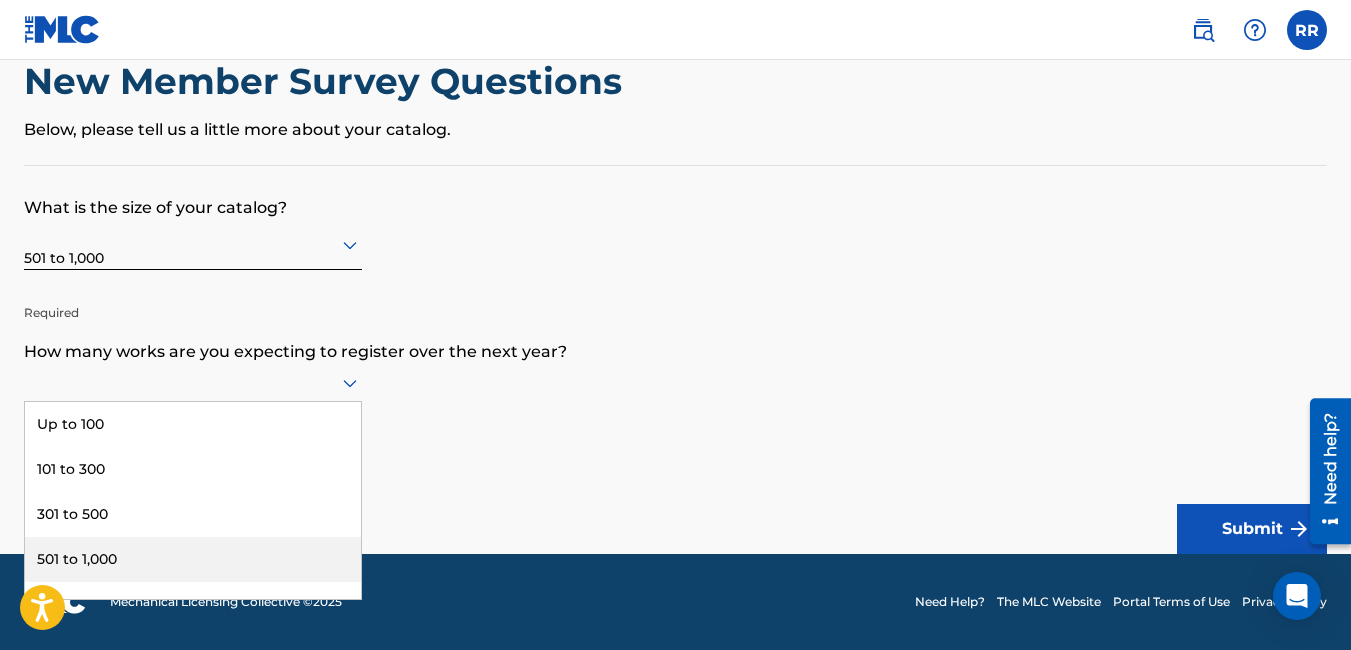 click on "501 to 1,000" at bounding box center [193, 559] 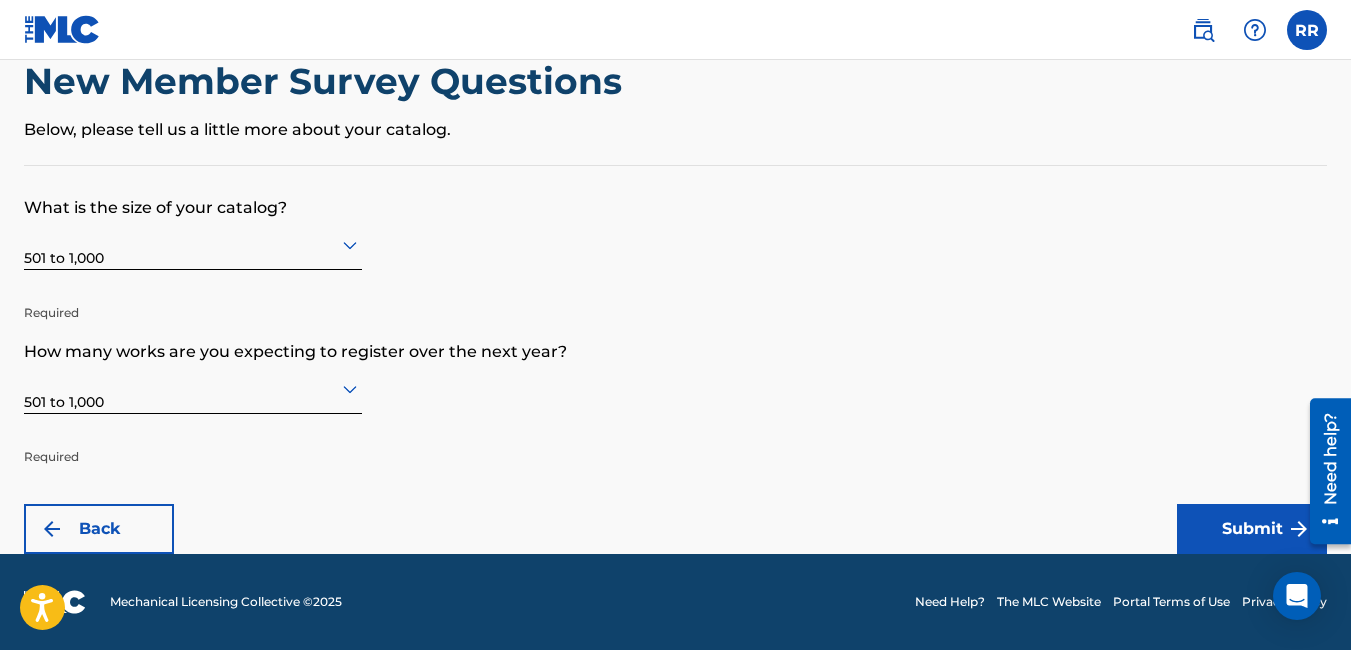 click on "Submit" at bounding box center (1252, 529) 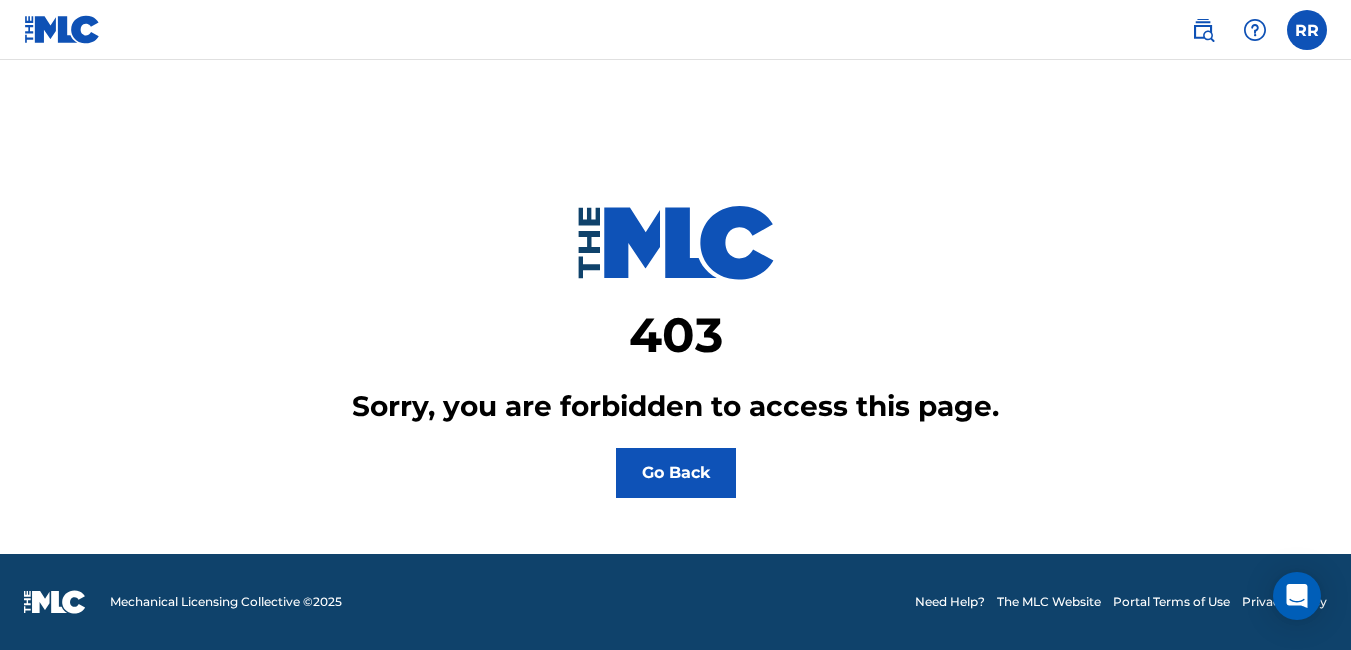 scroll, scrollTop: 0, scrollLeft: 0, axis: both 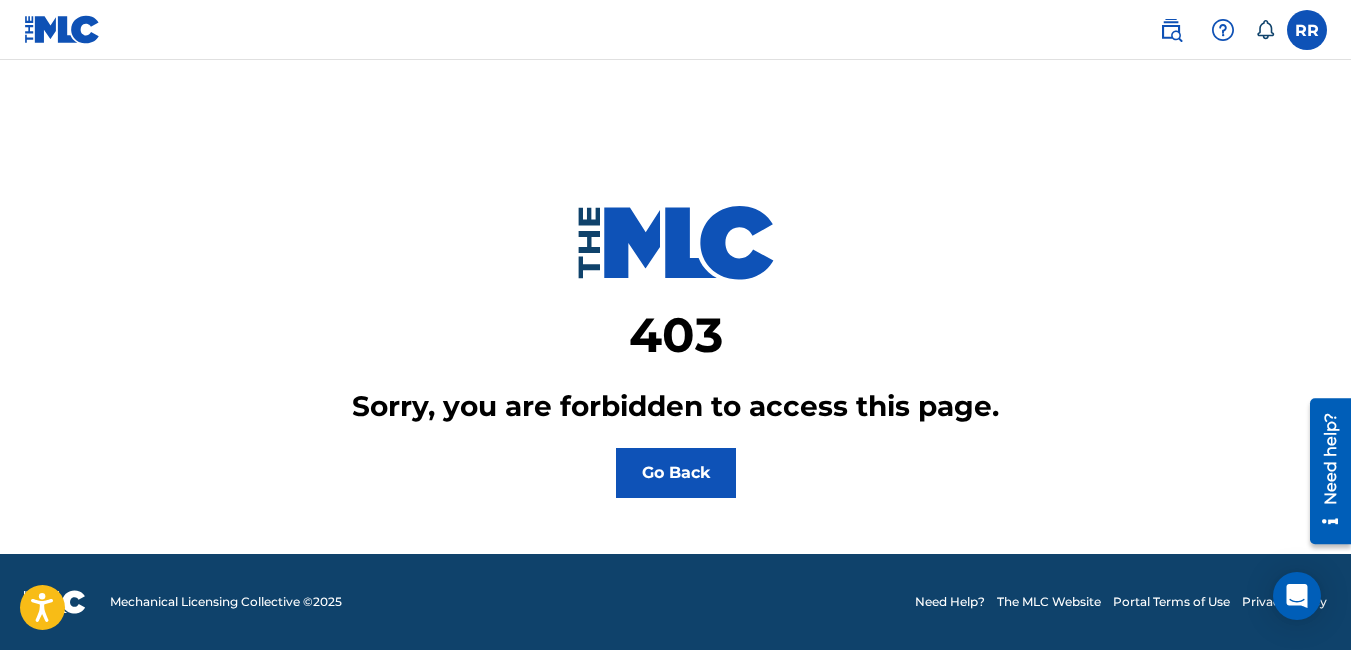 click on "403 Sorry, you are forbidden to access this page. Go Back" at bounding box center (675, 304) 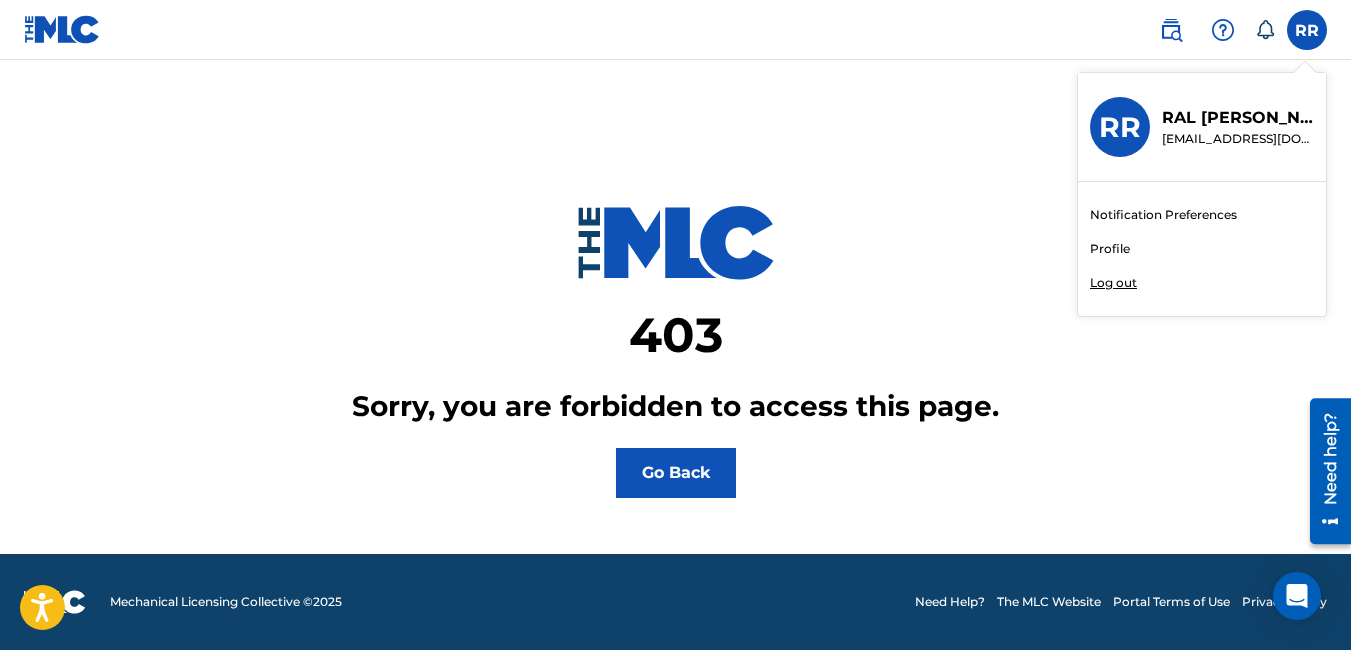 click on "Profile" at bounding box center (1110, 249) 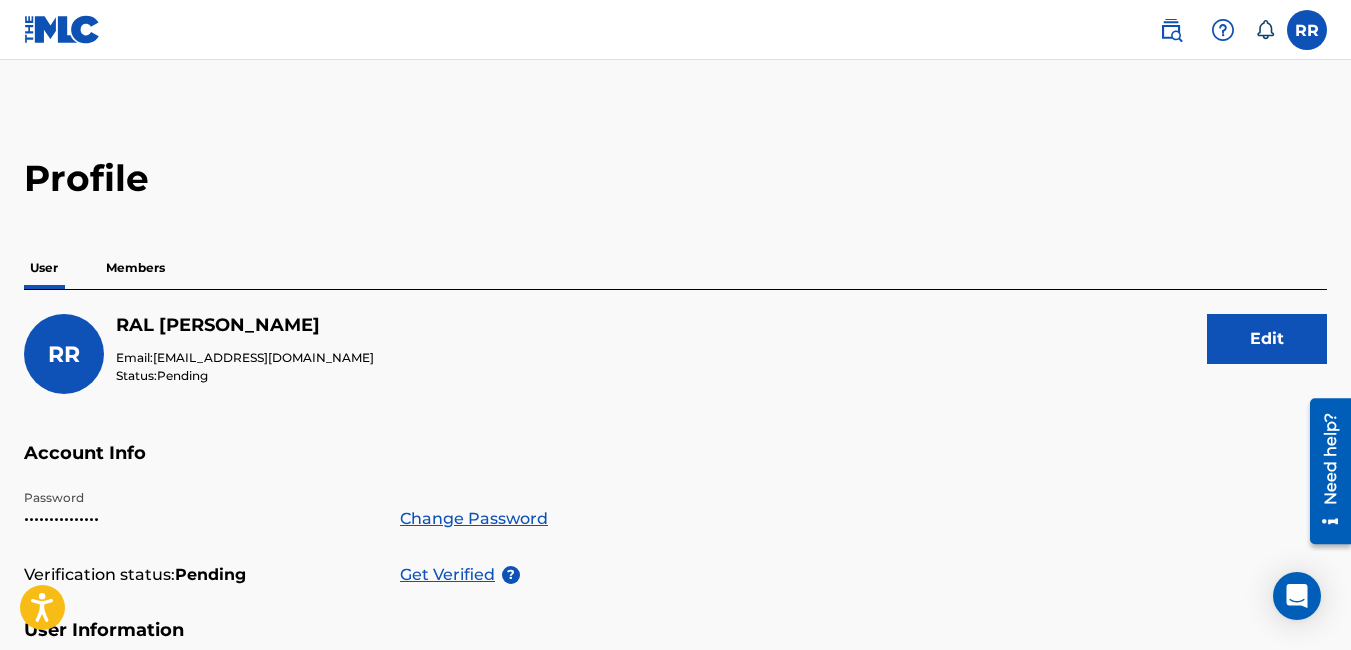 click on "Edit" at bounding box center [1267, 339] 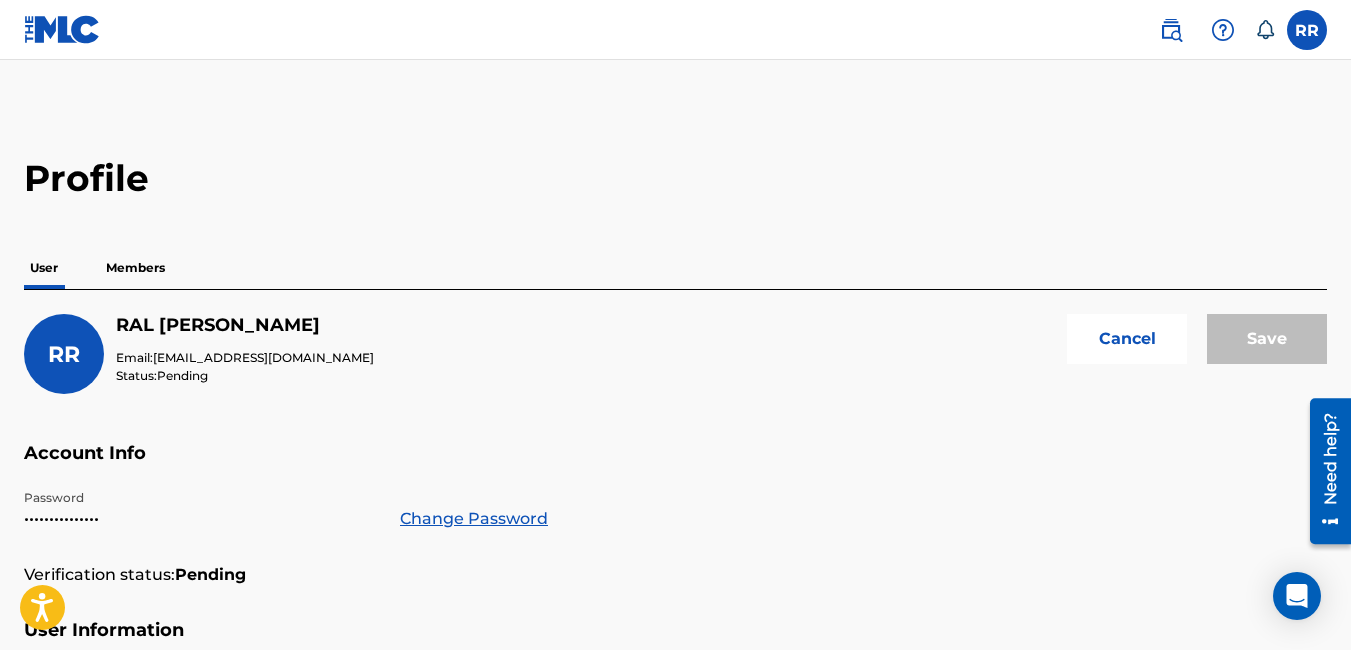 click on "RAL   [PERSON_NAME]" at bounding box center (245, 325) 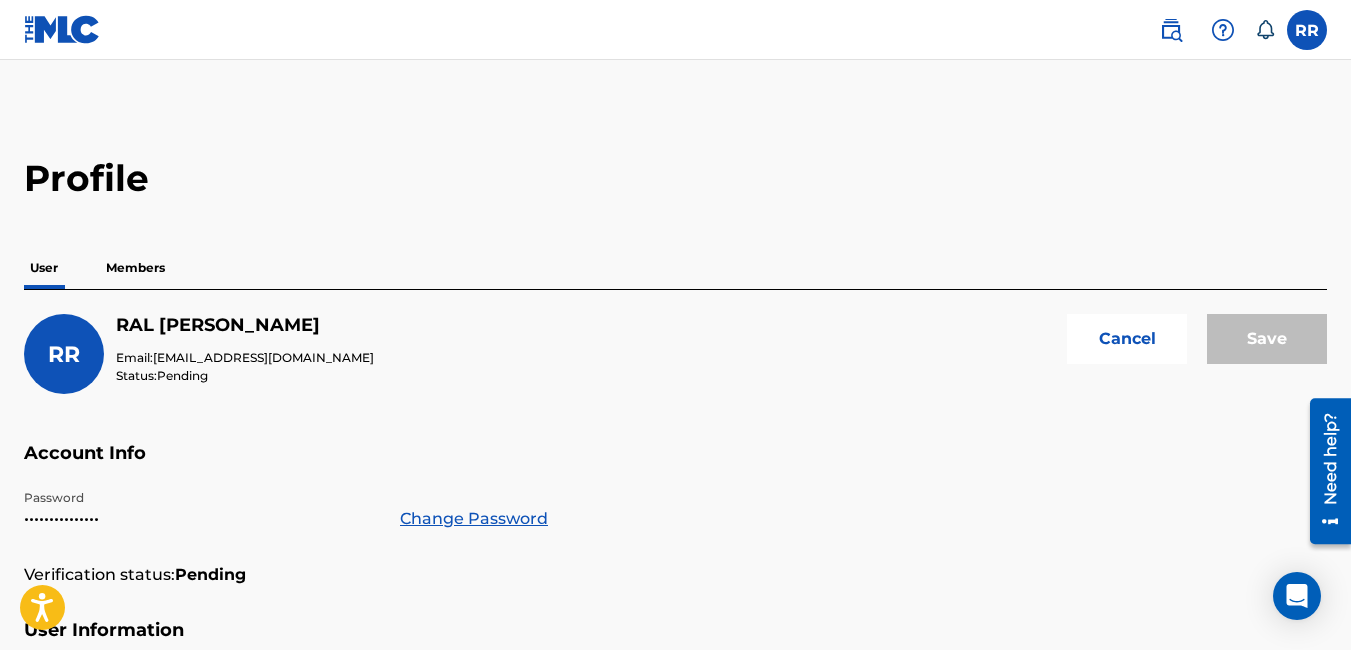 click on "Members" at bounding box center [135, 268] 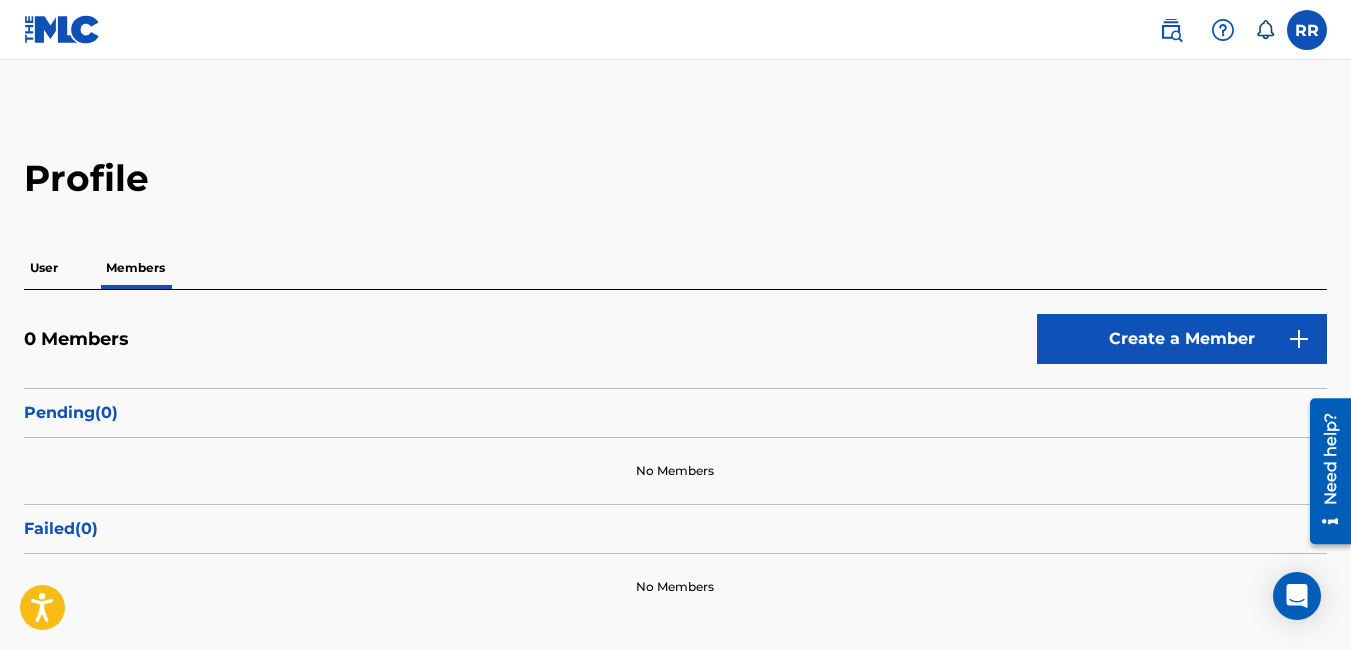 click on "User" at bounding box center [44, 268] 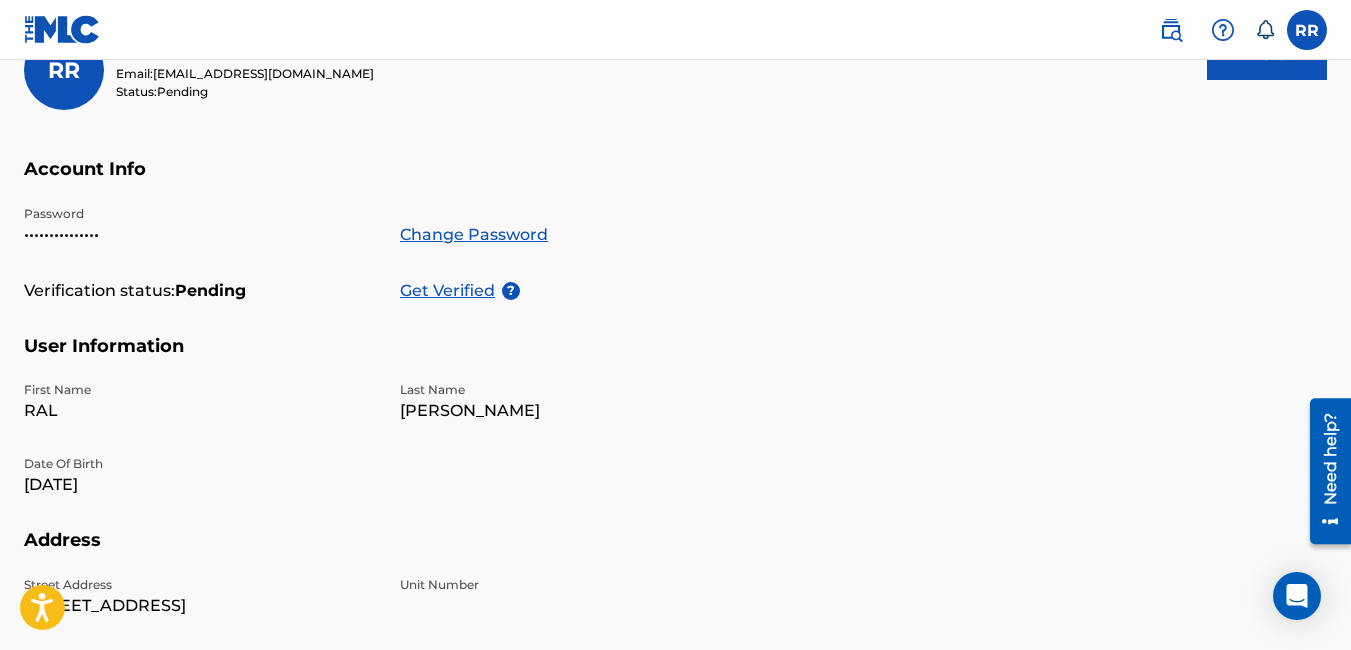 scroll, scrollTop: 279, scrollLeft: 0, axis: vertical 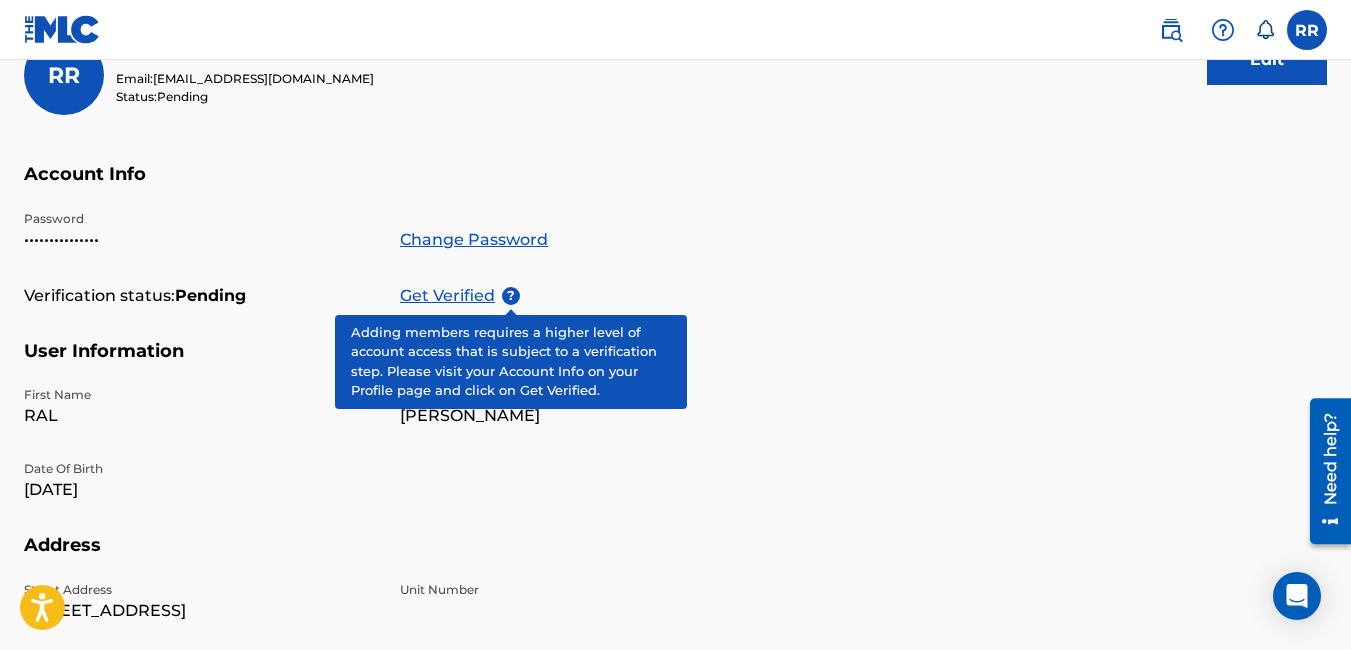 click on "?" at bounding box center (511, 296) 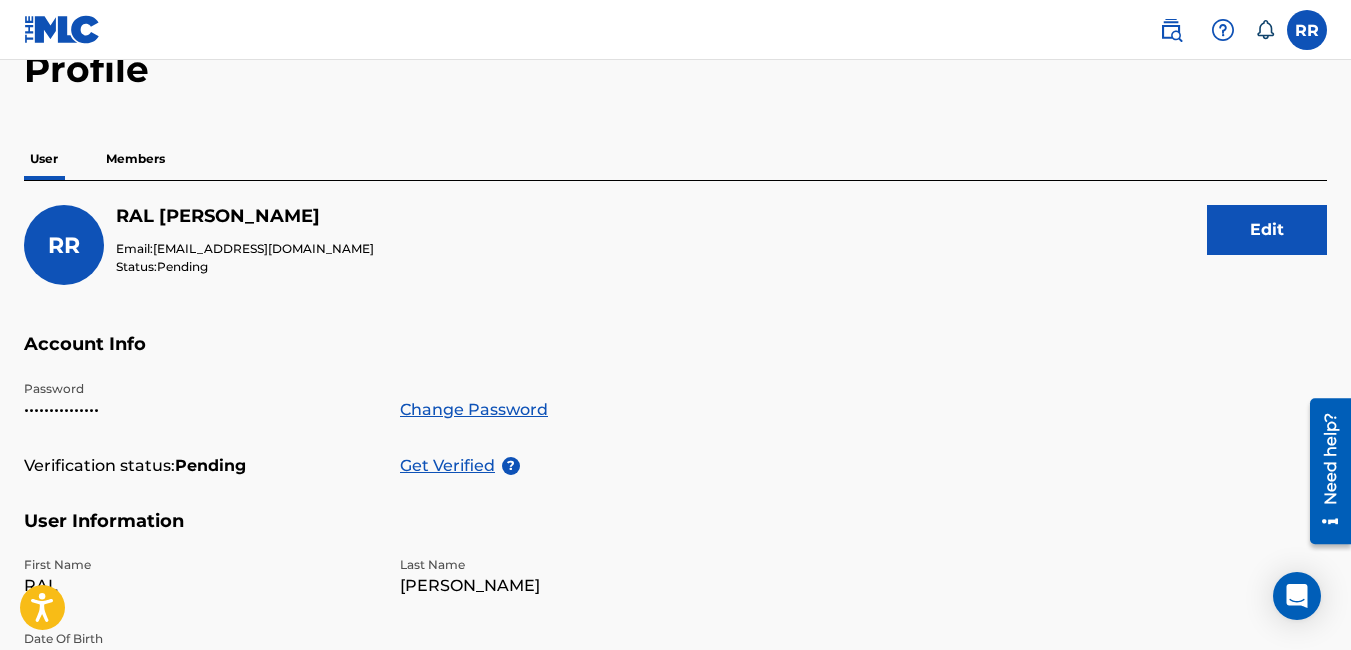 scroll, scrollTop: 52, scrollLeft: 0, axis: vertical 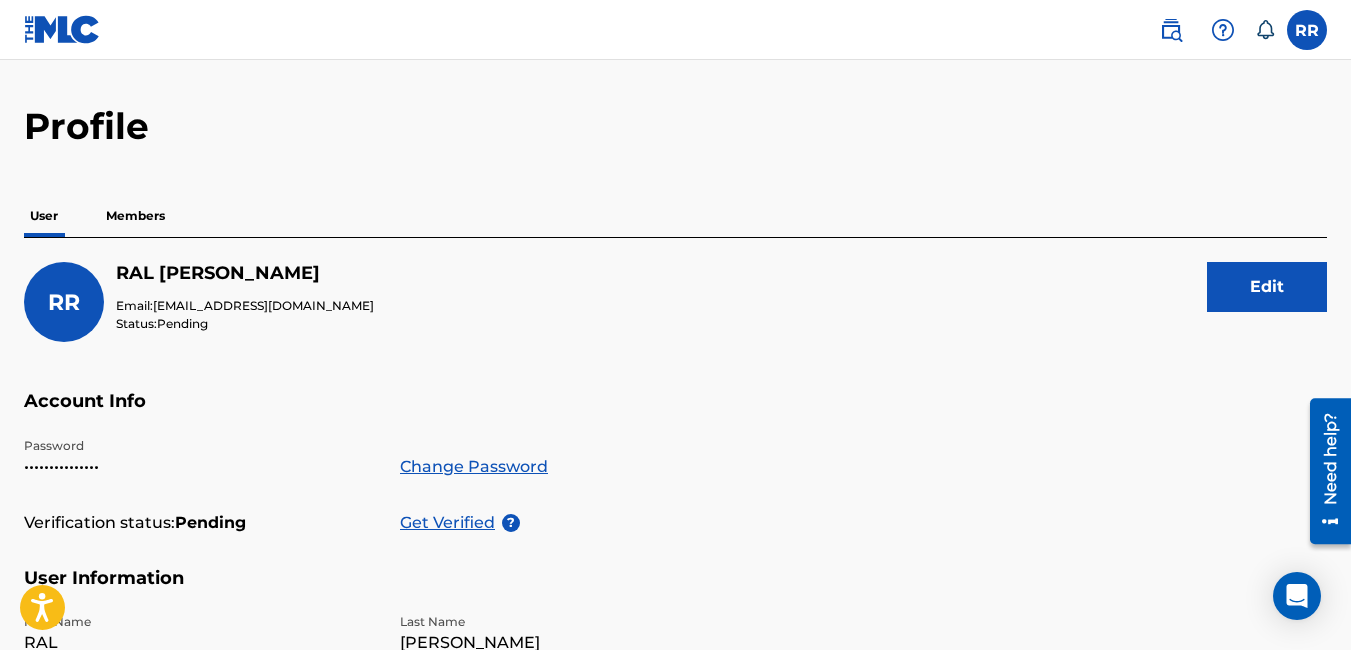click on "Edit" at bounding box center [1267, 287] 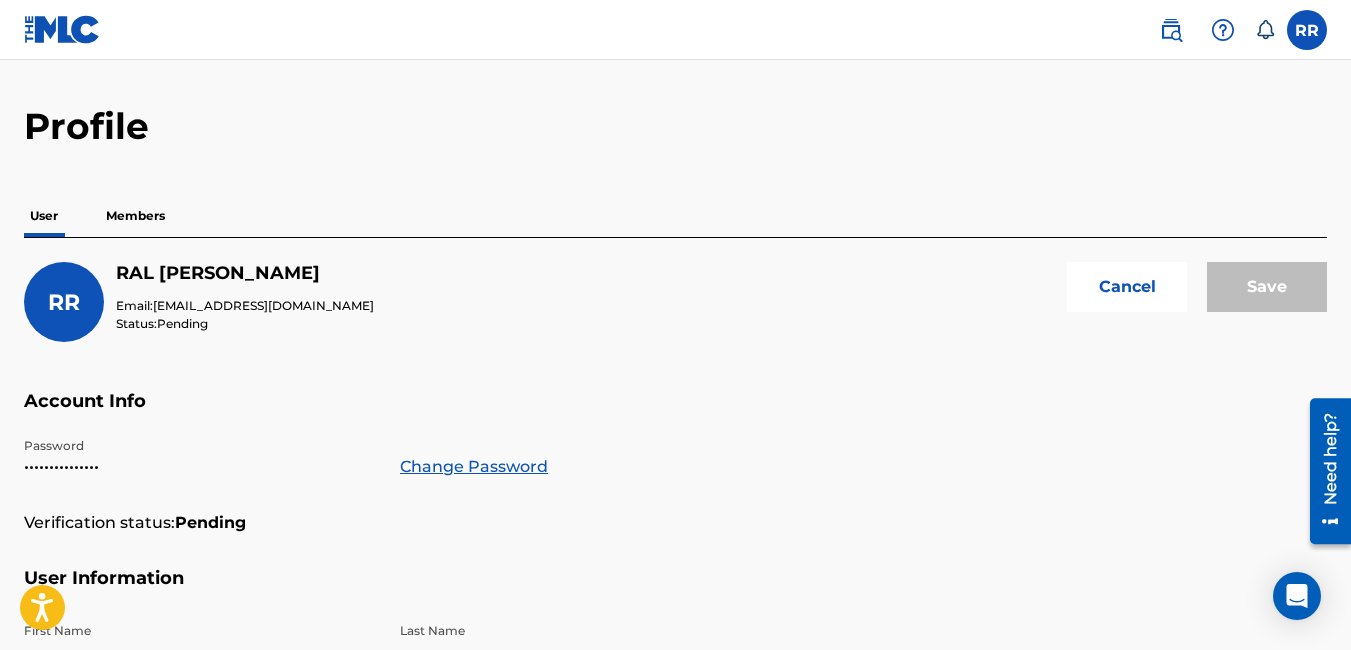 click on "Save" at bounding box center (1267, 302) 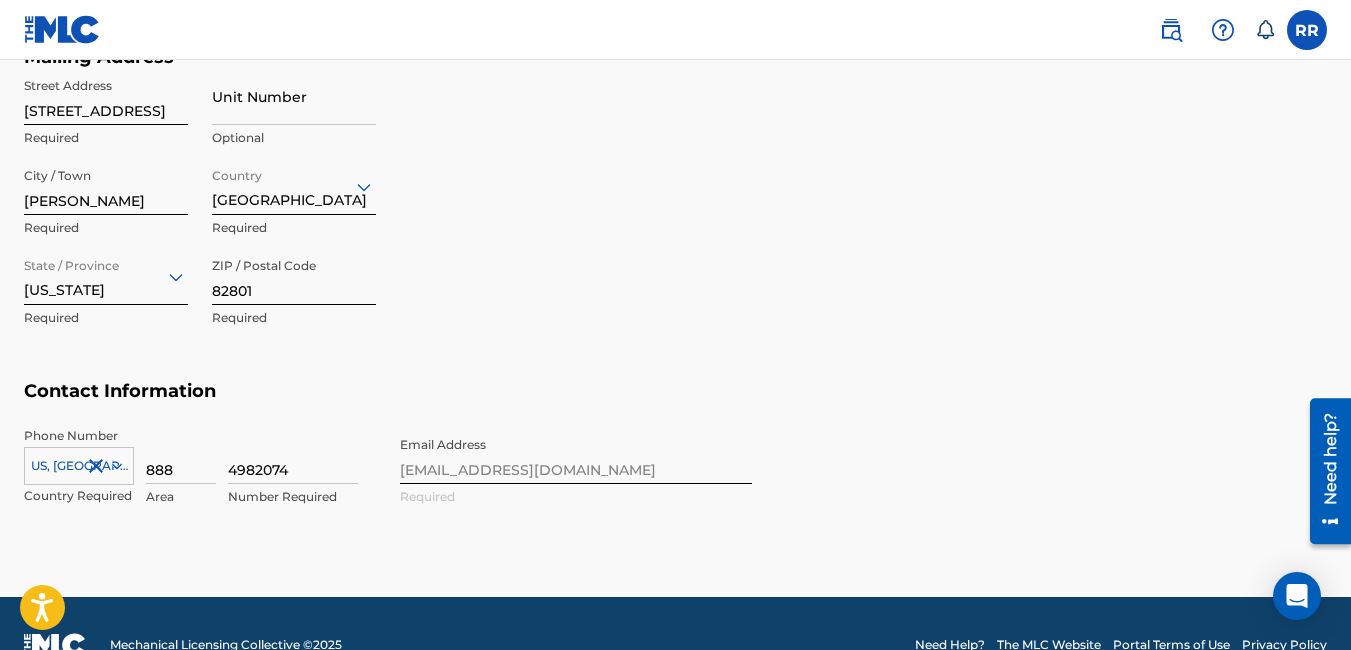scroll, scrollTop: 953, scrollLeft: 0, axis: vertical 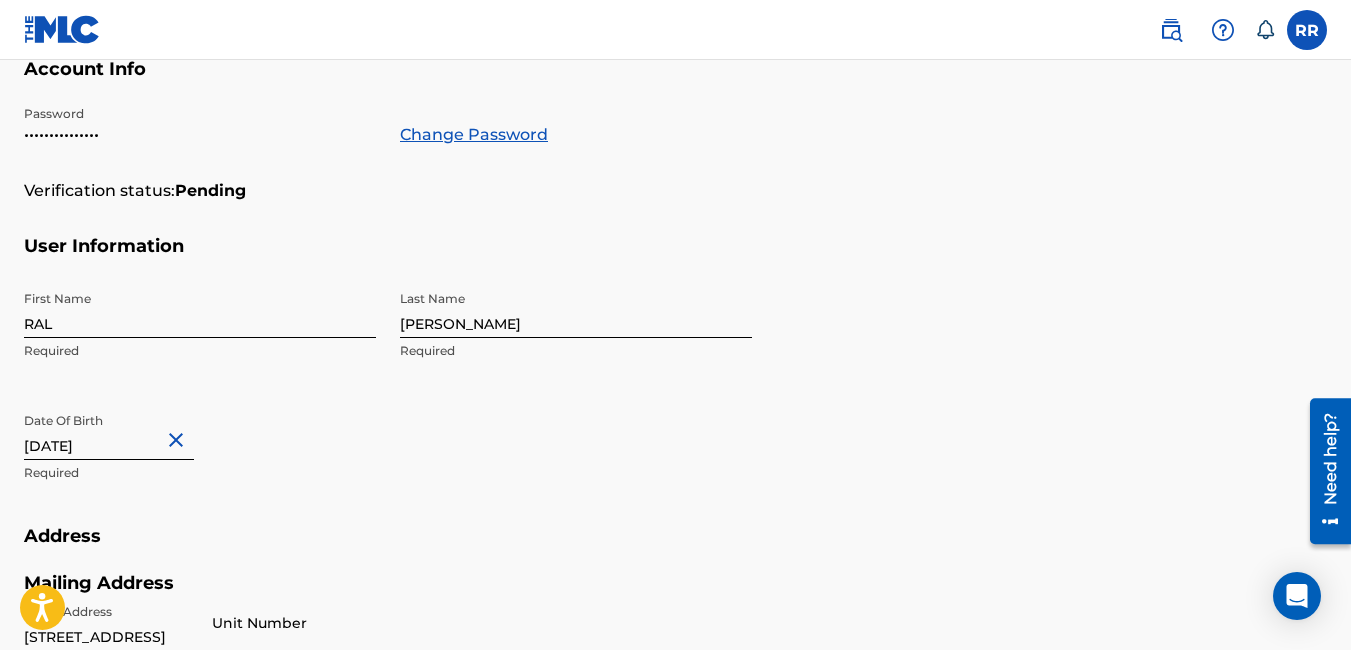 click on "RAL" at bounding box center (200, 309) 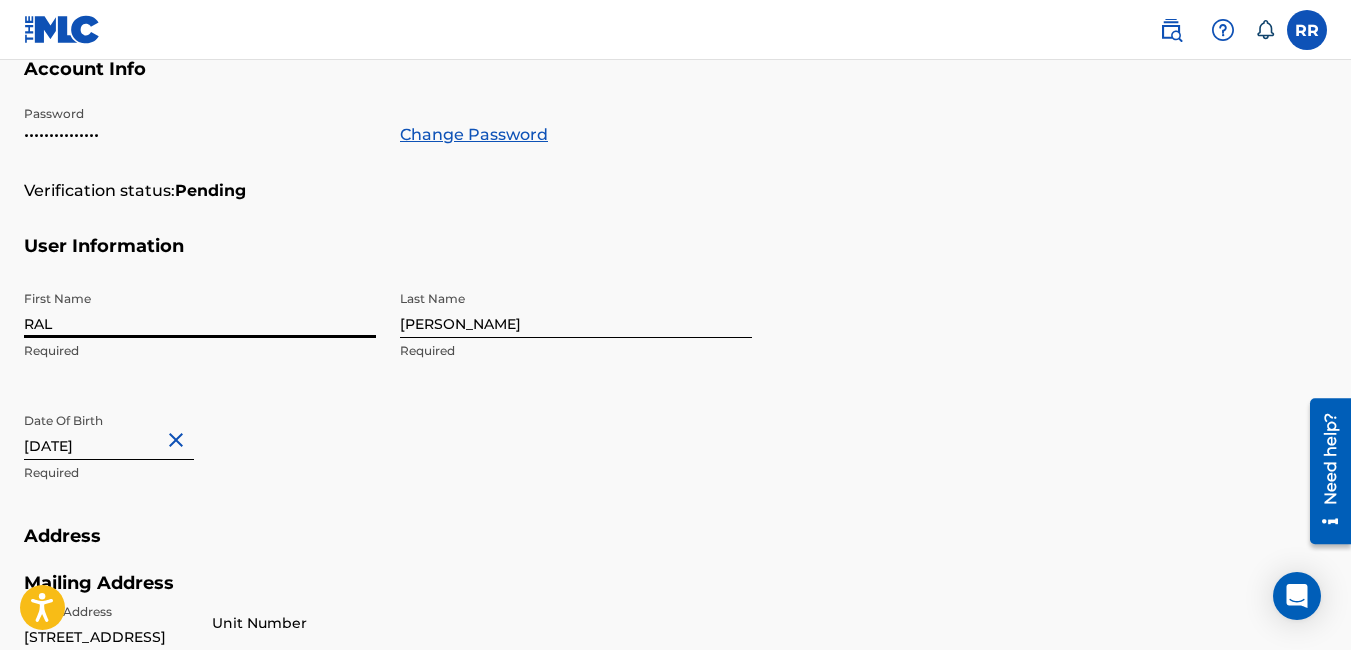 type on "[PERSON_NAME]" 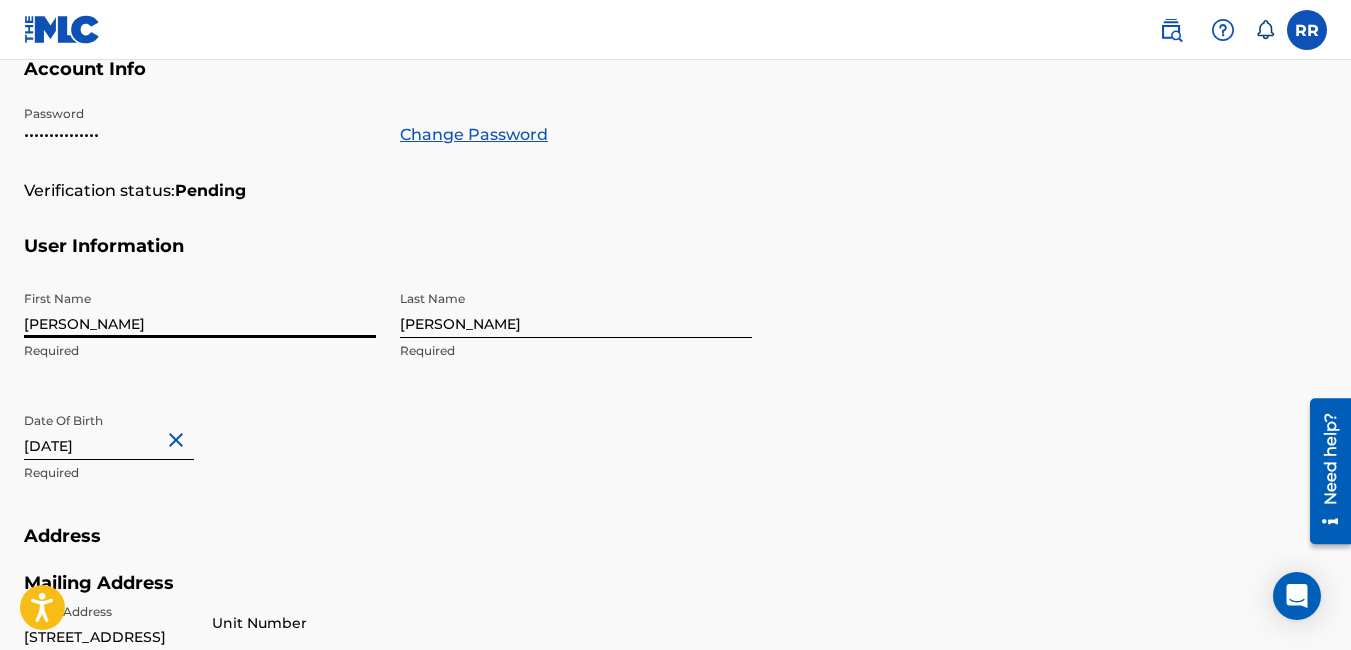 type on "[GEOGRAPHIC_DATA]" 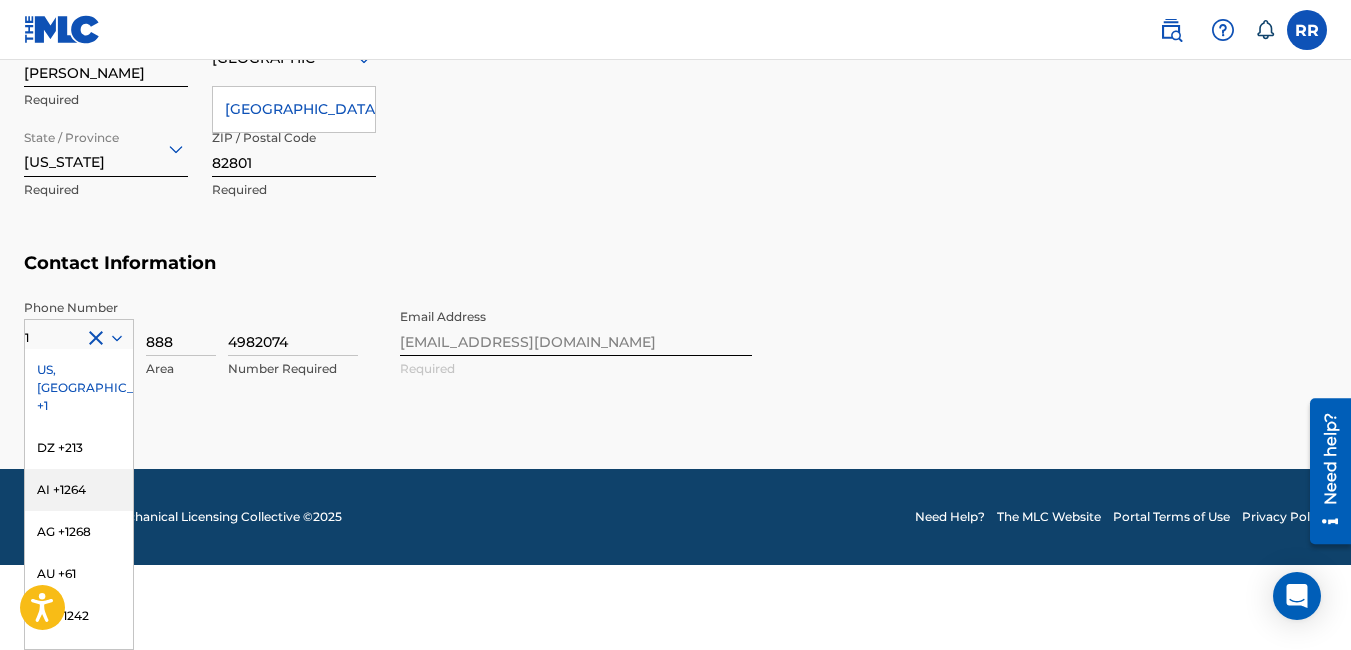 type on "Unbreakable" 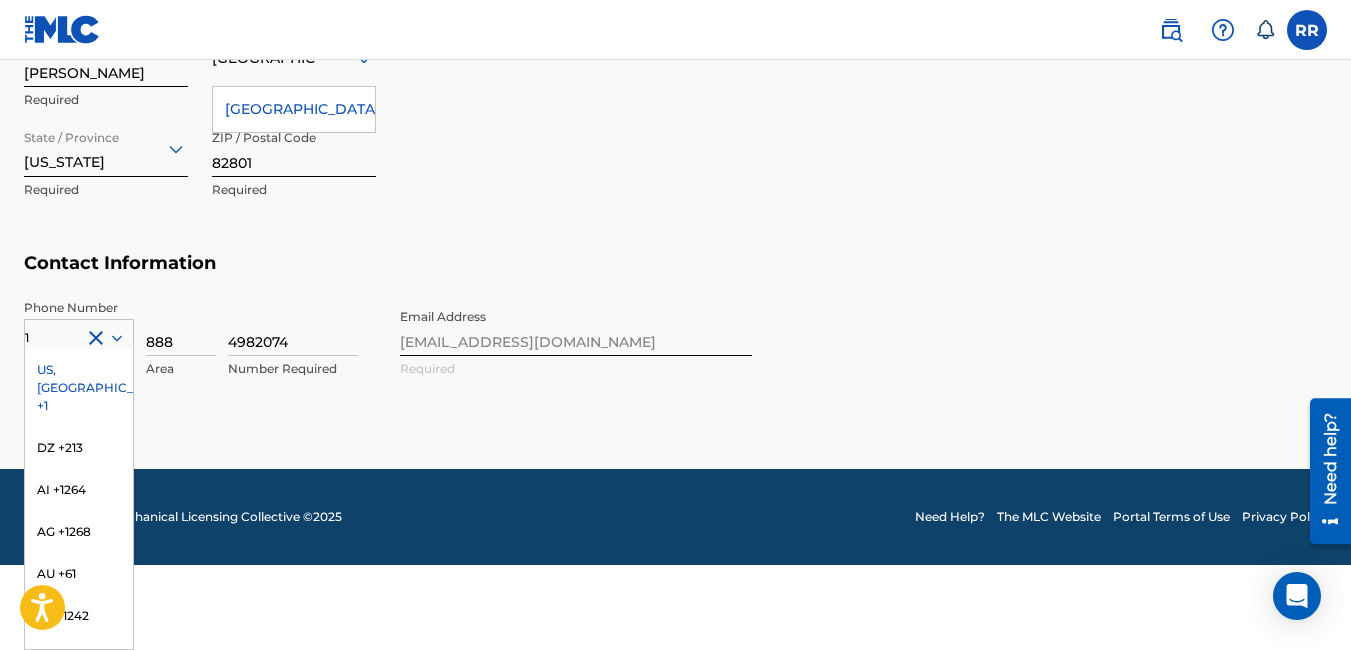 type 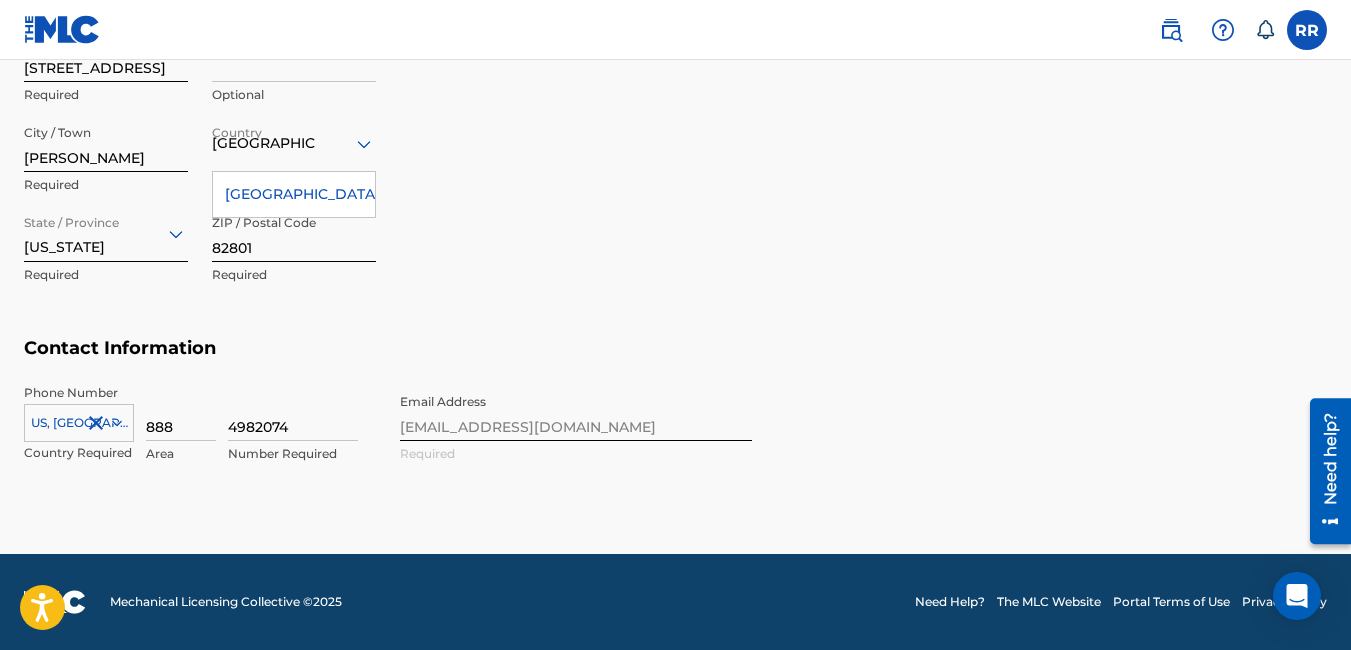 scroll, scrollTop: 953, scrollLeft: 0, axis: vertical 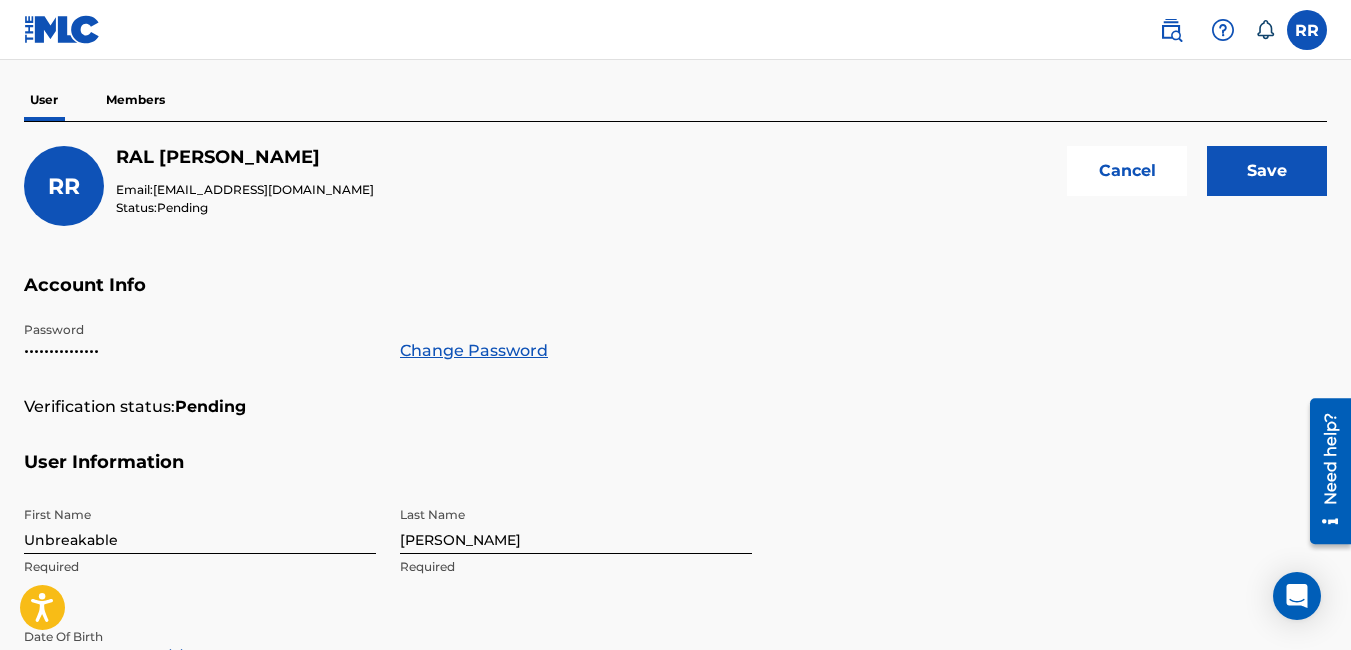 click on "Unbreakable" at bounding box center (200, 525) 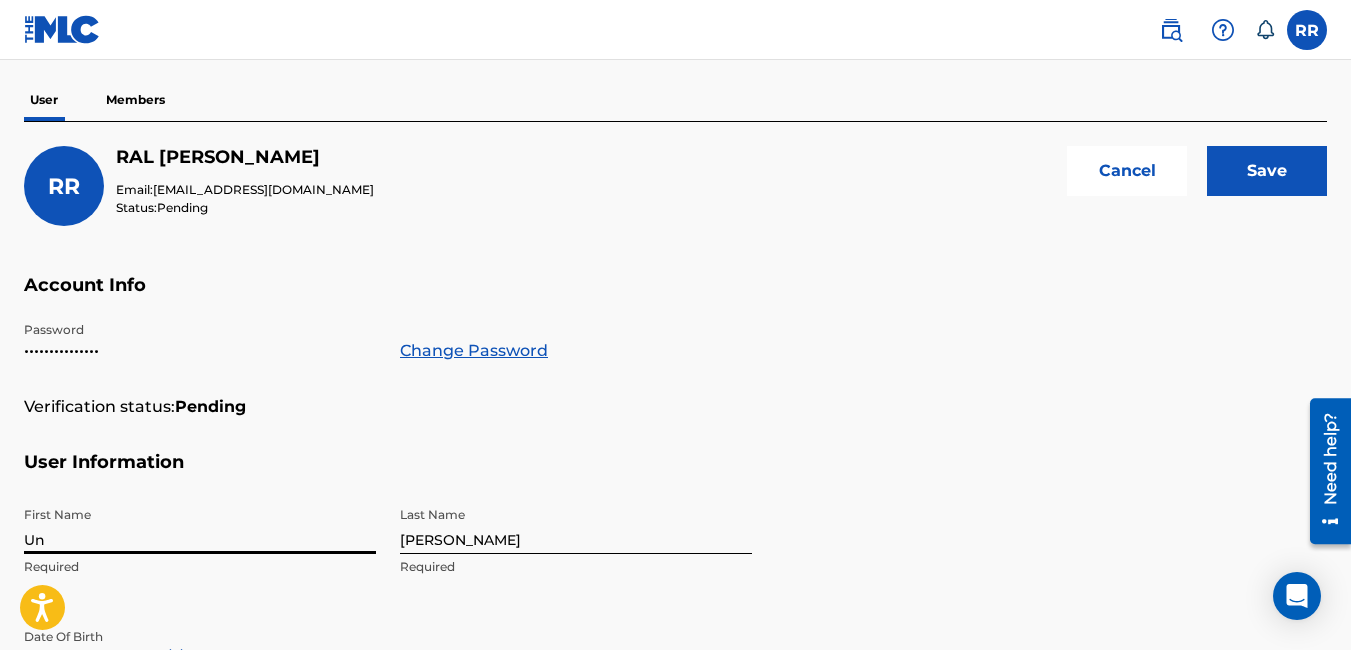 type on "U" 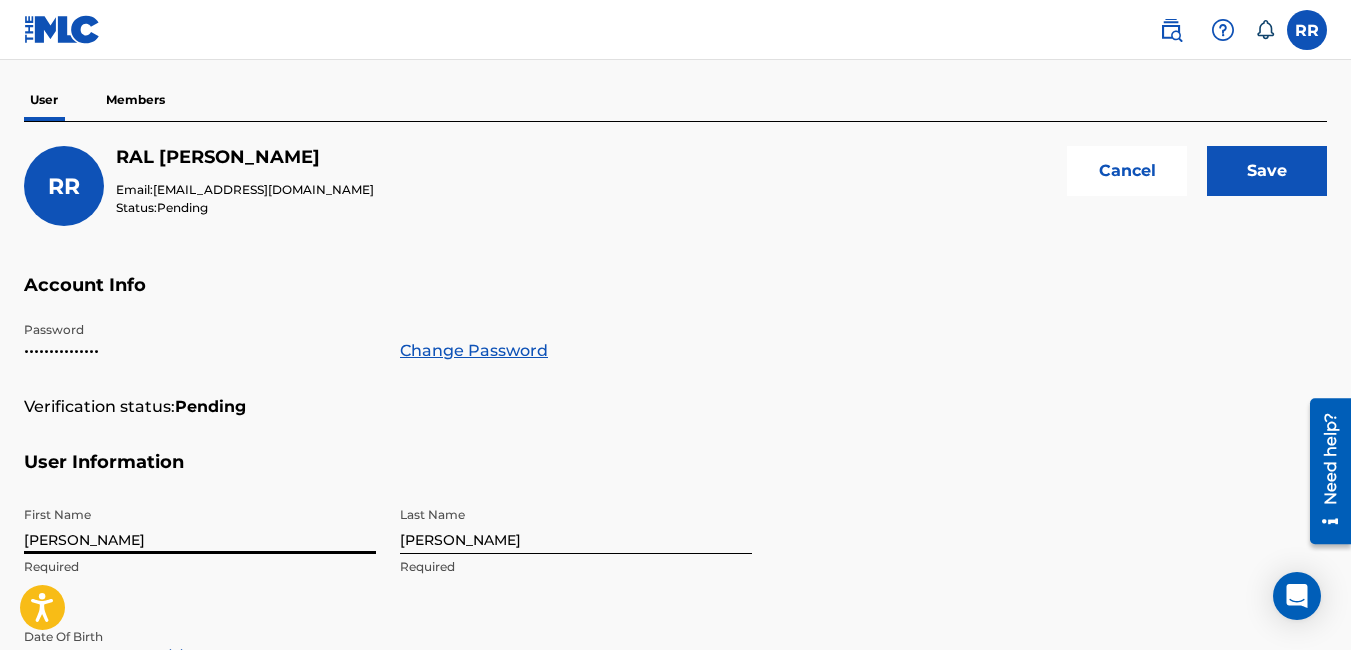type on "[PERSON_NAME]" 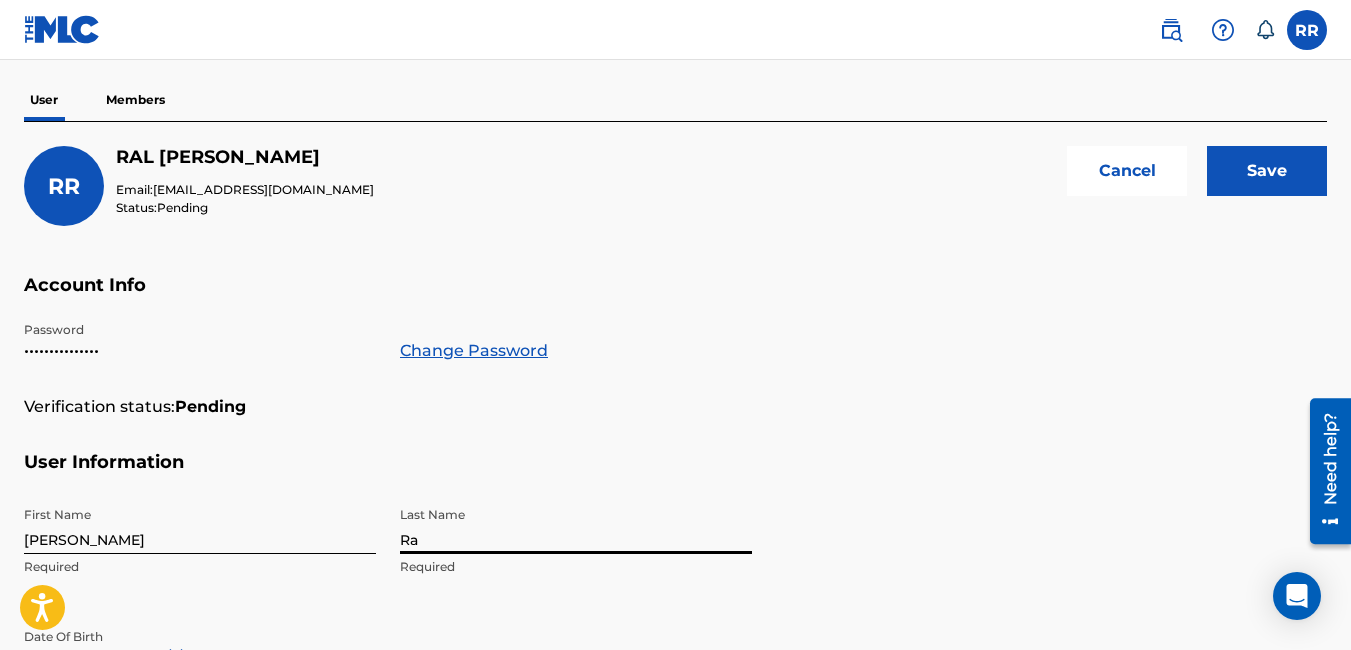 type on "R" 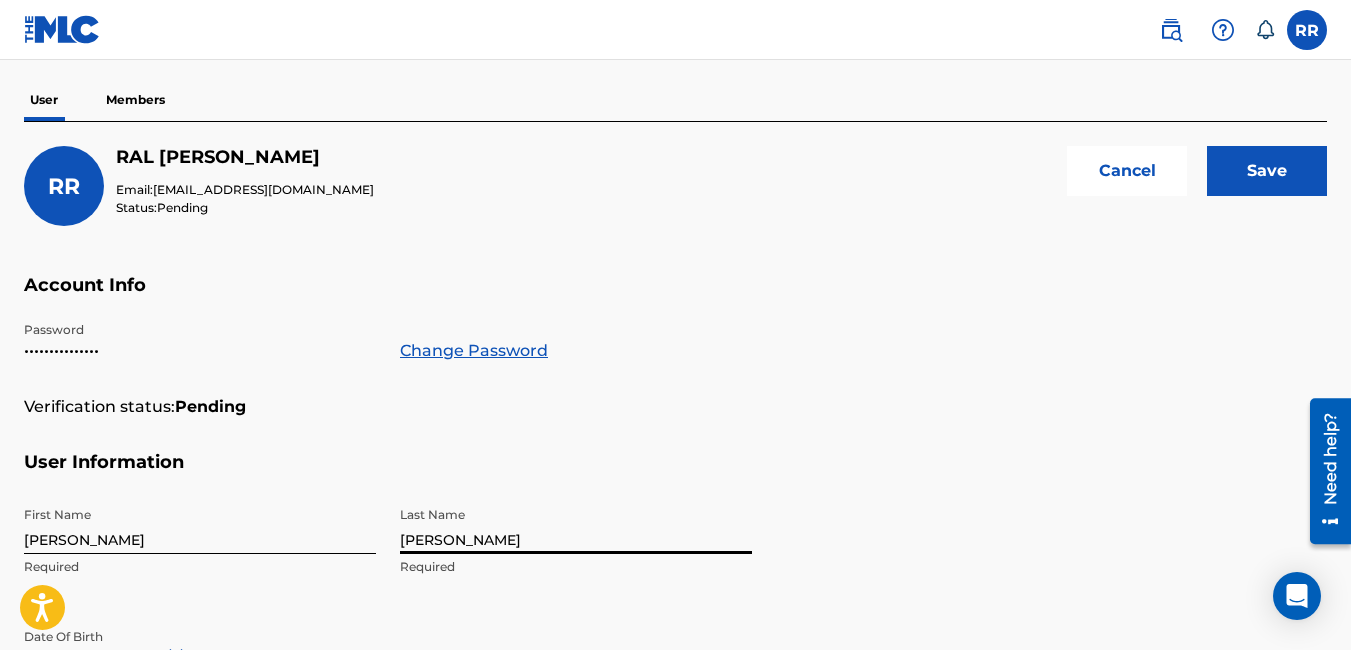 type on "[PERSON_NAME]" 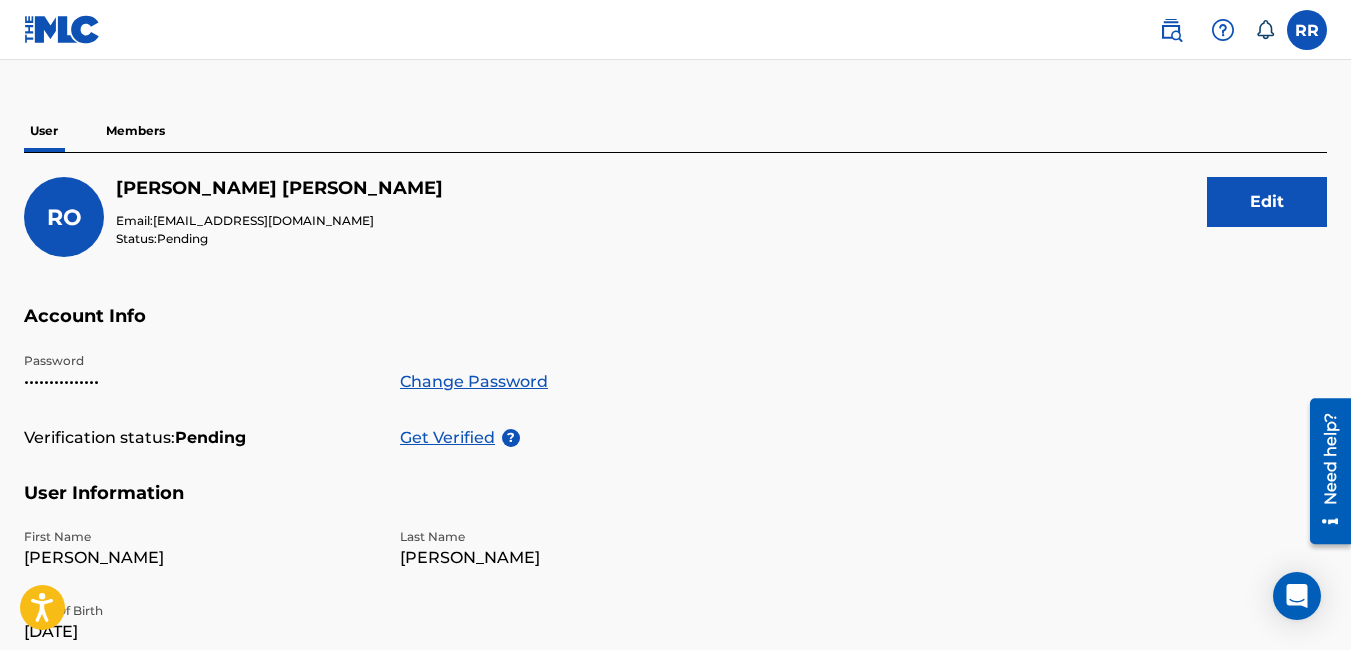 scroll, scrollTop: 145, scrollLeft: 0, axis: vertical 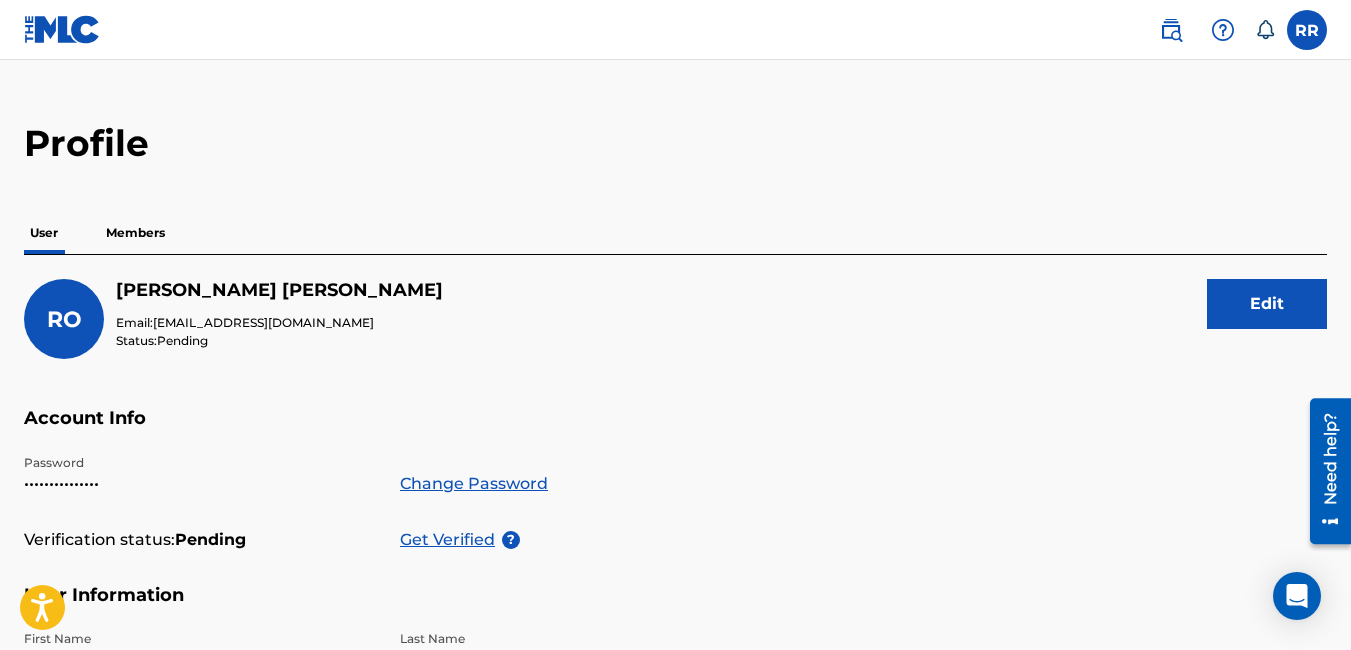 click on "Members" at bounding box center [135, 233] 